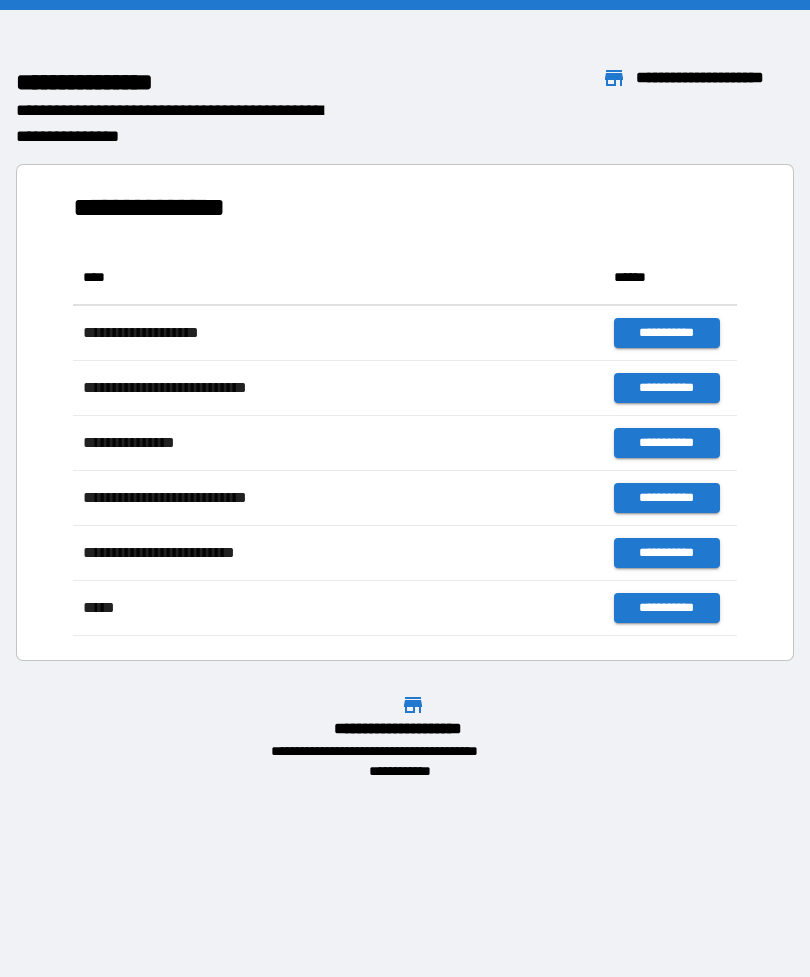 scroll, scrollTop: 0, scrollLeft: 0, axis: both 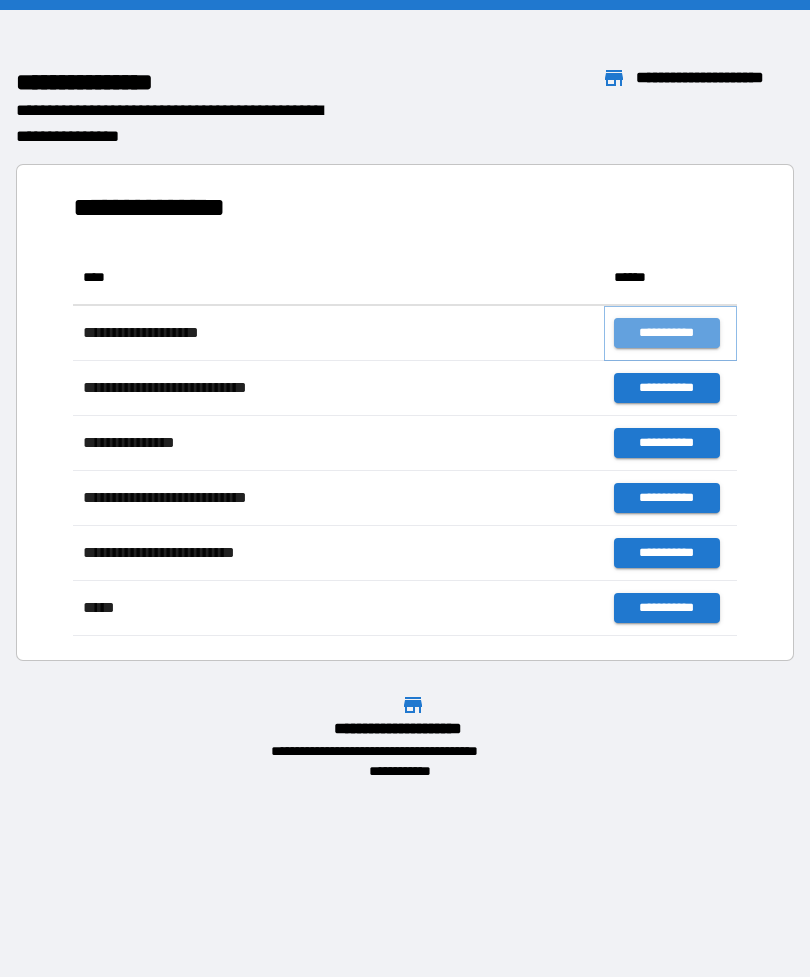 click on "**********" at bounding box center [666, 333] 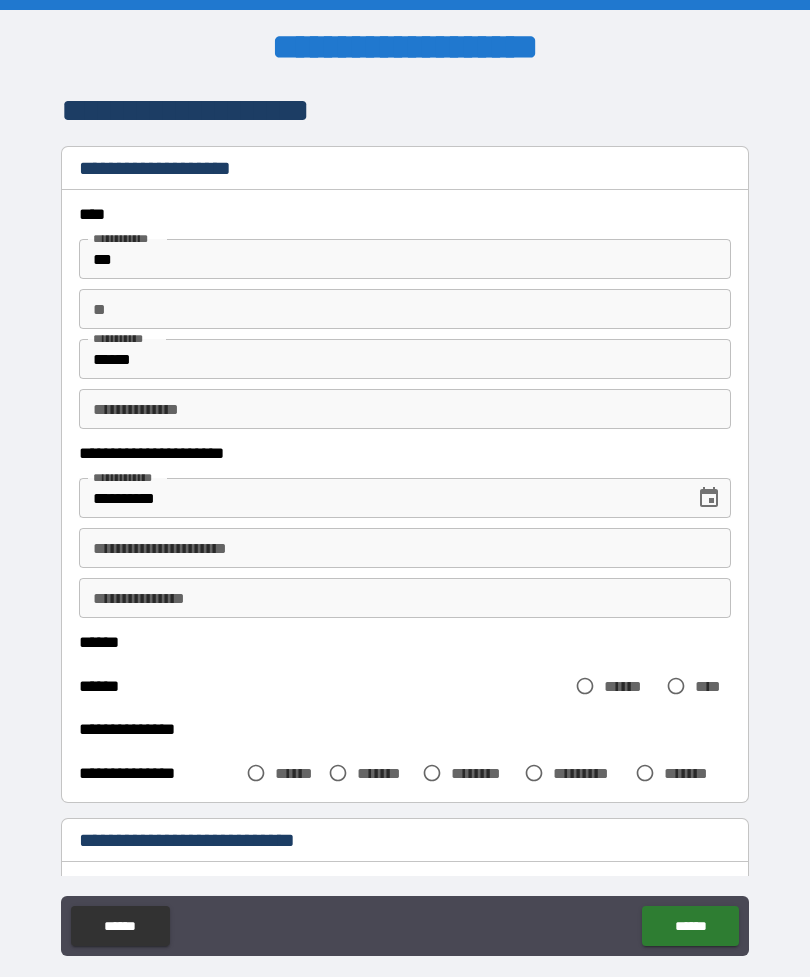 click on "**********" at bounding box center [405, 548] 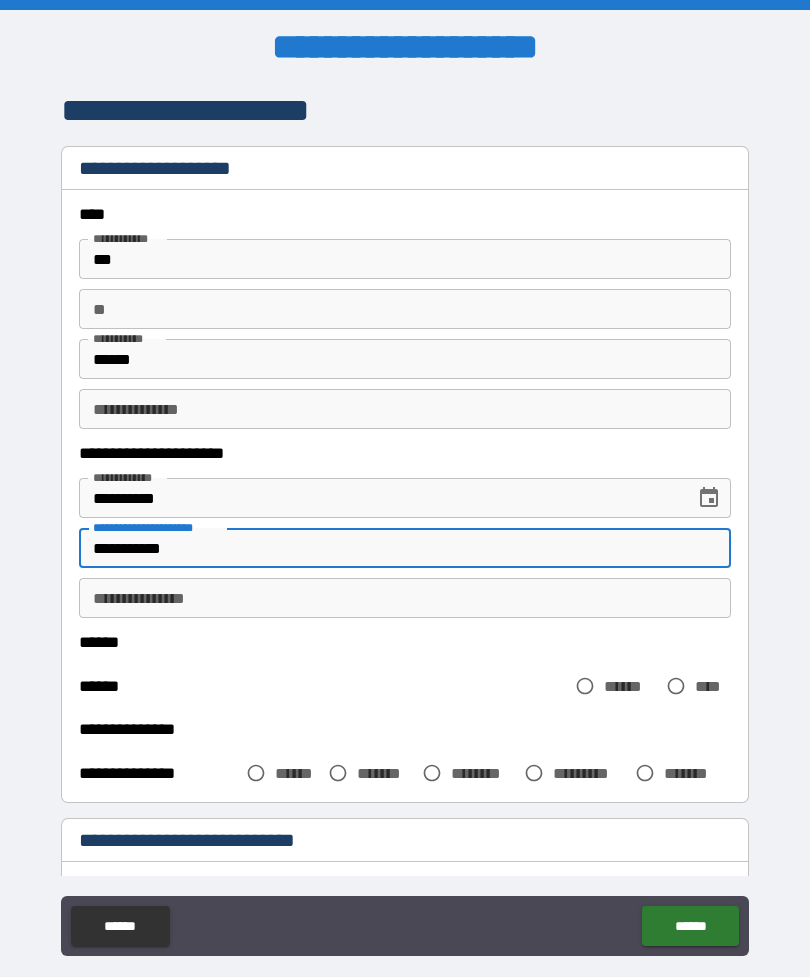 type on "**********" 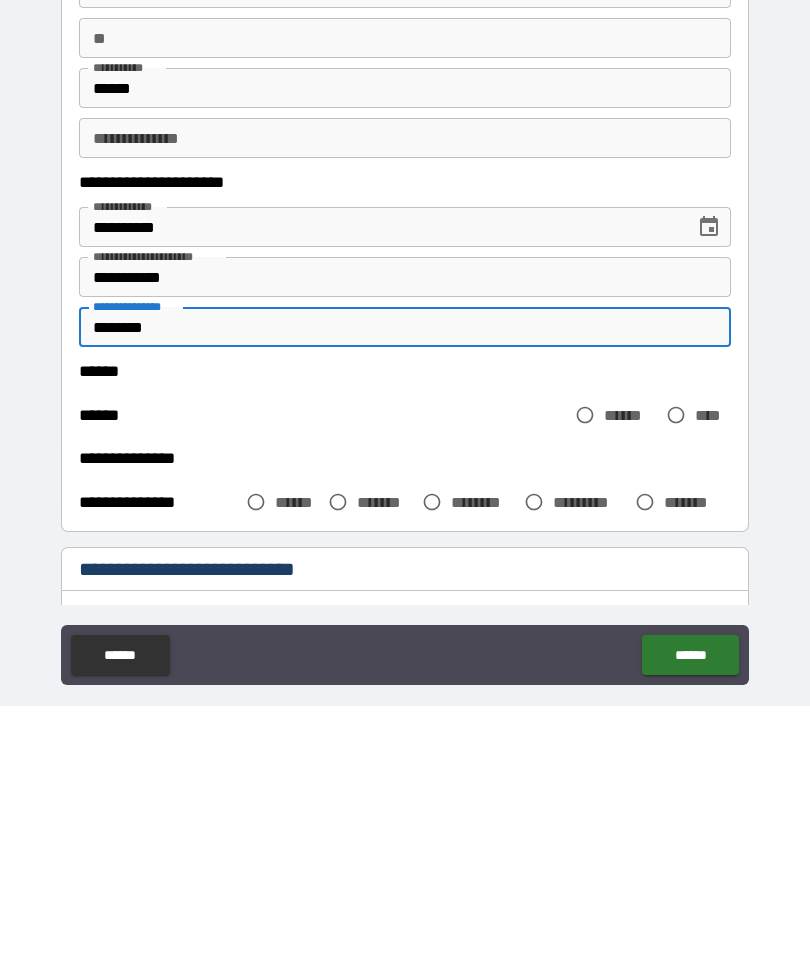 type on "********" 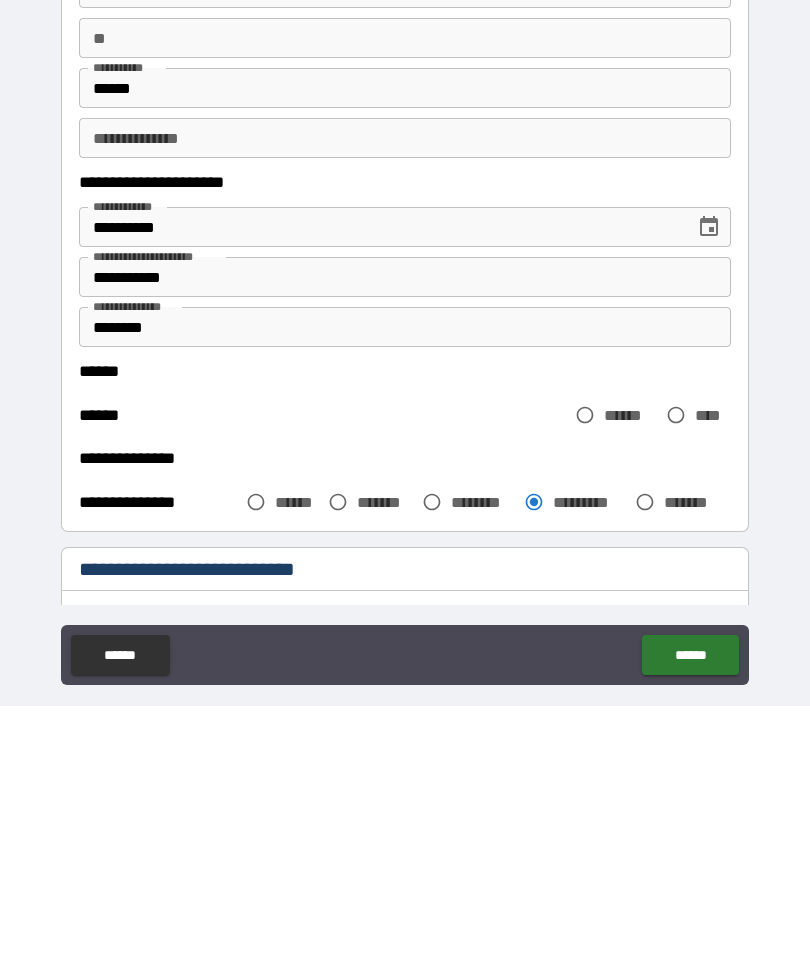 scroll, scrollTop: 64, scrollLeft: 0, axis: vertical 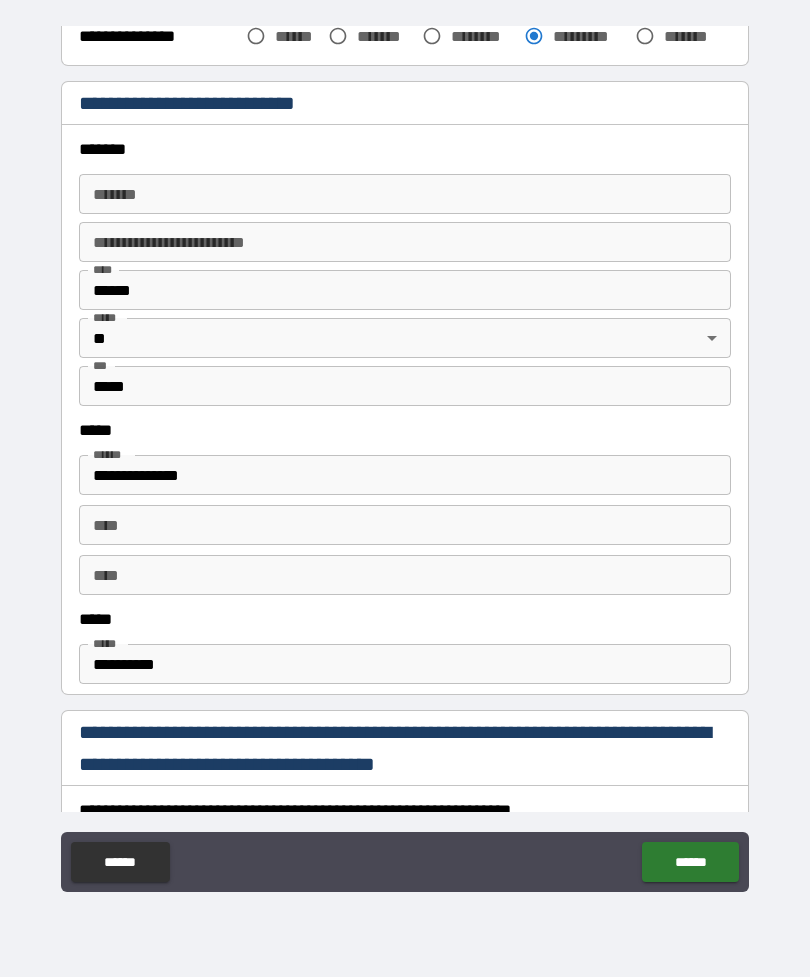click on "*******" at bounding box center [405, 194] 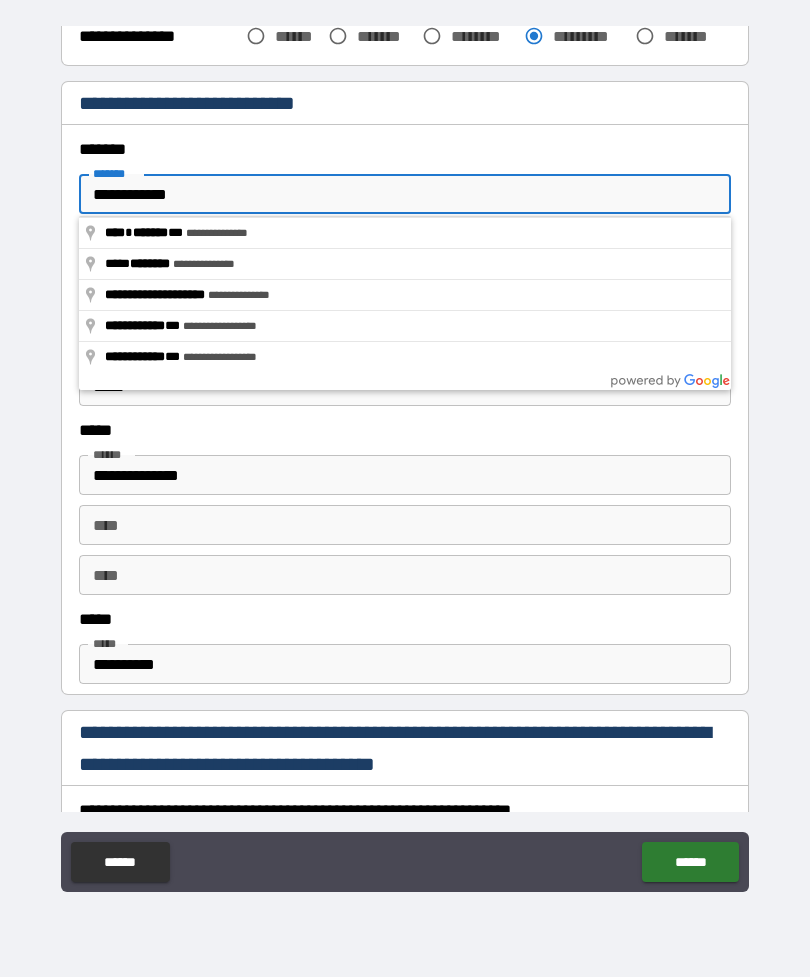 type on "**********" 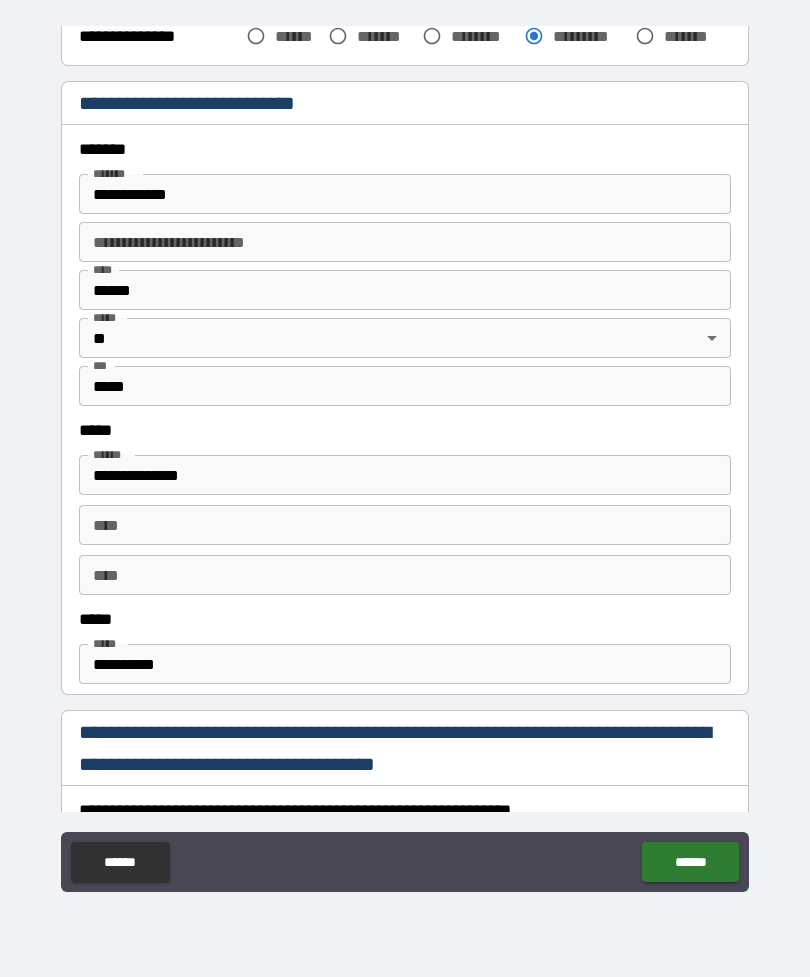 type on "*****" 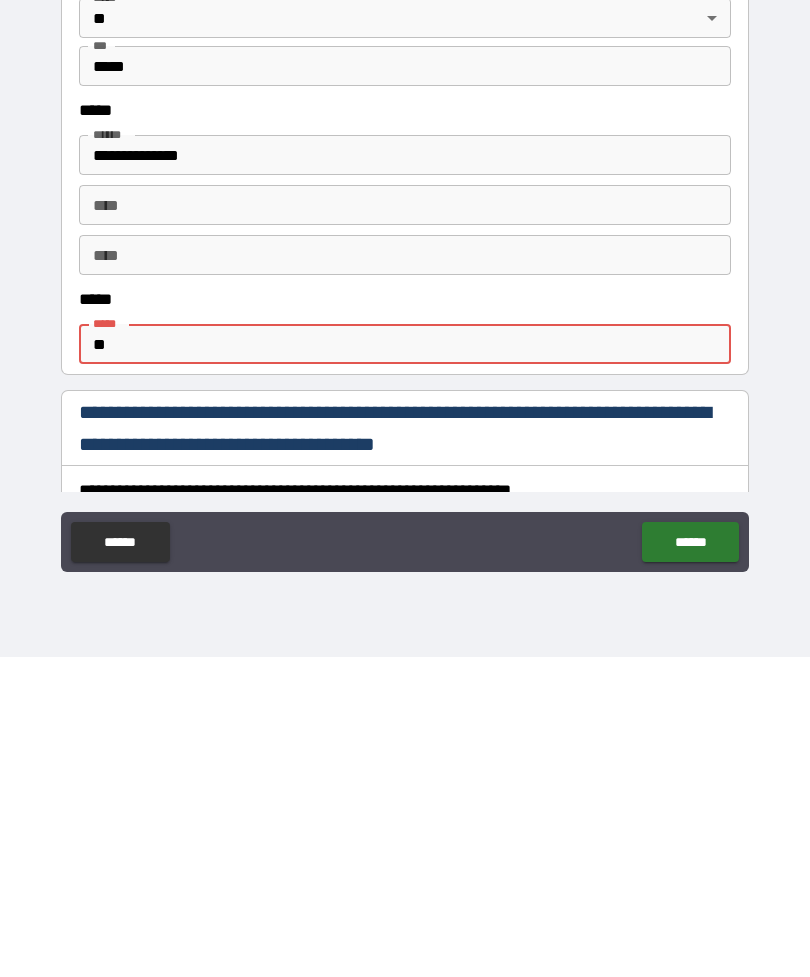 type on "*" 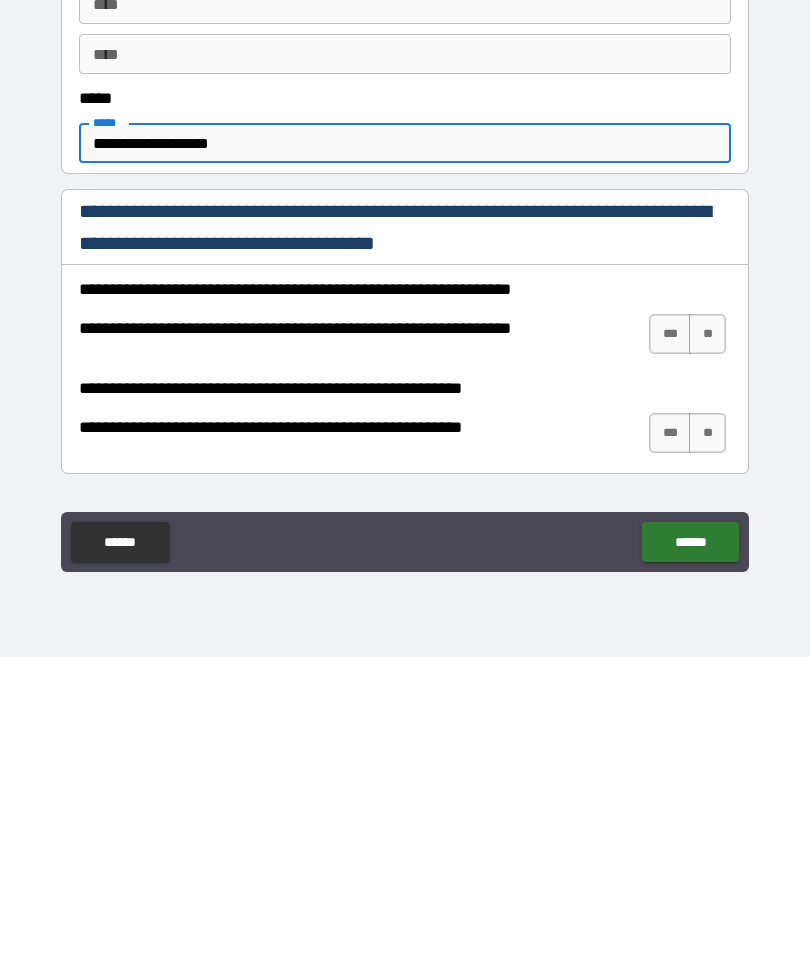 scroll, scrollTop: 875, scrollLeft: 0, axis: vertical 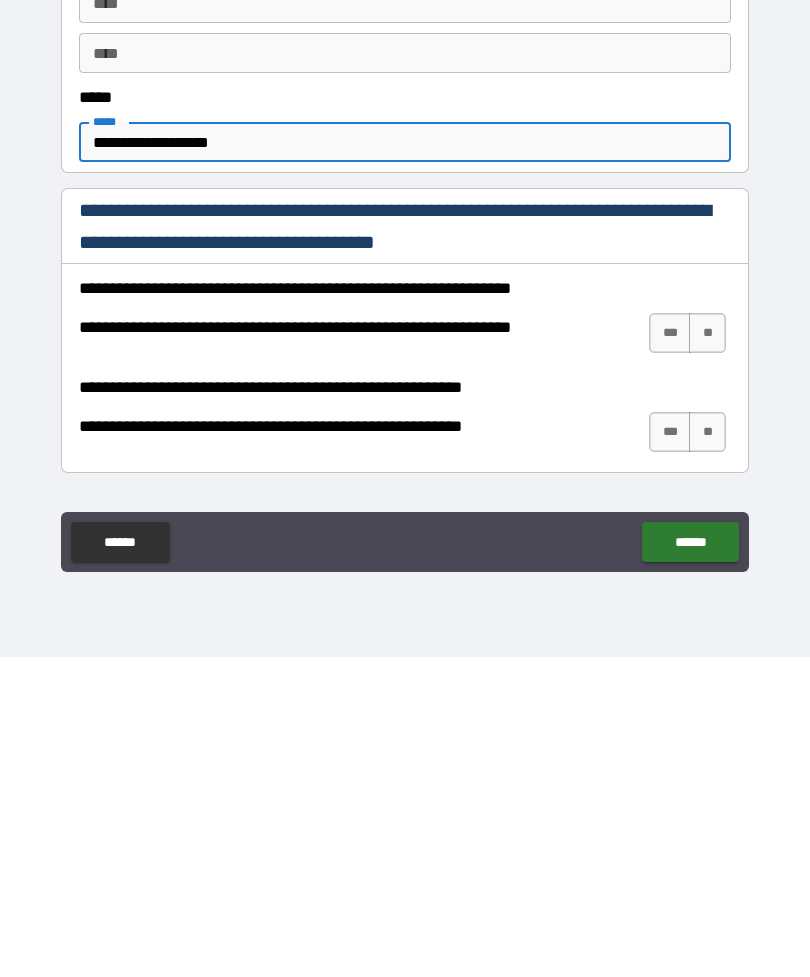 type on "**********" 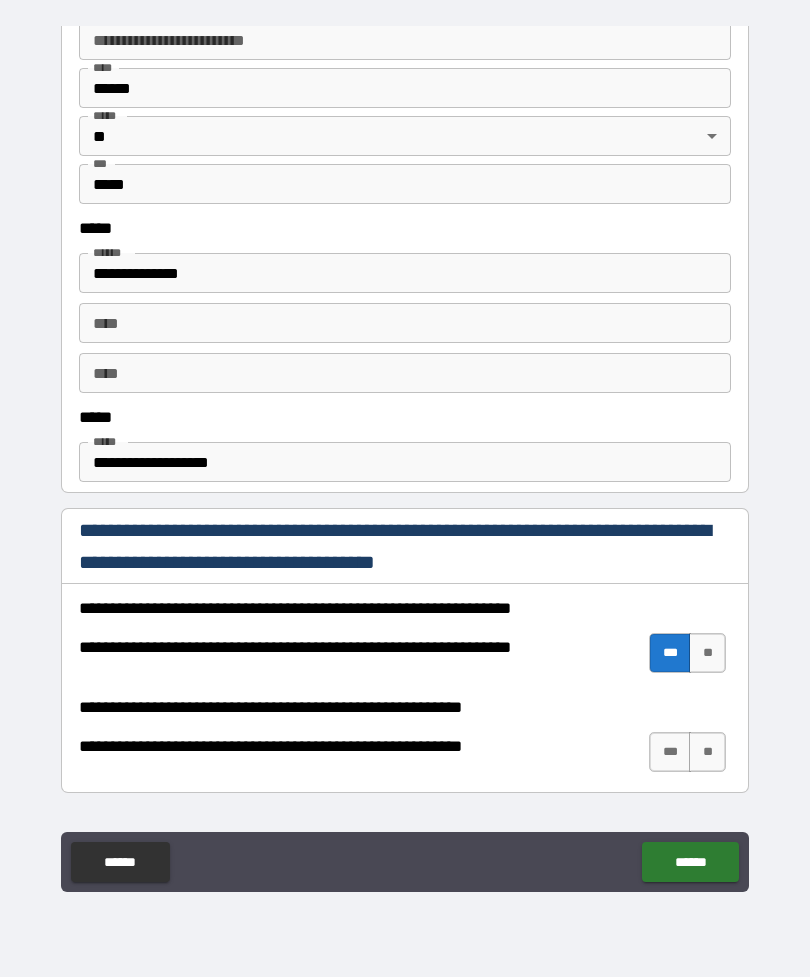click on "***" at bounding box center (670, 752) 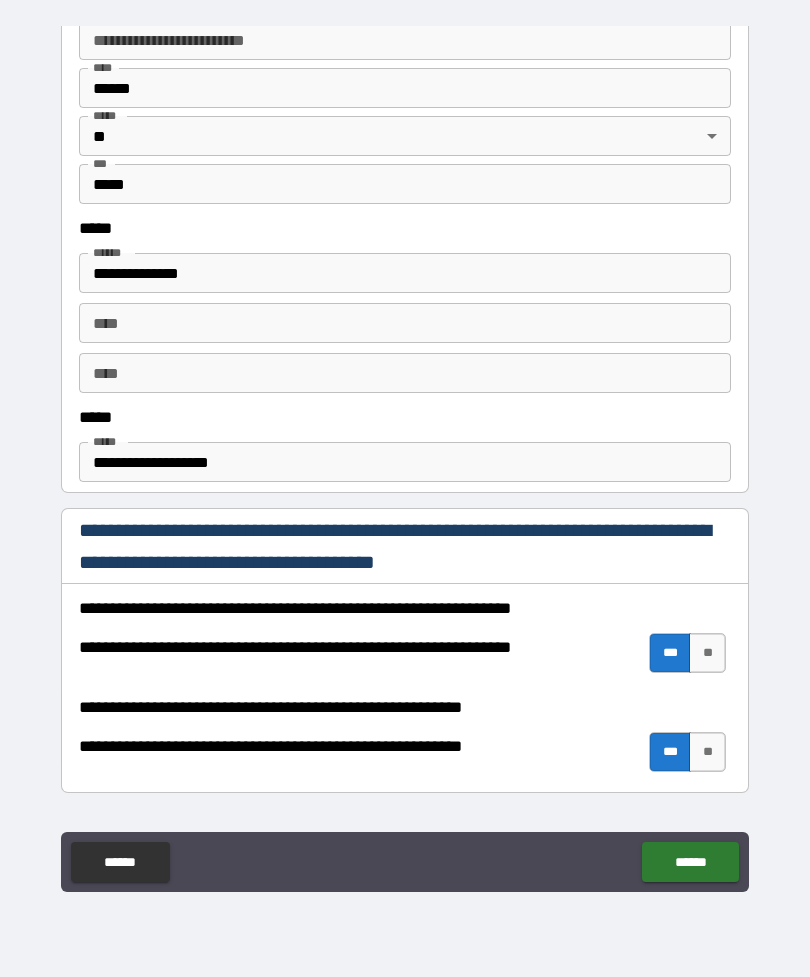 click on "******" at bounding box center [690, 862] 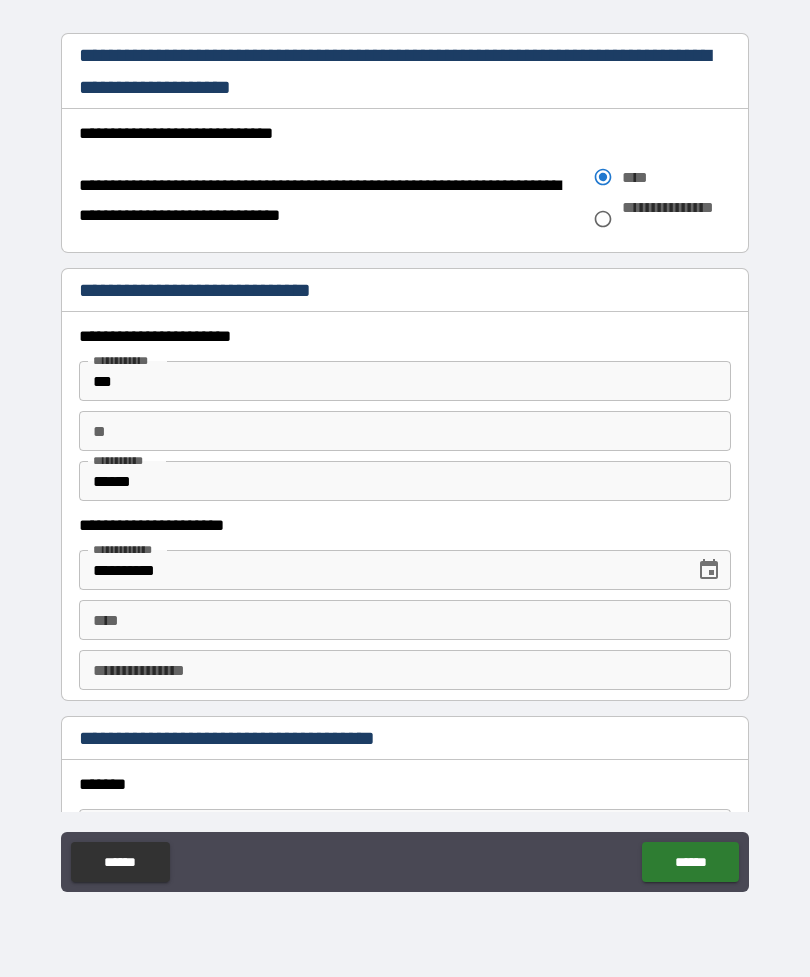 scroll, scrollTop: 1745, scrollLeft: 0, axis: vertical 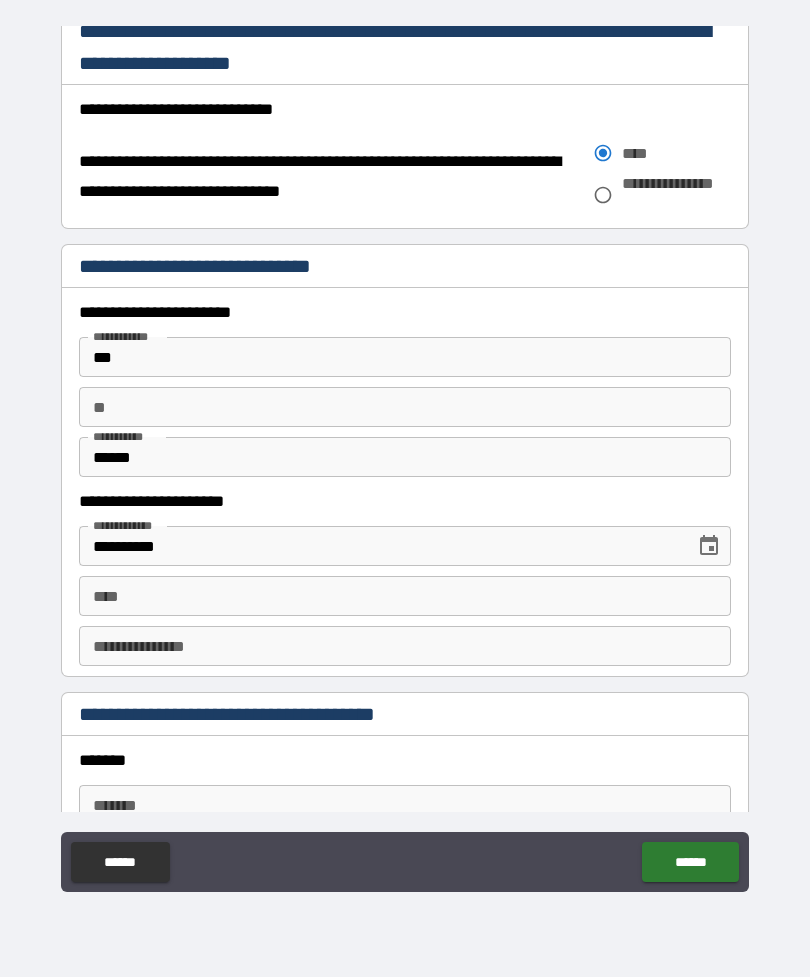 click on "****" at bounding box center [405, 596] 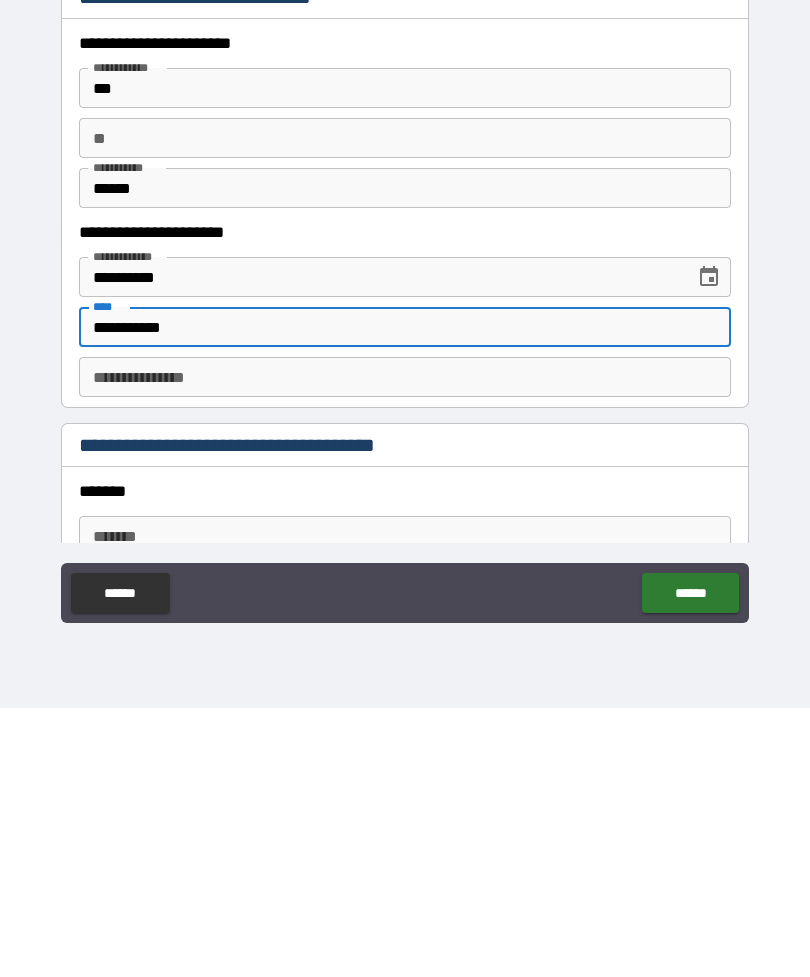 type on "**********" 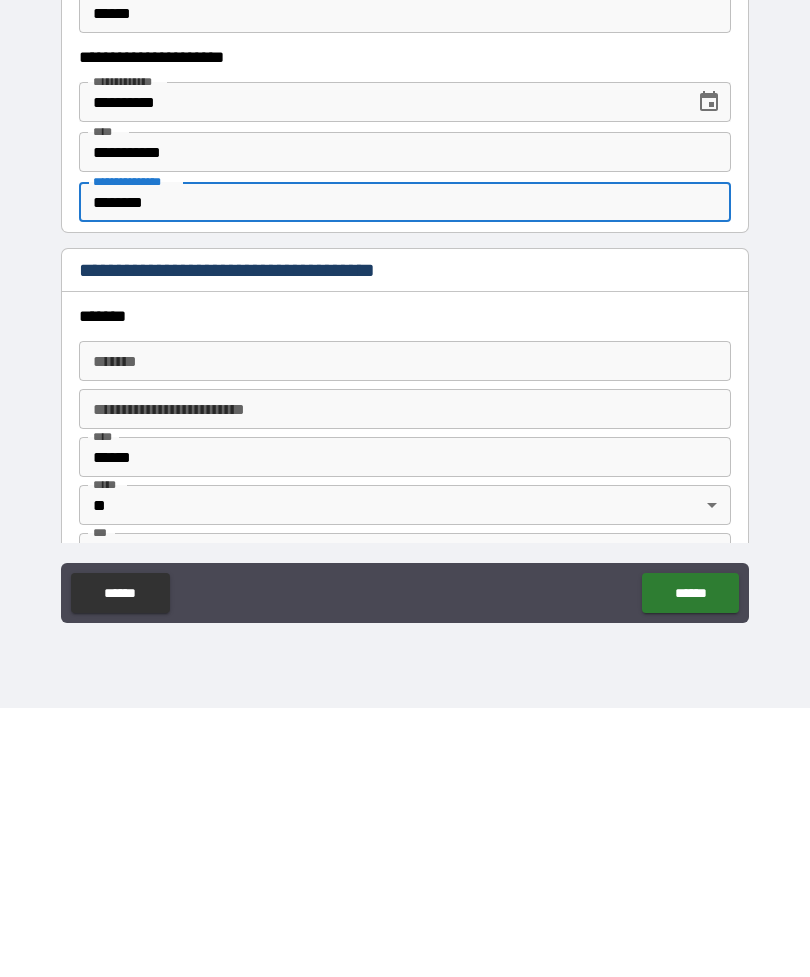 scroll, scrollTop: 1921, scrollLeft: 0, axis: vertical 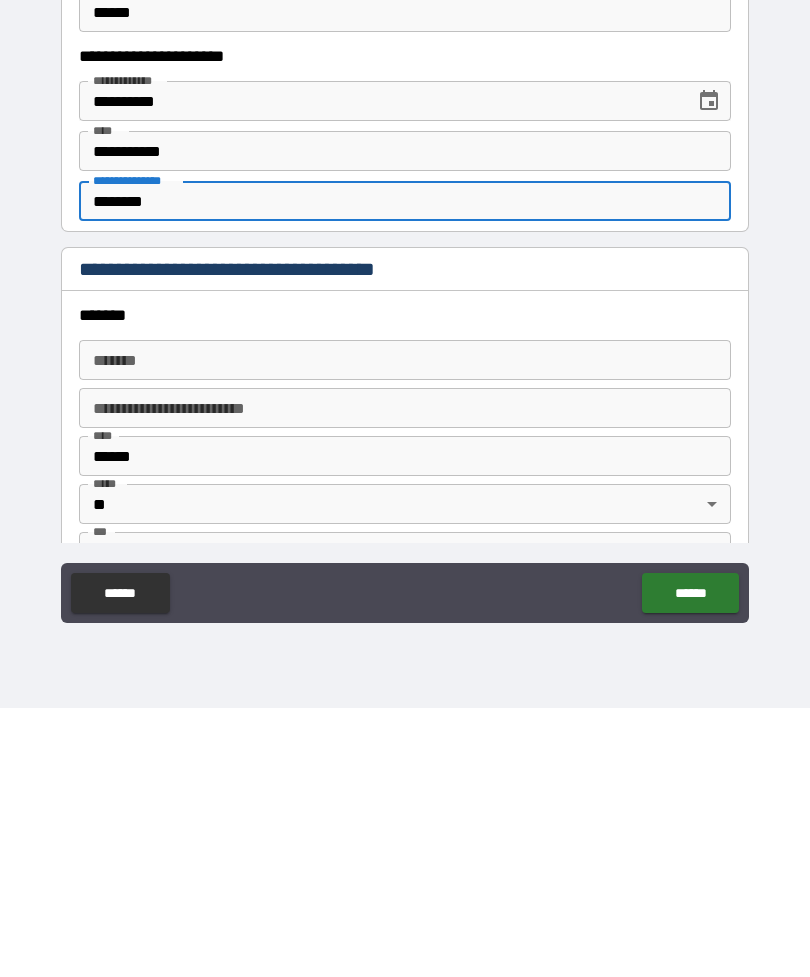 type on "********" 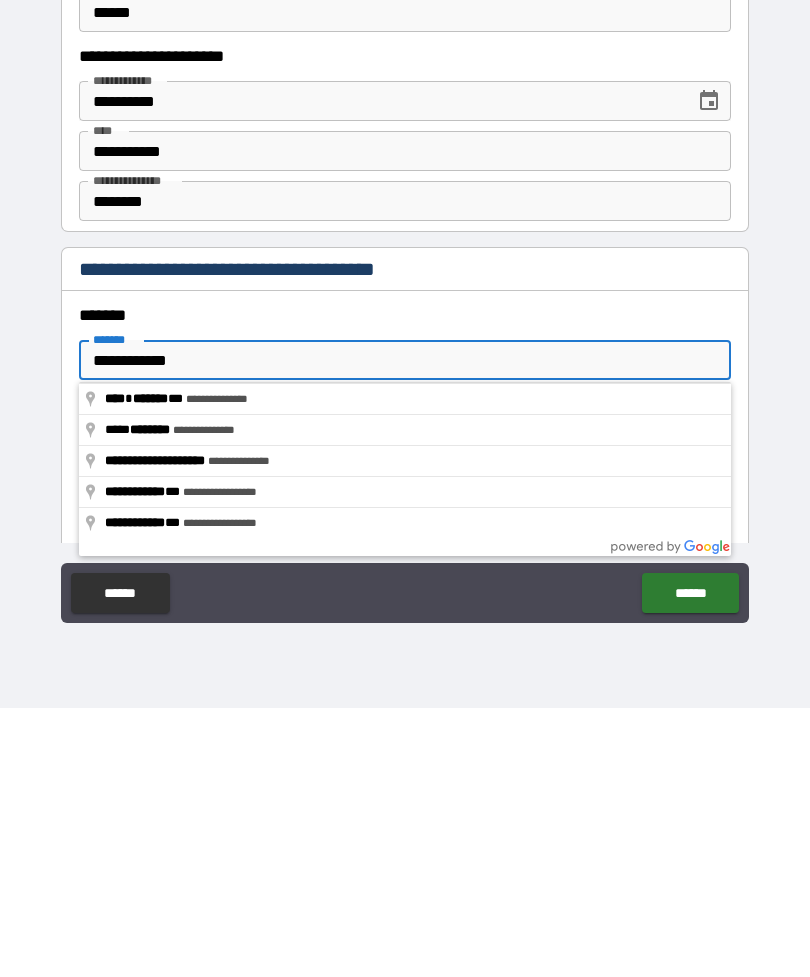 type on "**********" 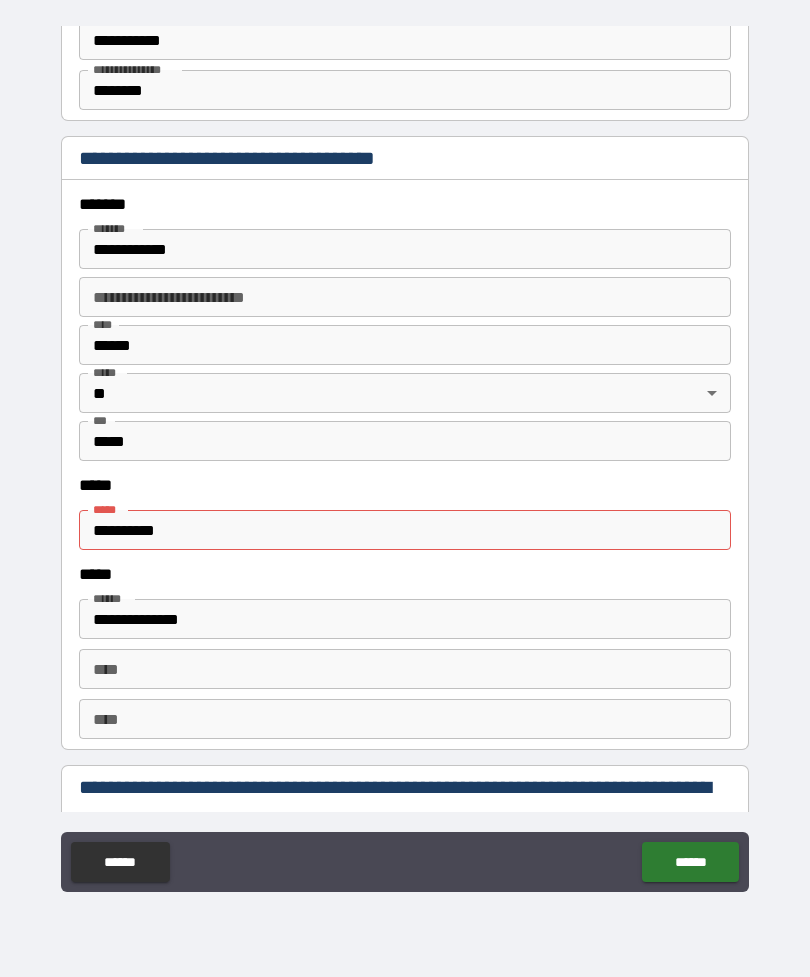scroll, scrollTop: 2302, scrollLeft: 0, axis: vertical 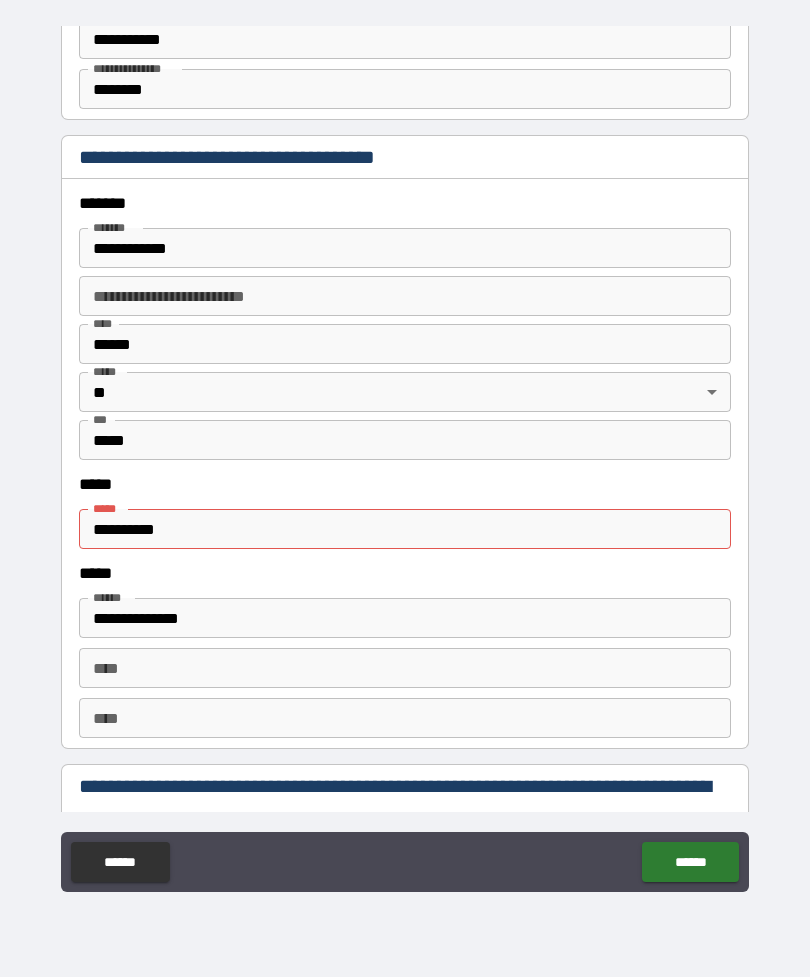 click on "**********" at bounding box center [405, 529] 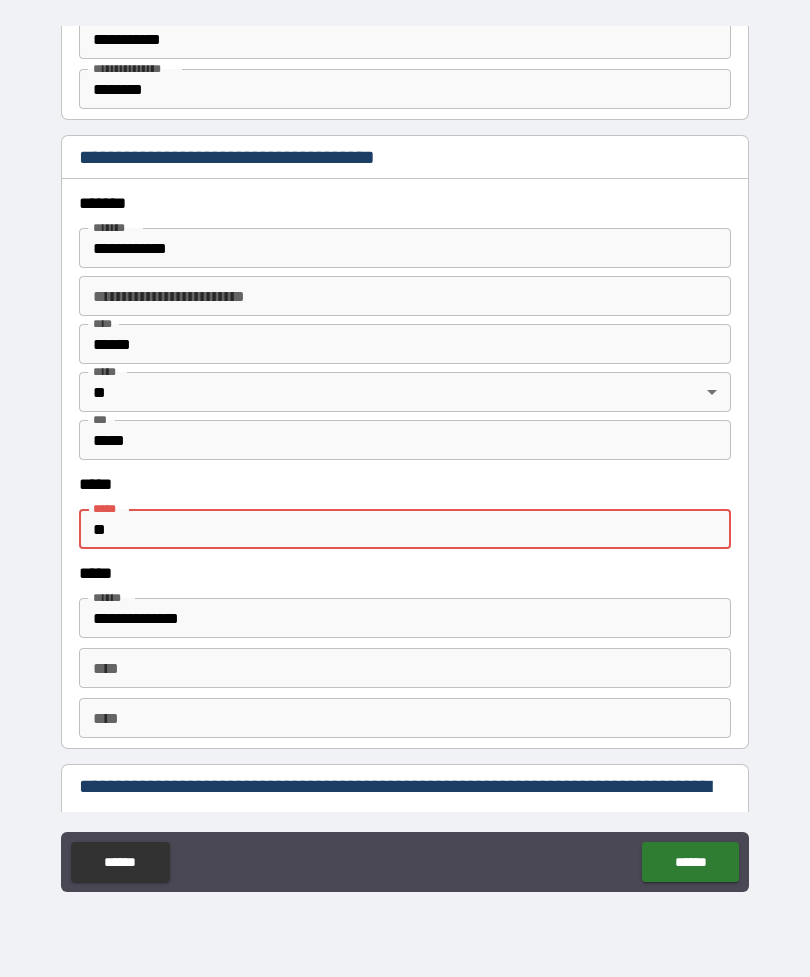 type on "*" 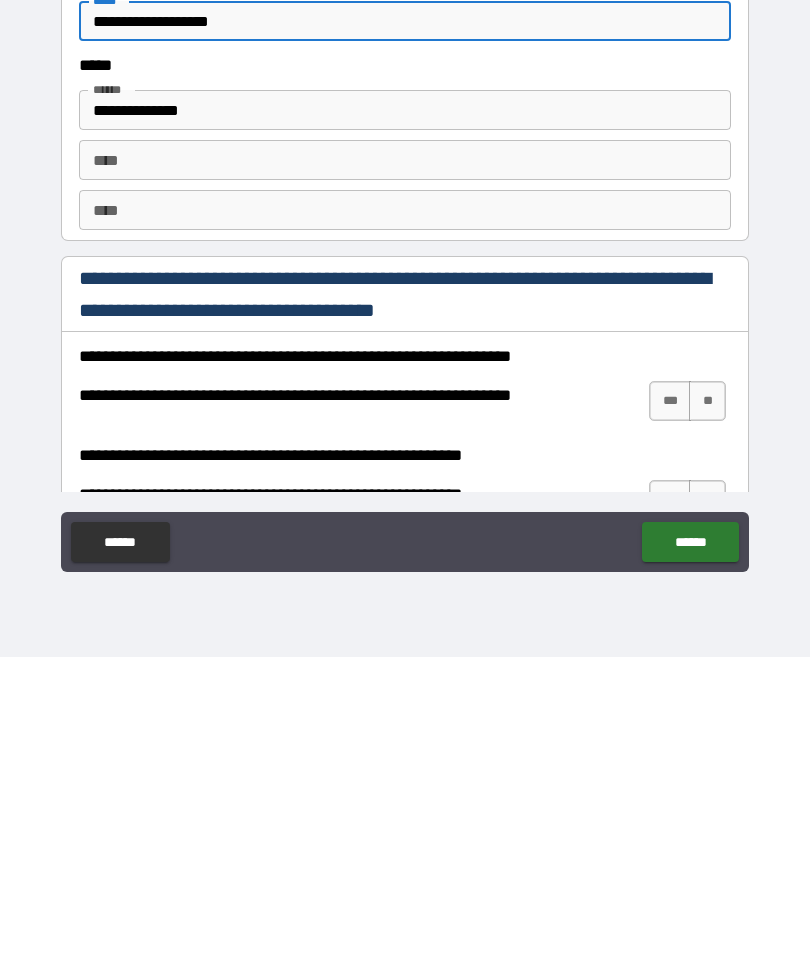 scroll, scrollTop: 2491, scrollLeft: 0, axis: vertical 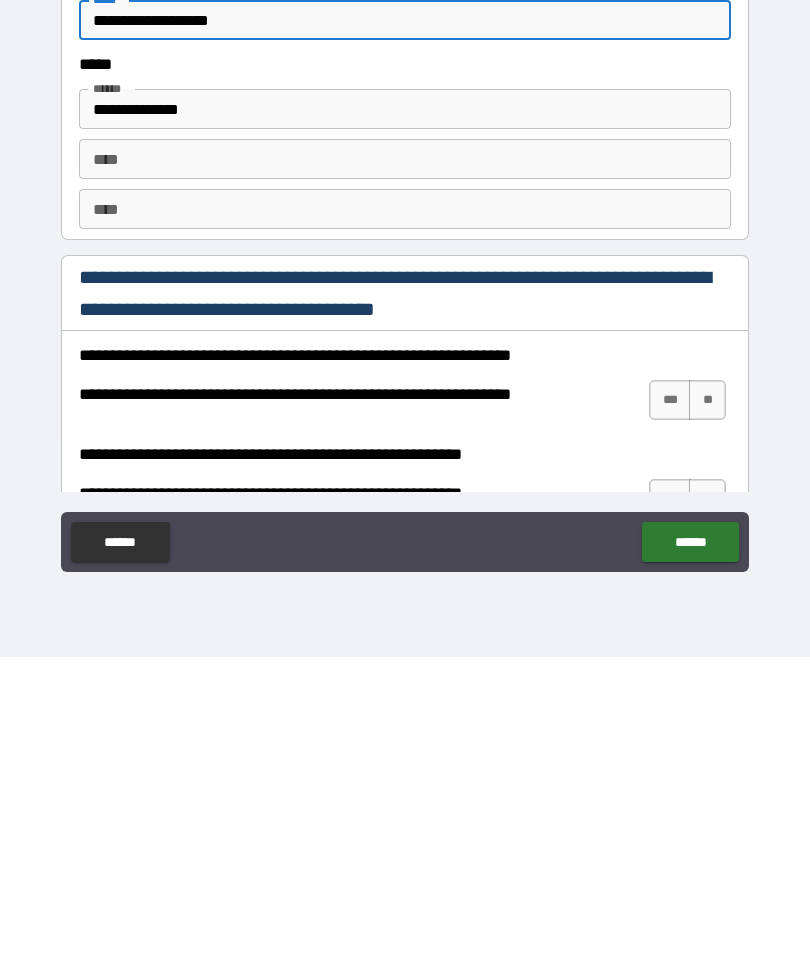 type on "**********" 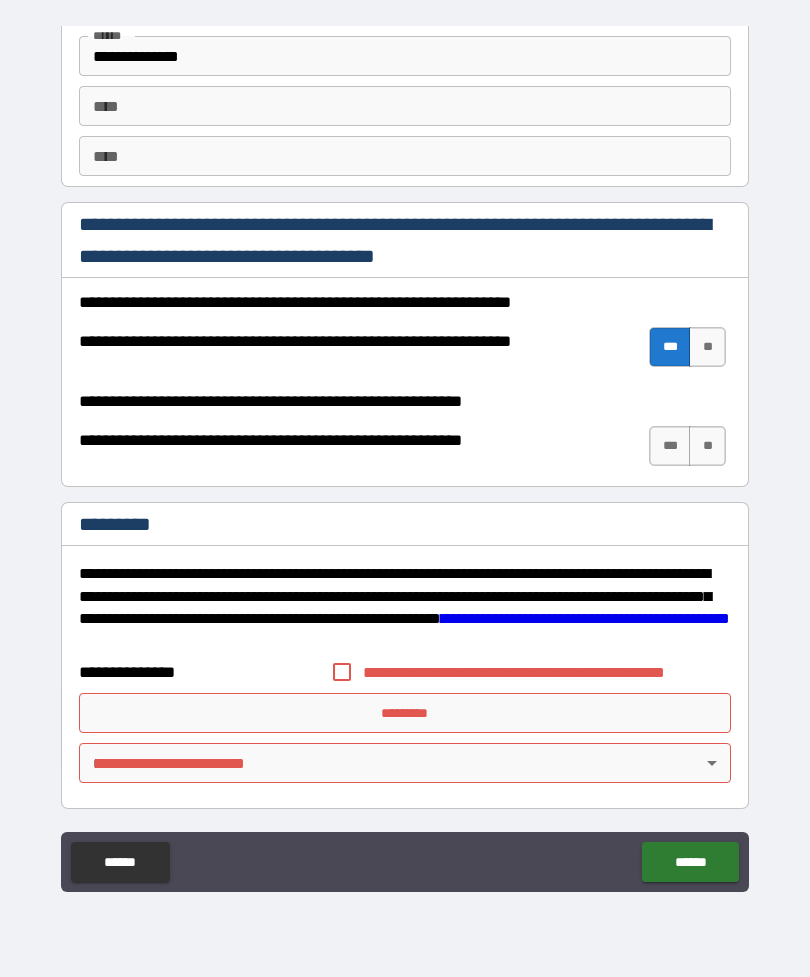 scroll, scrollTop: 2864, scrollLeft: 0, axis: vertical 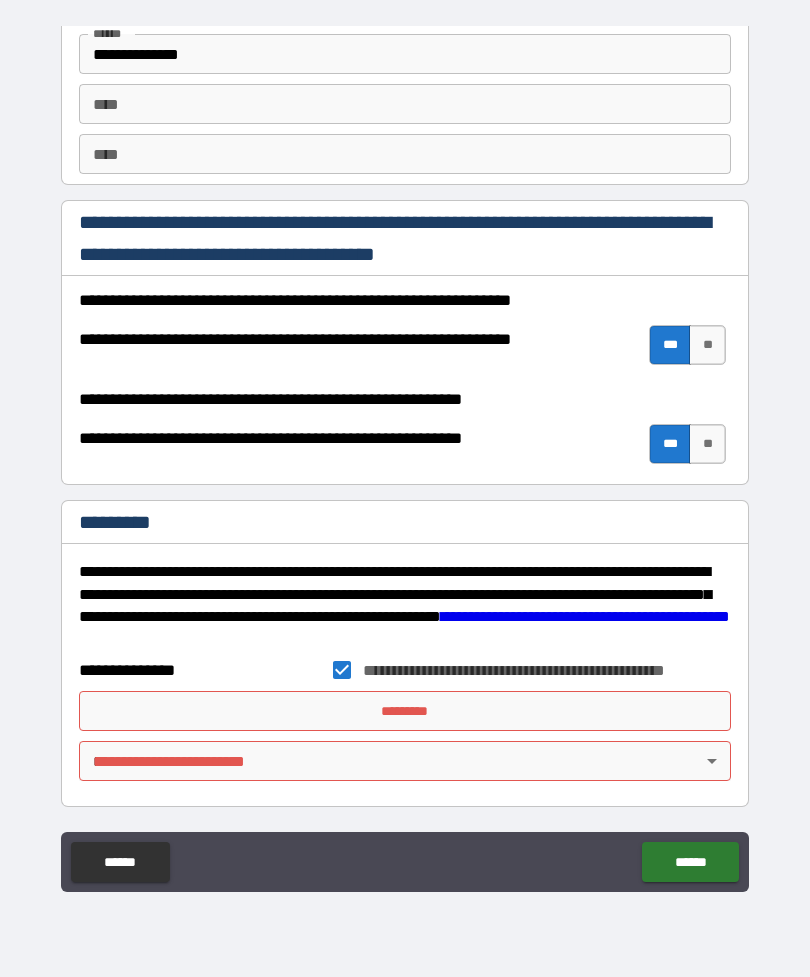 click on "*********" at bounding box center (405, 711) 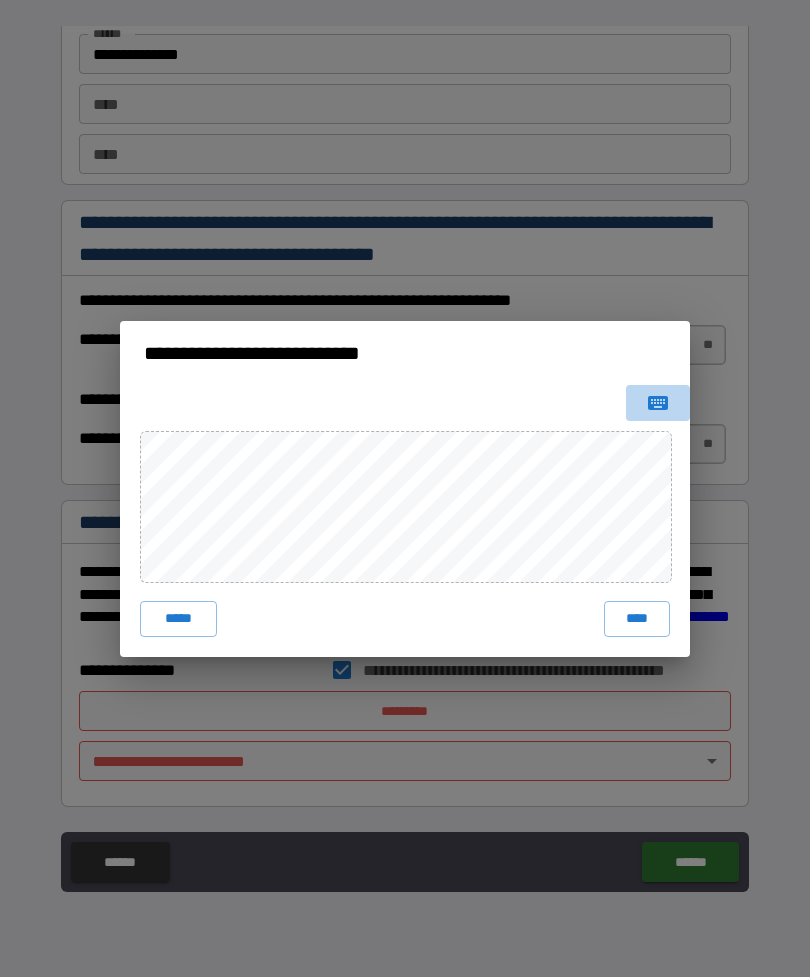 click 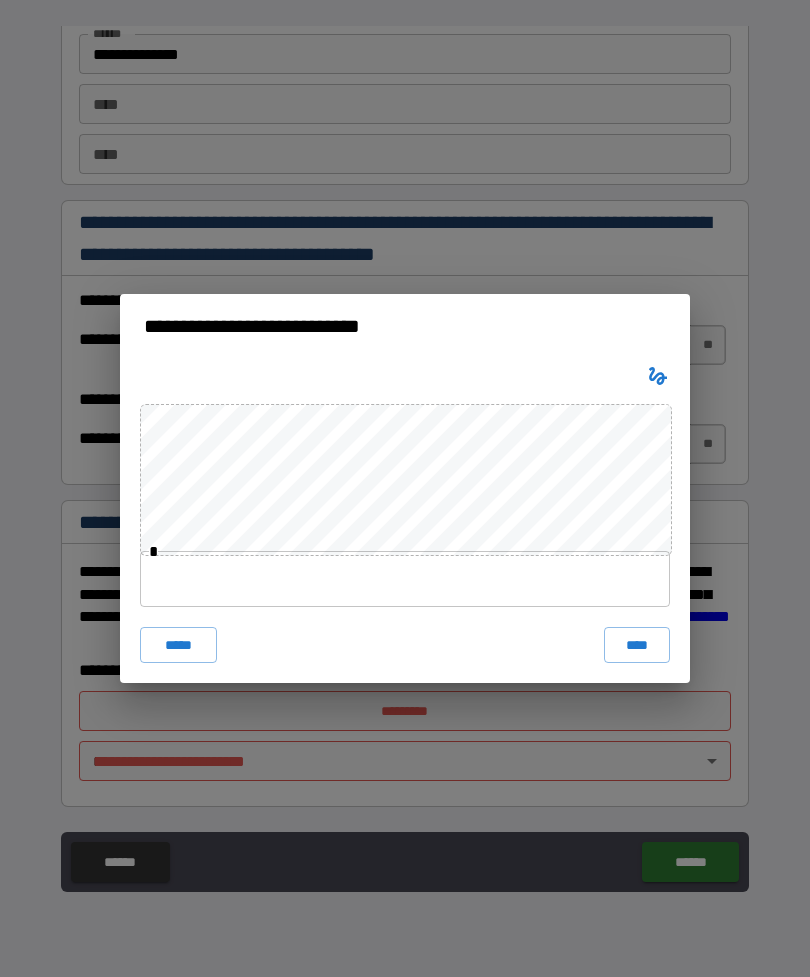 click on "****" at bounding box center [637, 645] 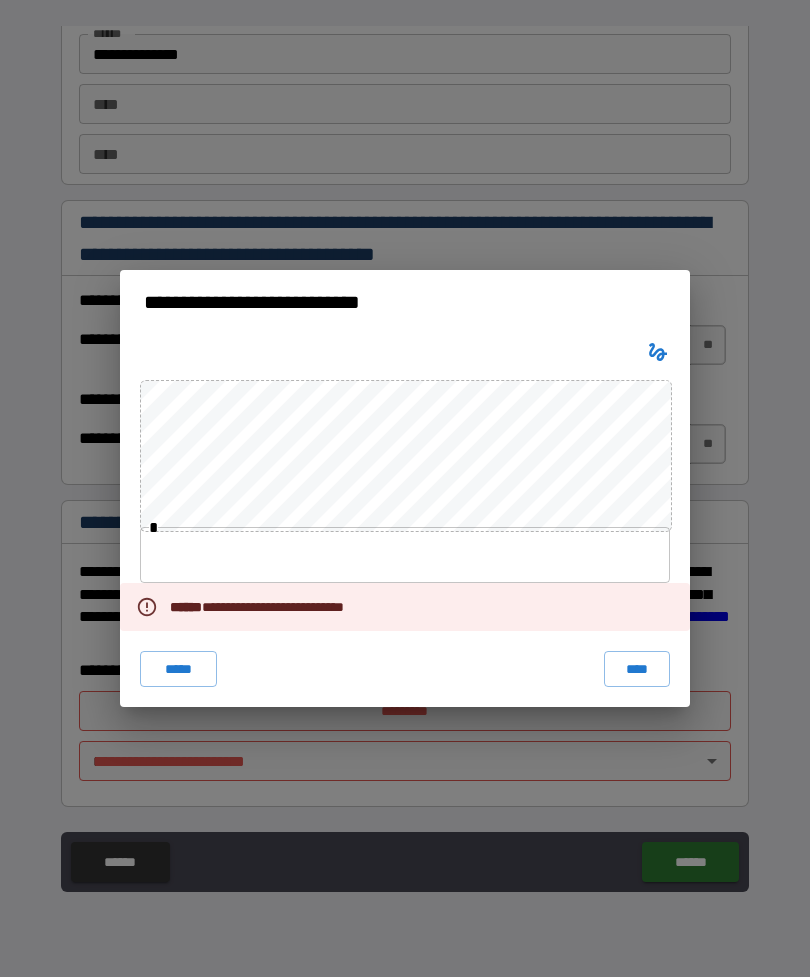 click on "****" at bounding box center (637, 669) 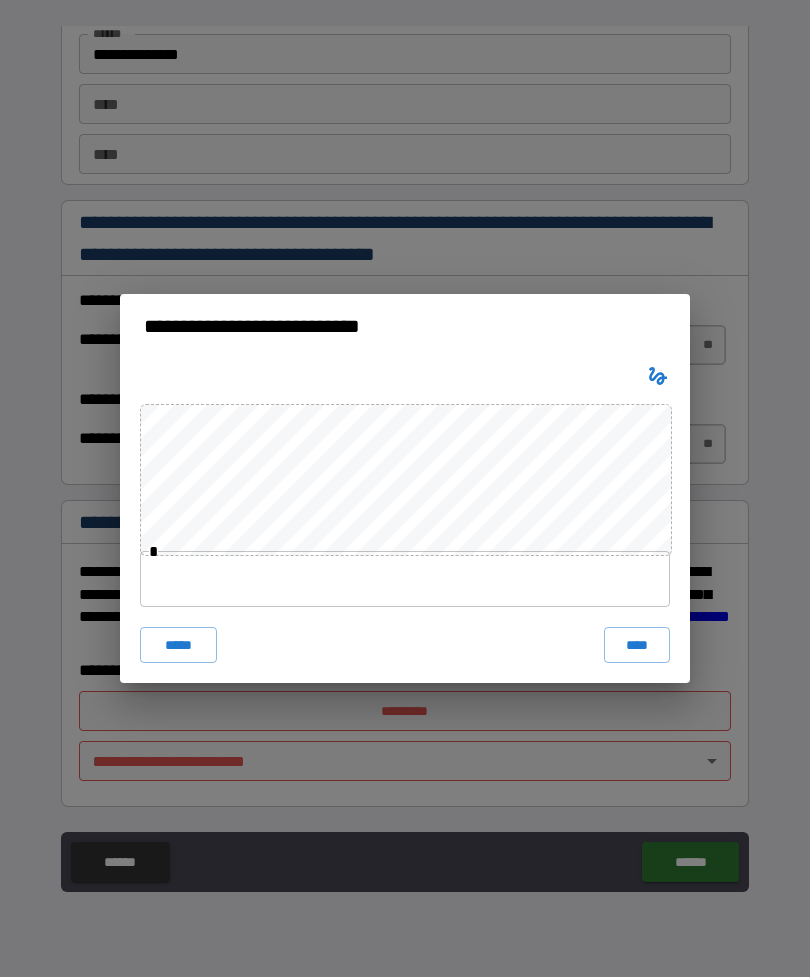 click on "****" at bounding box center [637, 645] 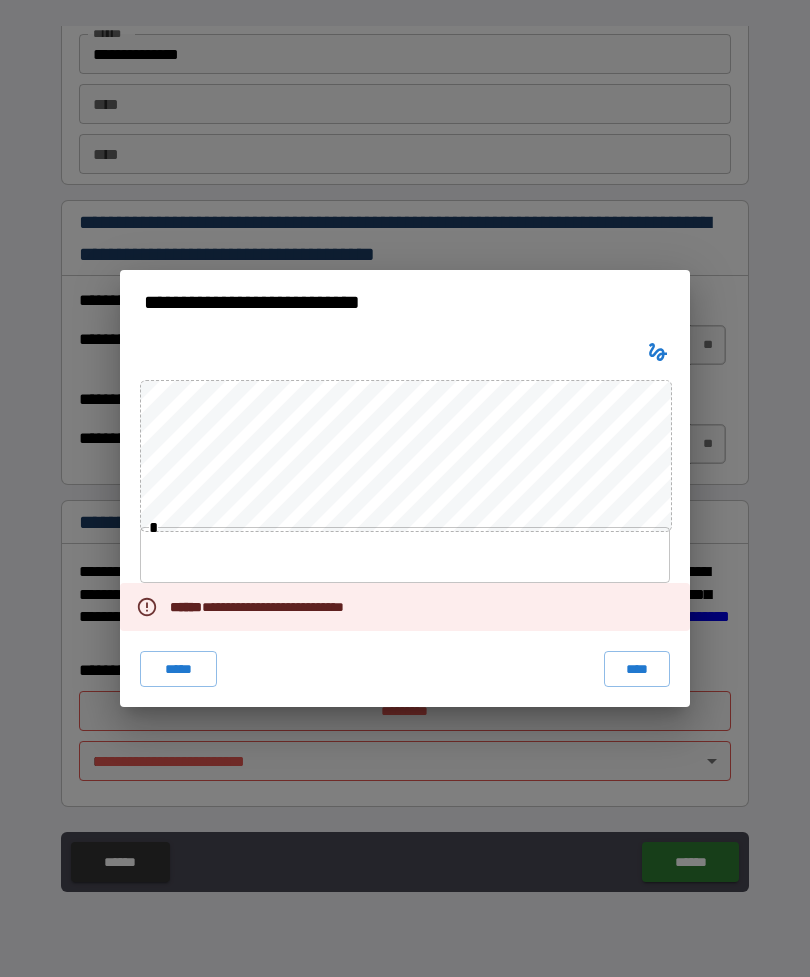 click on "*****" at bounding box center (178, 669) 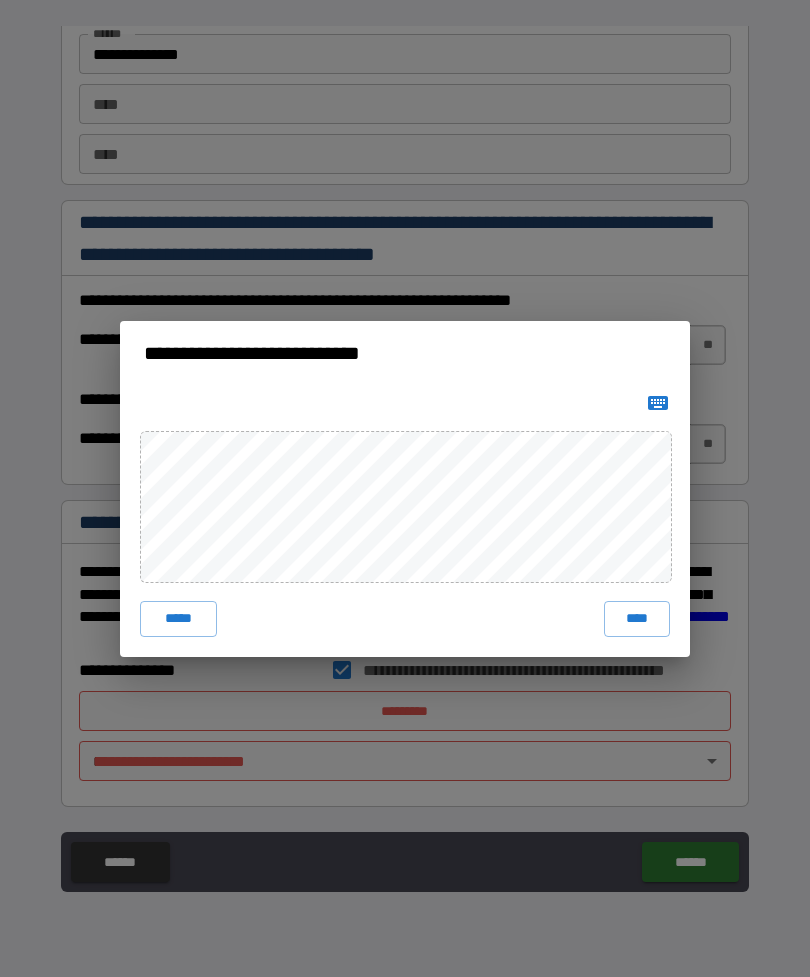 click on "****" at bounding box center (637, 619) 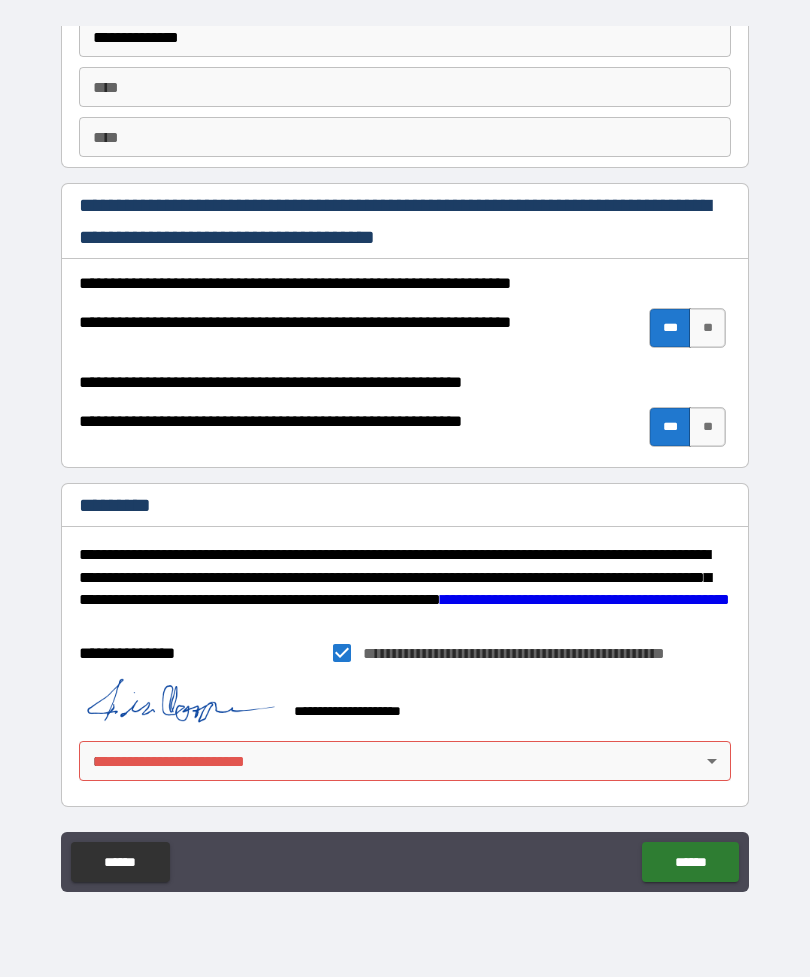 scroll, scrollTop: 2883, scrollLeft: 0, axis: vertical 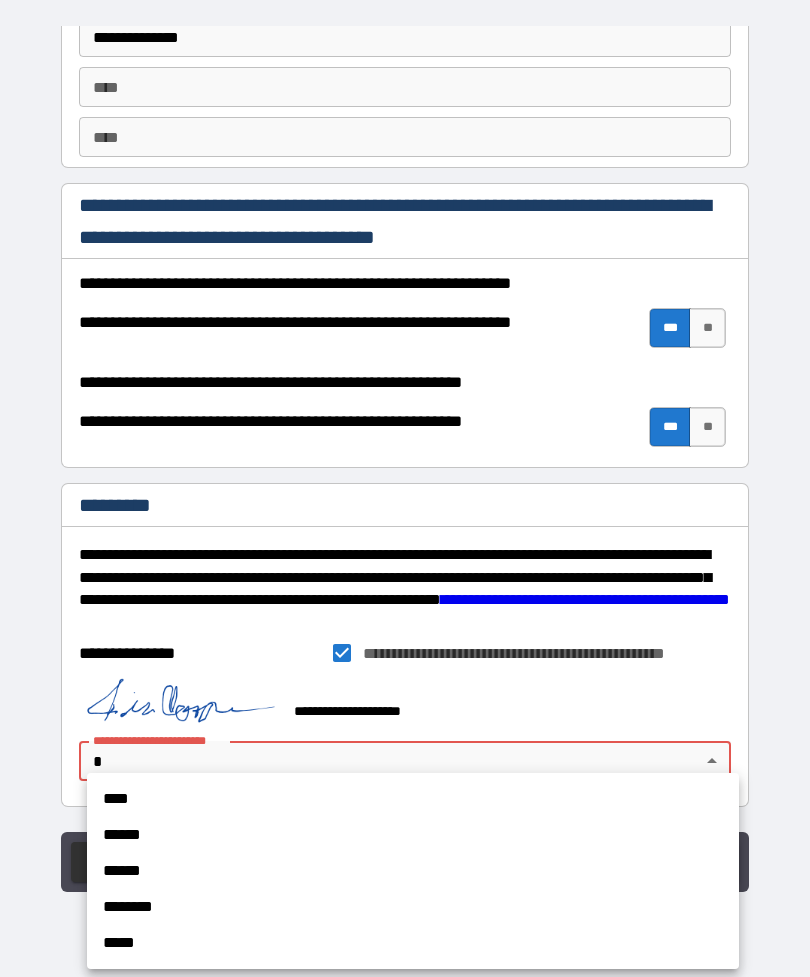 click on "****" at bounding box center (413, 799) 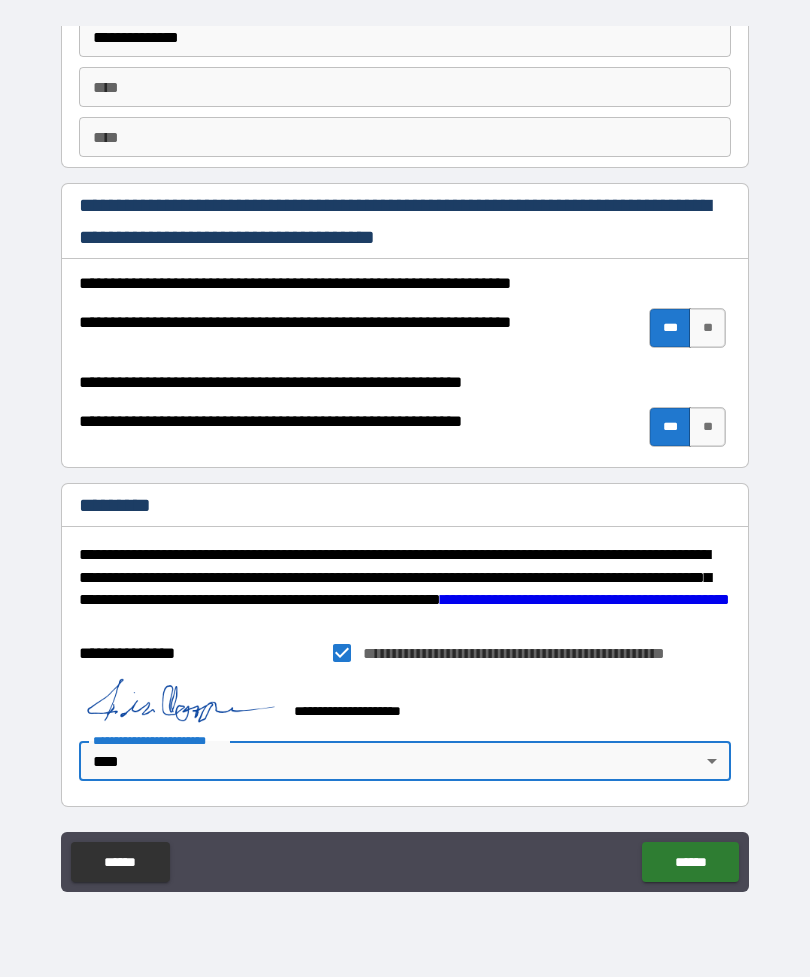 click on "******" at bounding box center (690, 862) 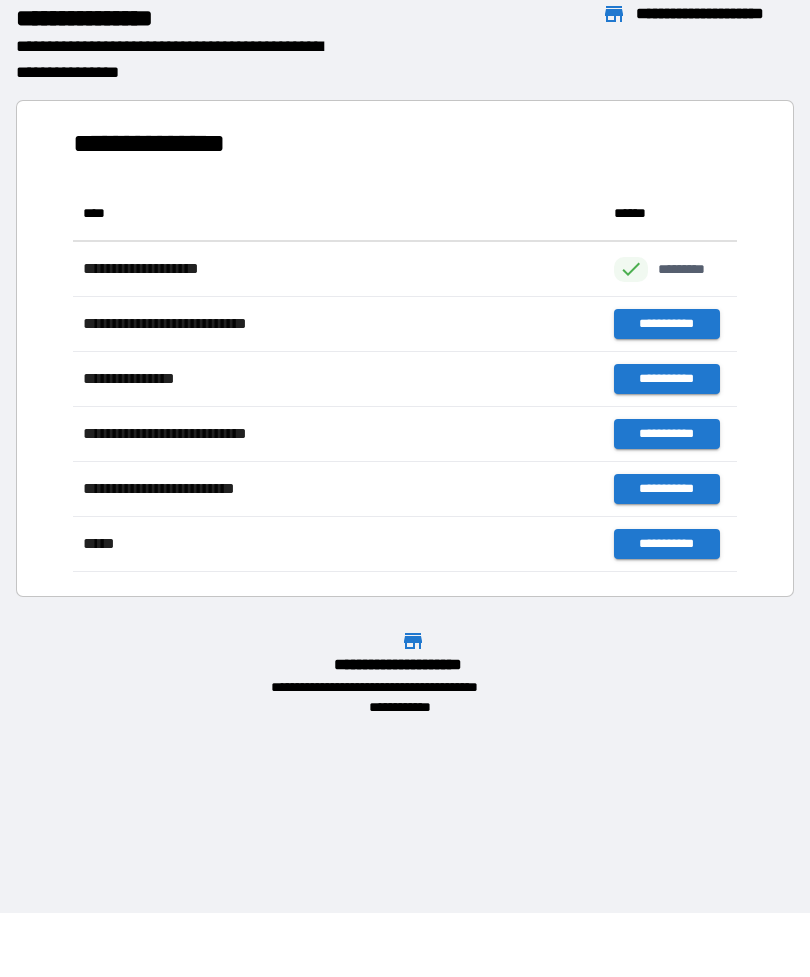 scroll, scrollTop: 1, scrollLeft: 1, axis: both 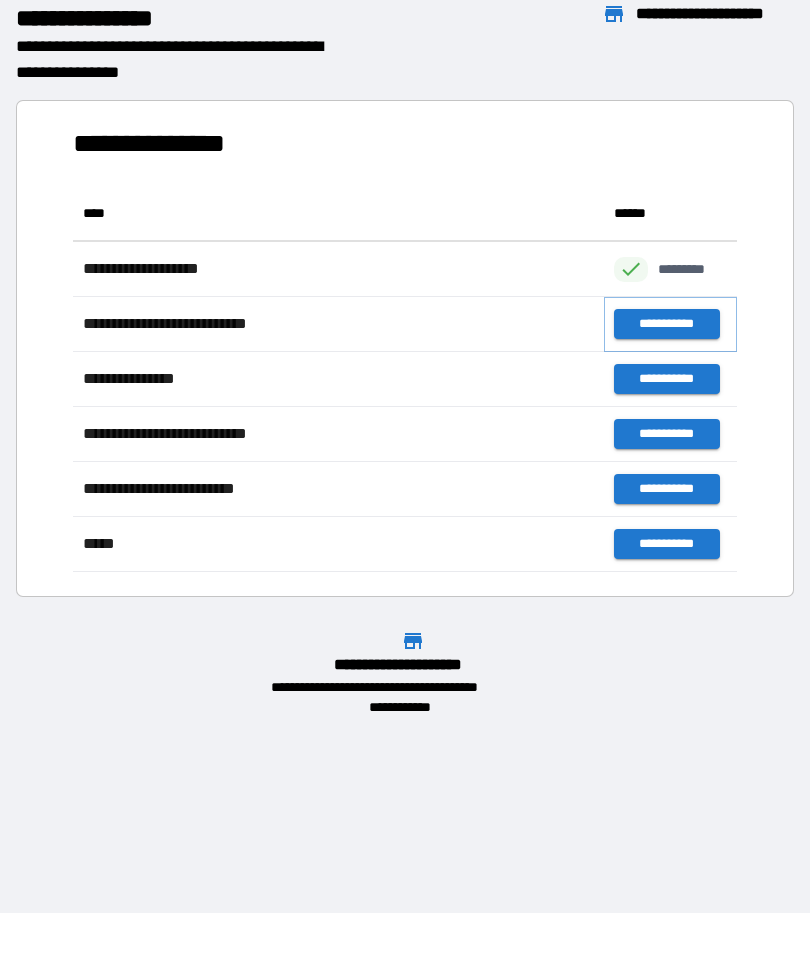 click on "**********" at bounding box center (666, 324) 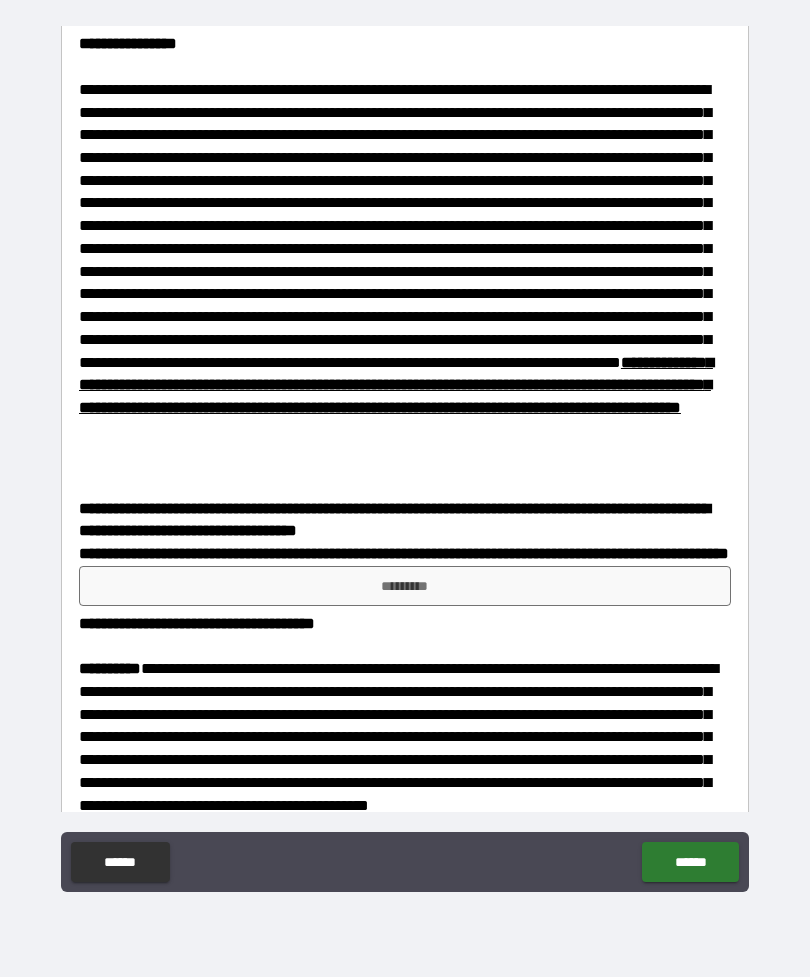 scroll, scrollTop: 371, scrollLeft: 0, axis: vertical 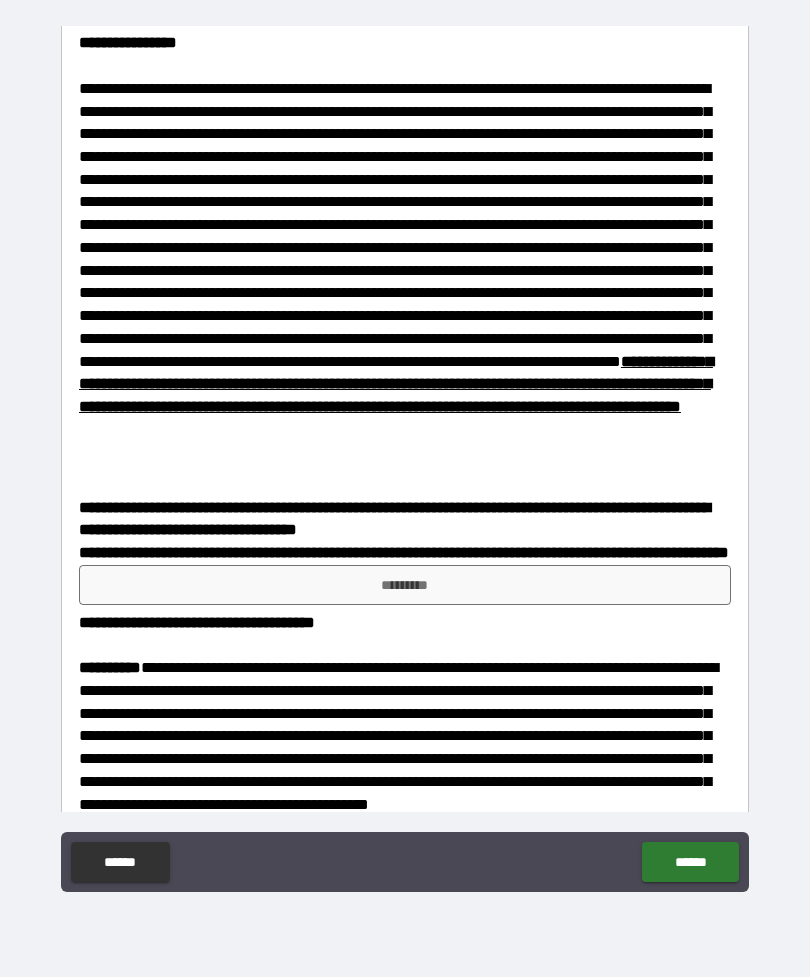 click on "*********" at bounding box center [405, 585] 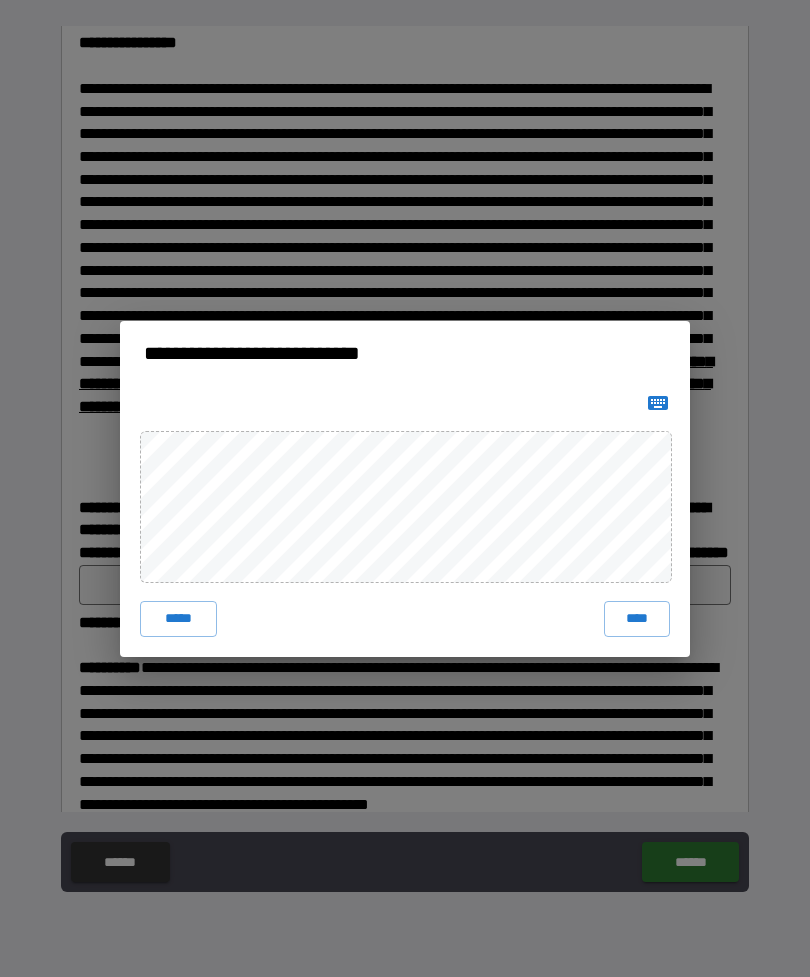 click on "****" at bounding box center [637, 619] 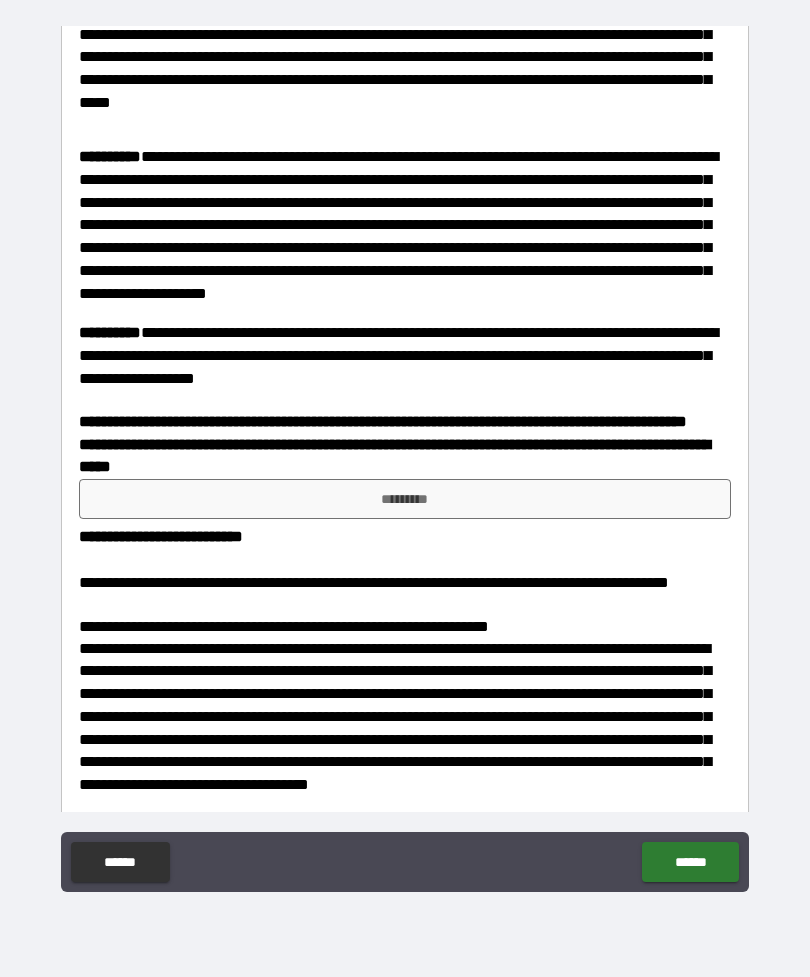 scroll, scrollTop: 1767, scrollLeft: 0, axis: vertical 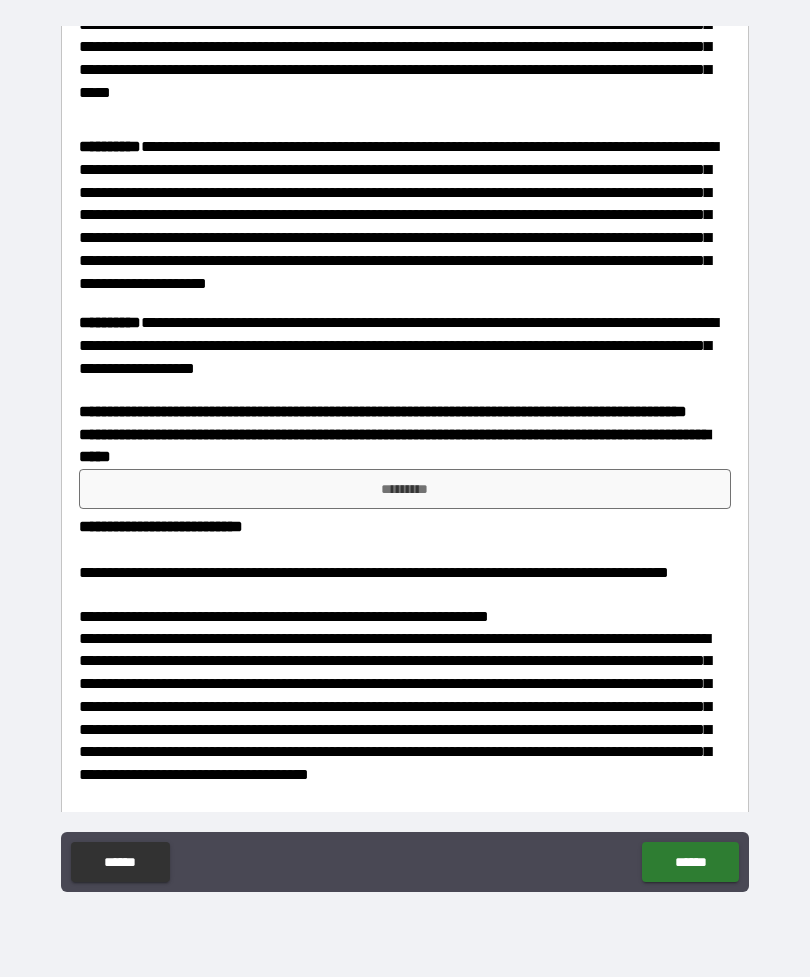 click on "*********" at bounding box center [405, 489] 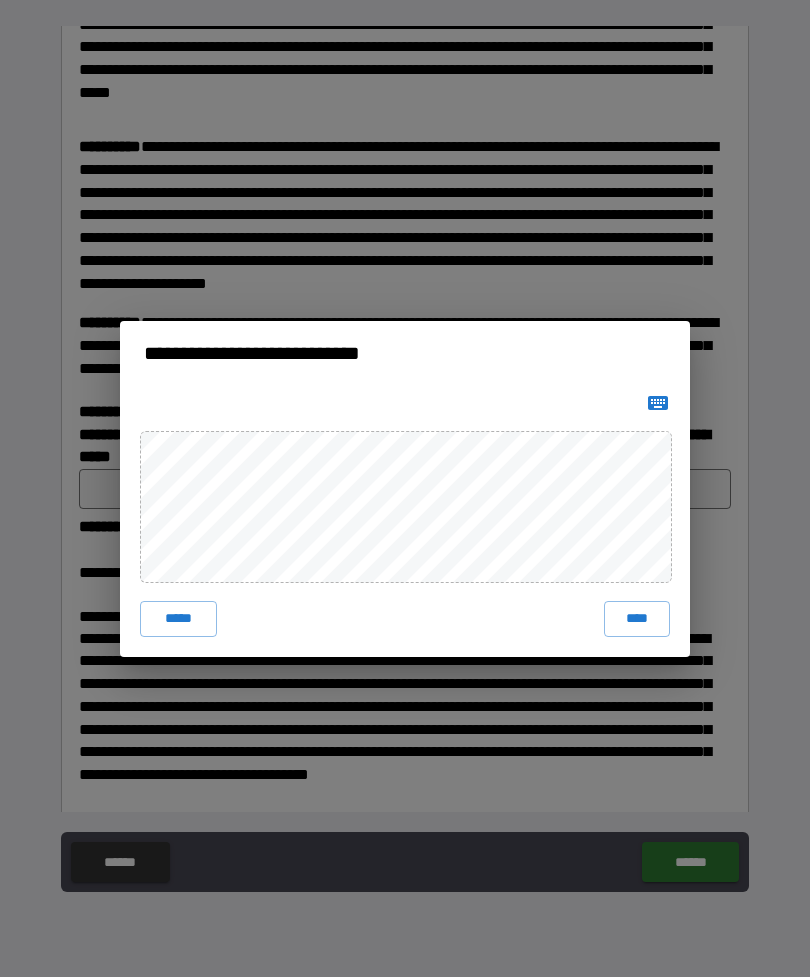 click on "****" at bounding box center [637, 619] 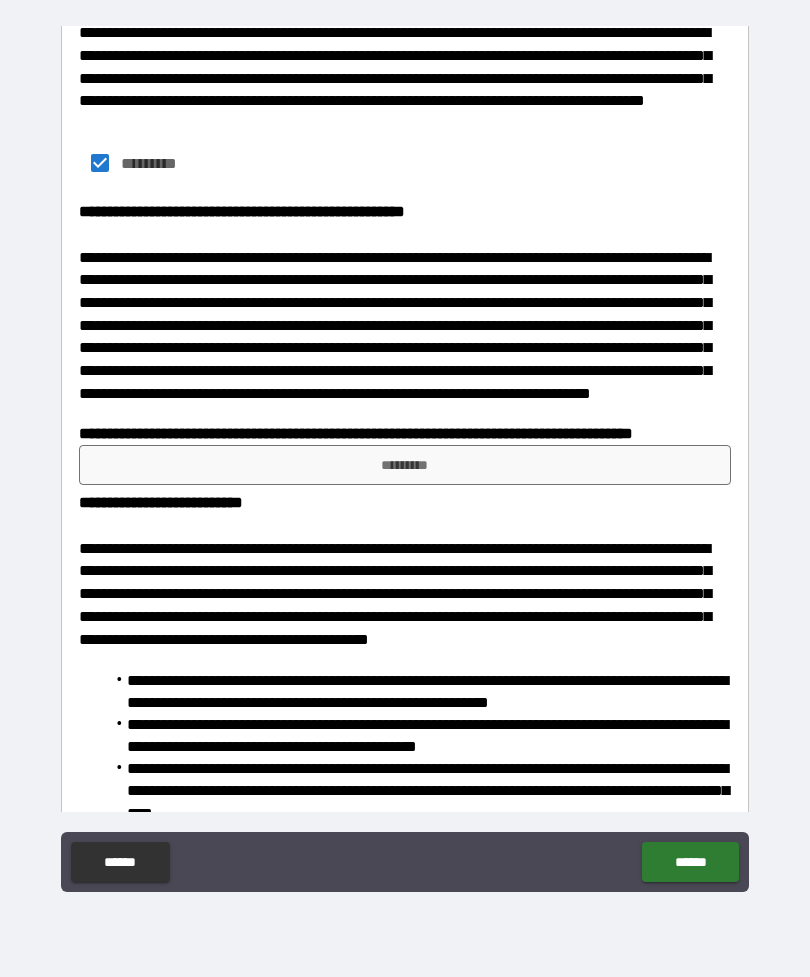 scroll, scrollTop: 4123, scrollLeft: 0, axis: vertical 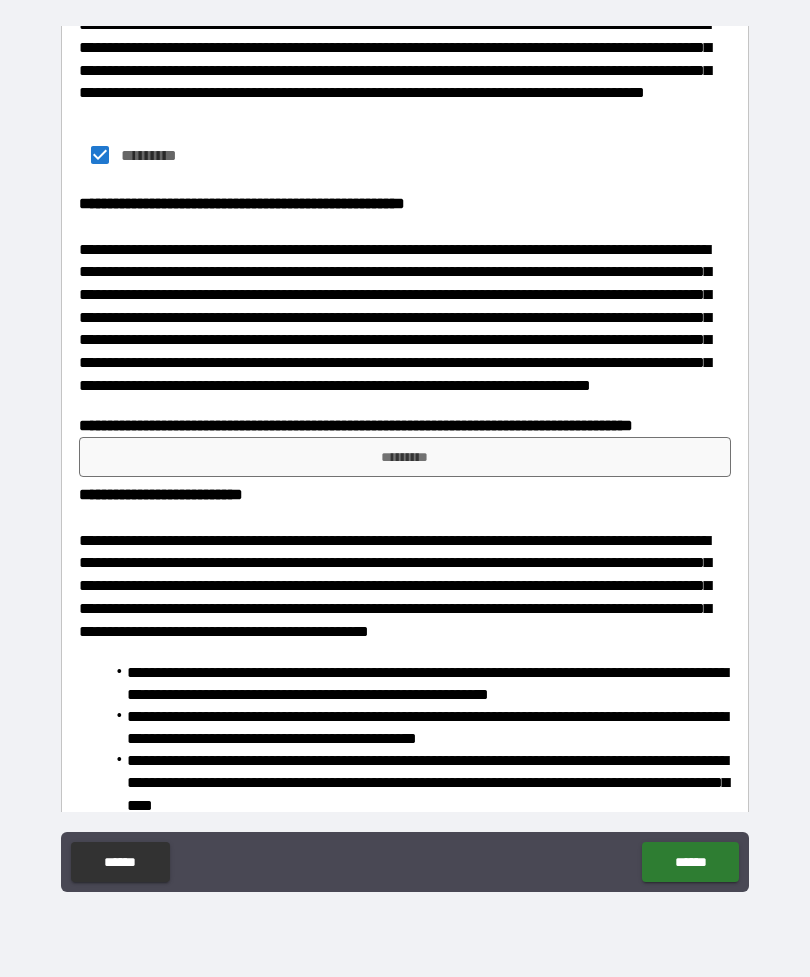 click on "*********" at bounding box center (405, 457) 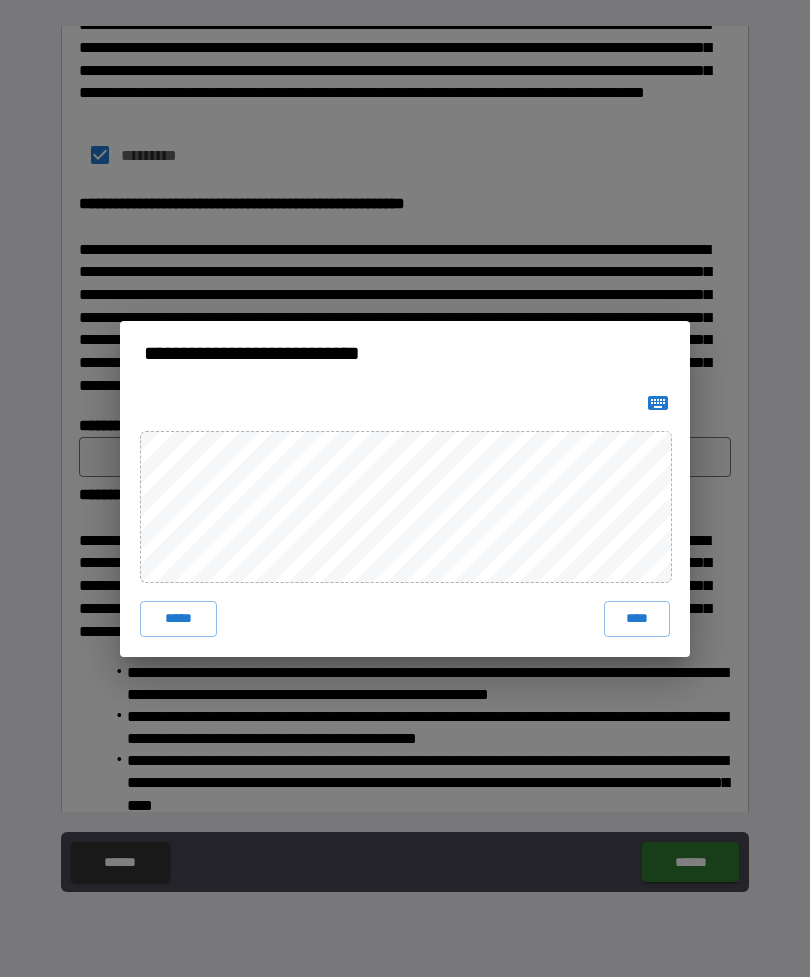 click on "****" at bounding box center (637, 619) 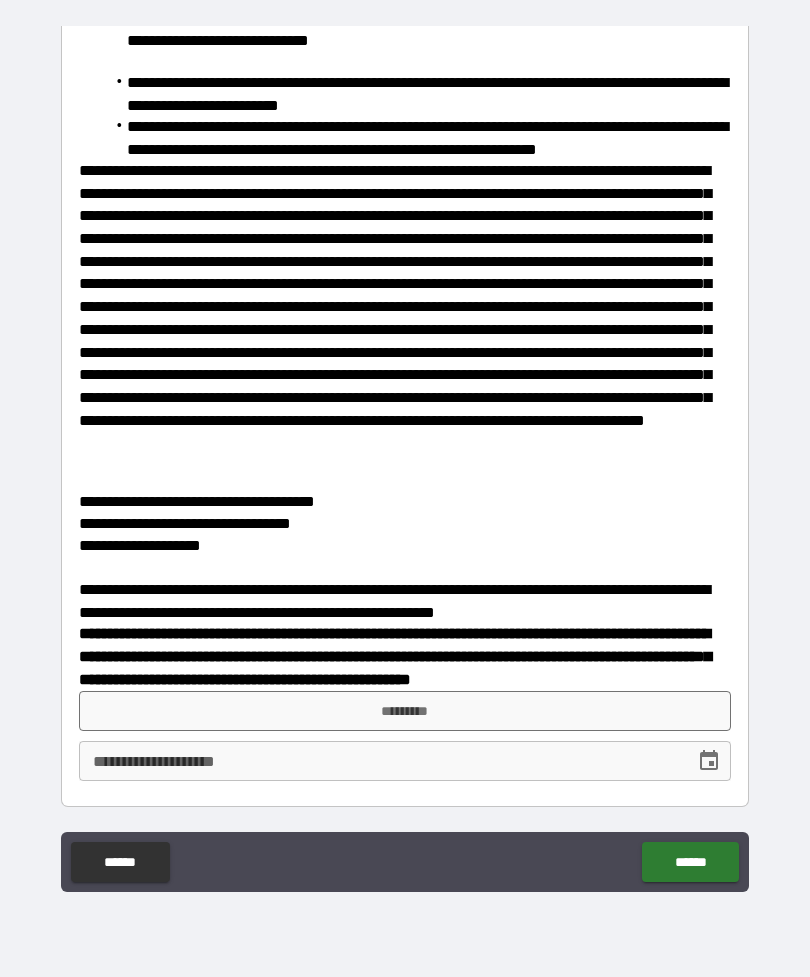 scroll, scrollTop: 5037, scrollLeft: 0, axis: vertical 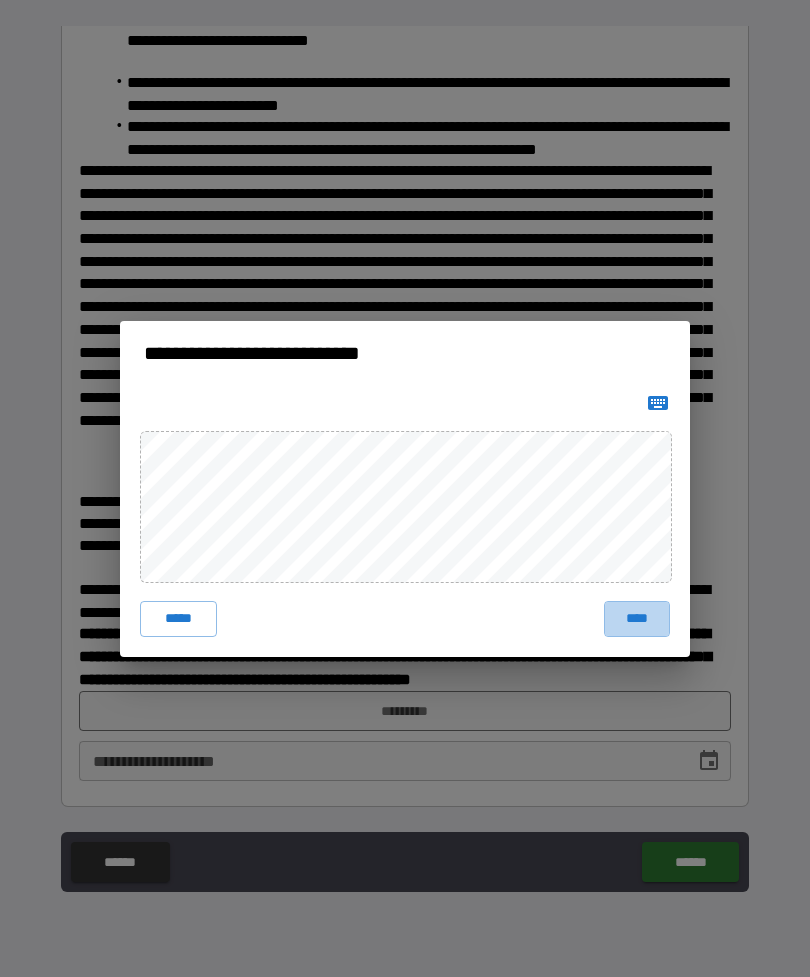 click on "****" at bounding box center (637, 619) 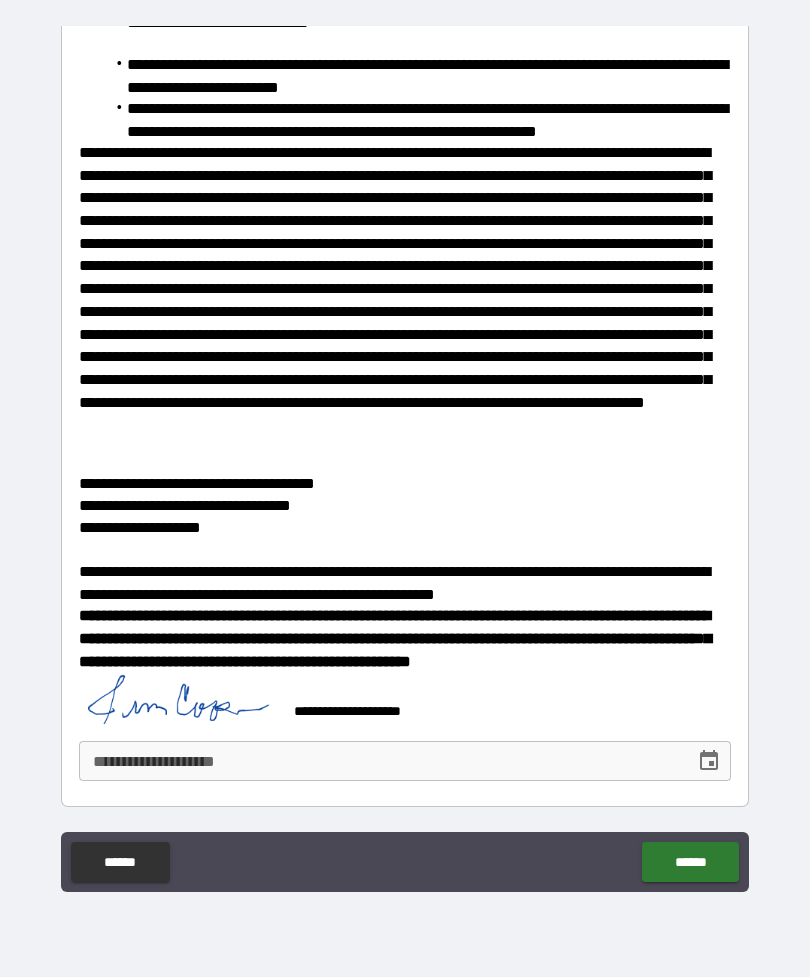 click on "**********" at bounding box center (380, 761) 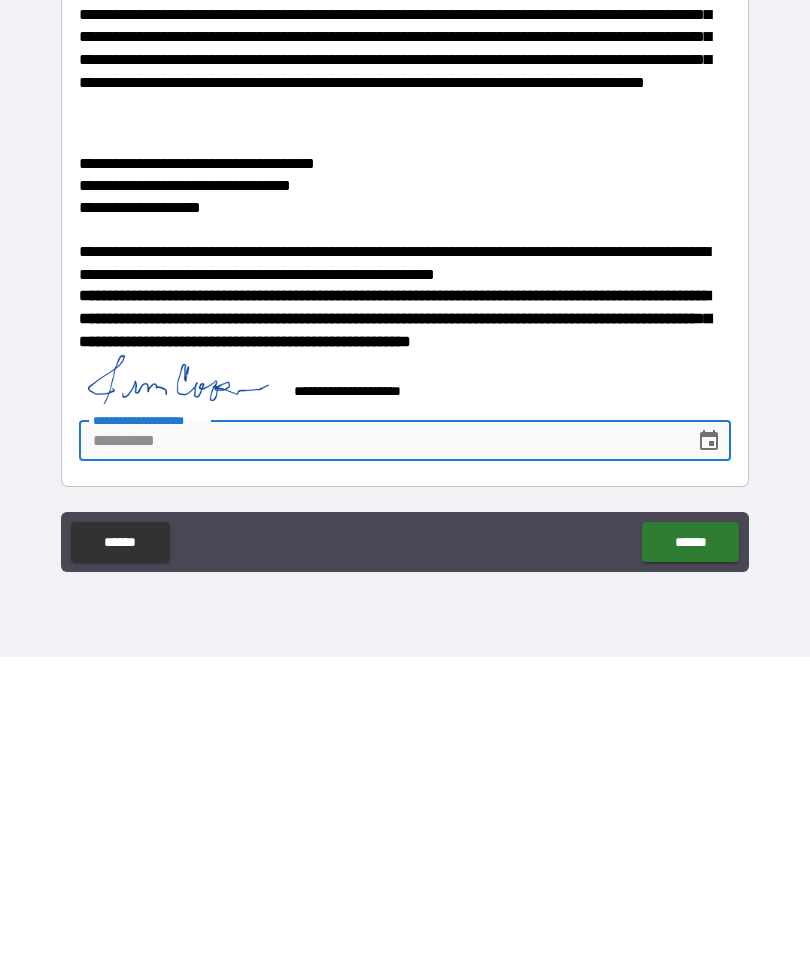 click 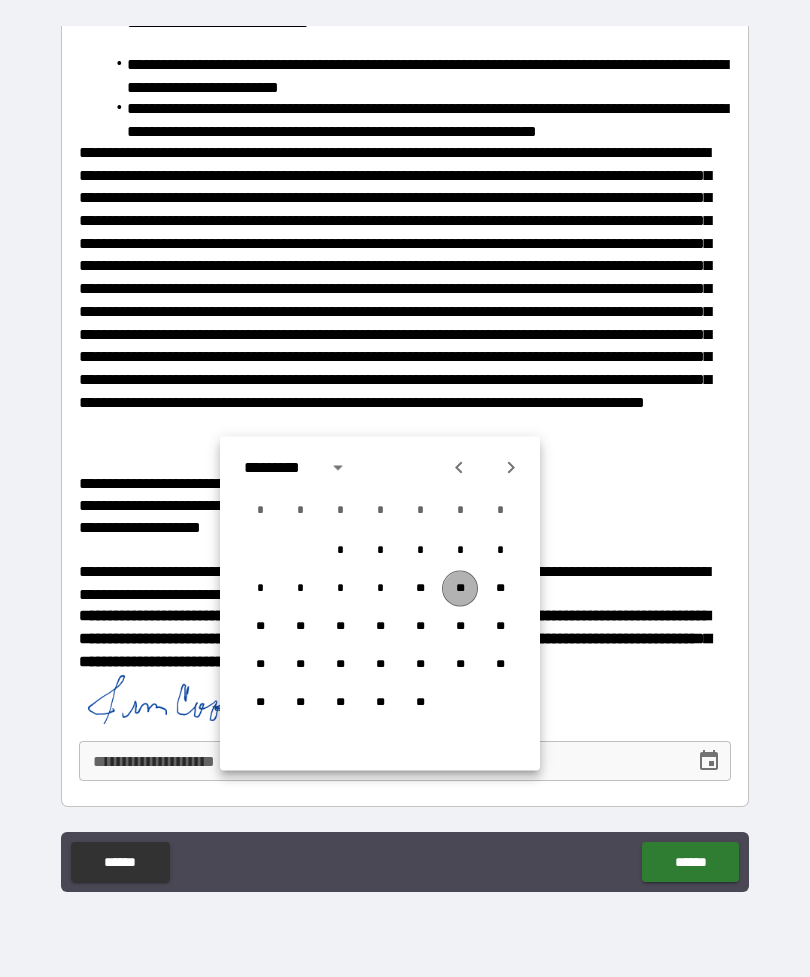 click on "**" at bounding box center (460, 589) 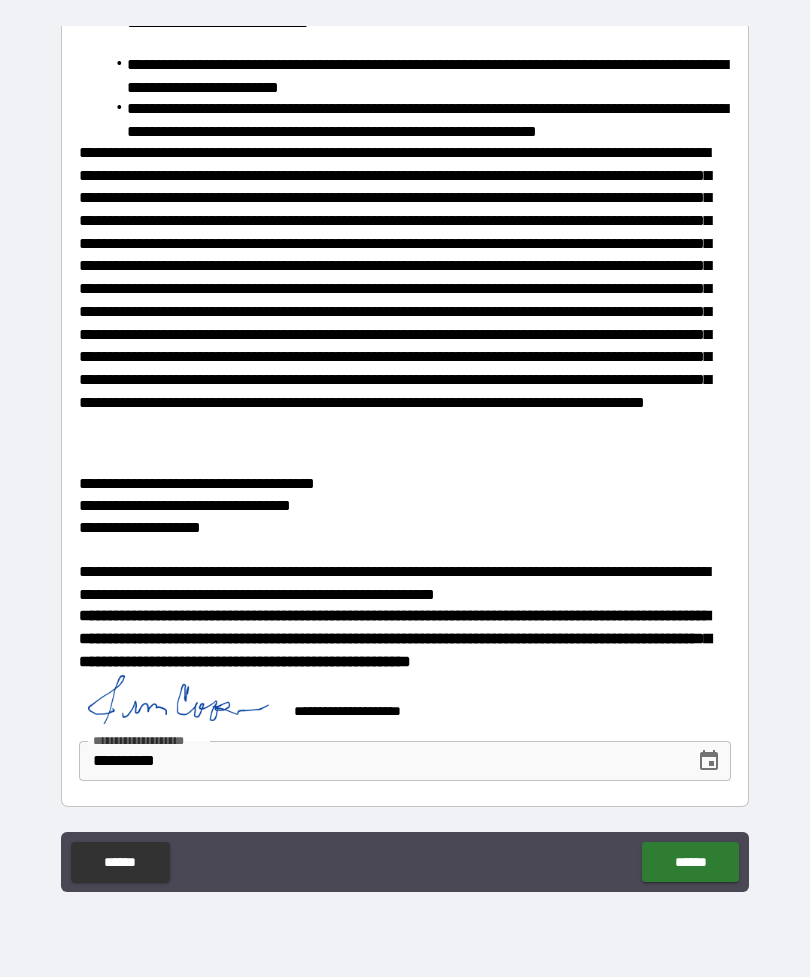 click on "******" at bounding box center [690, 862] 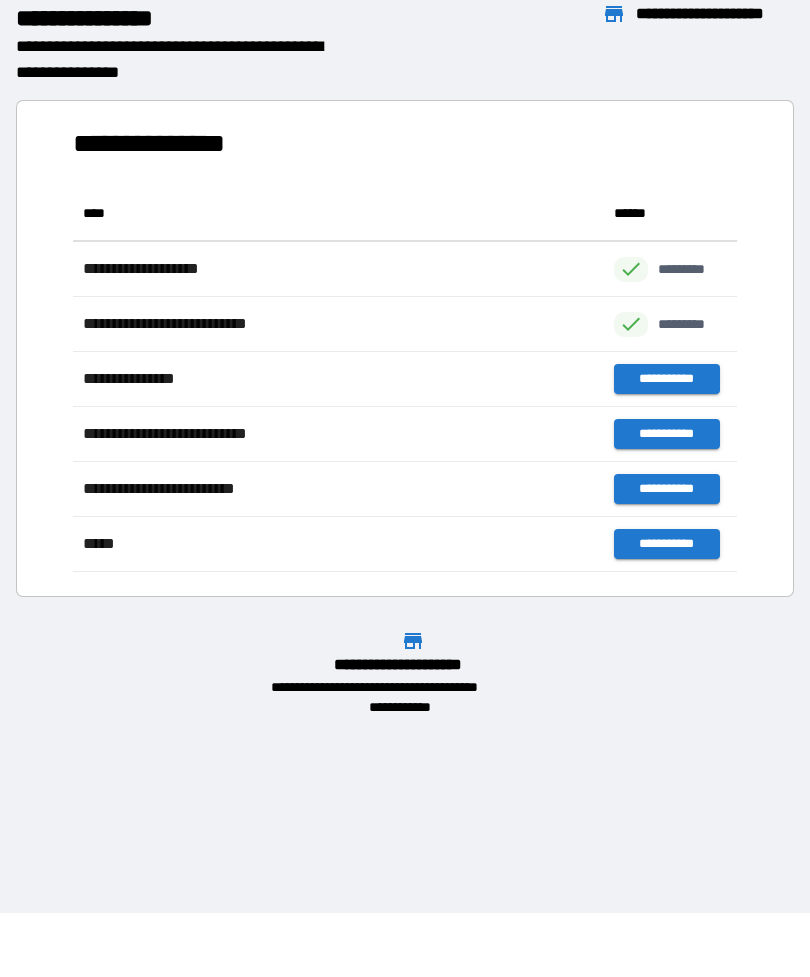 scroll, scrollTop: 1, scrollLeft: 1, axis: both 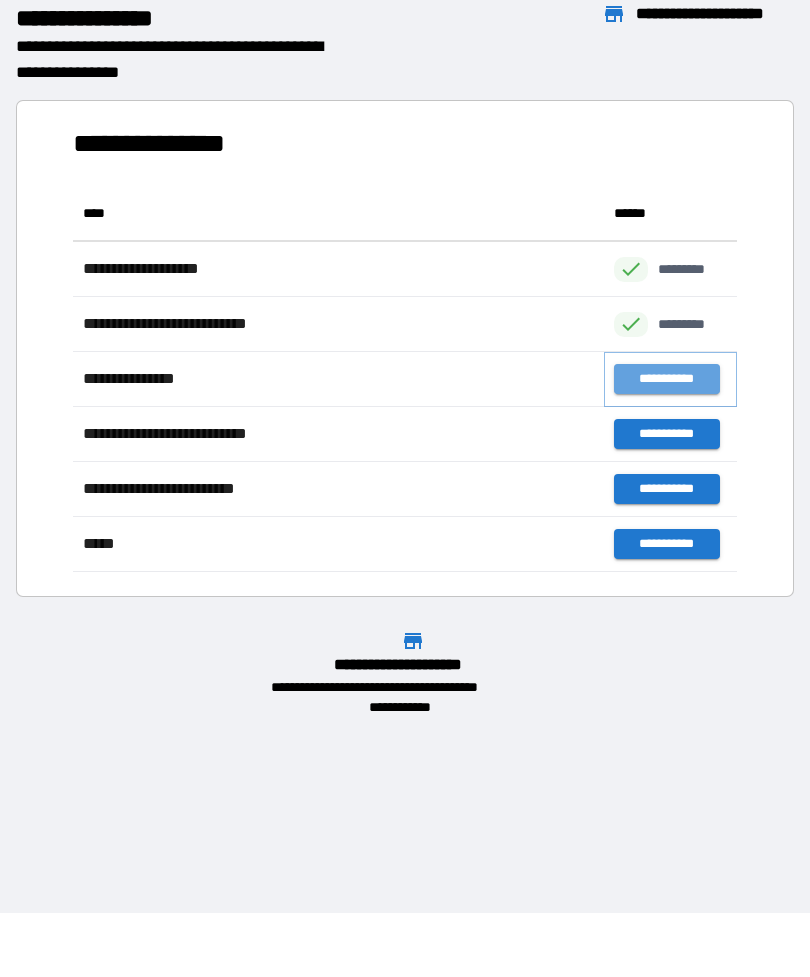click on "**********" at bounding box center [666, 379] 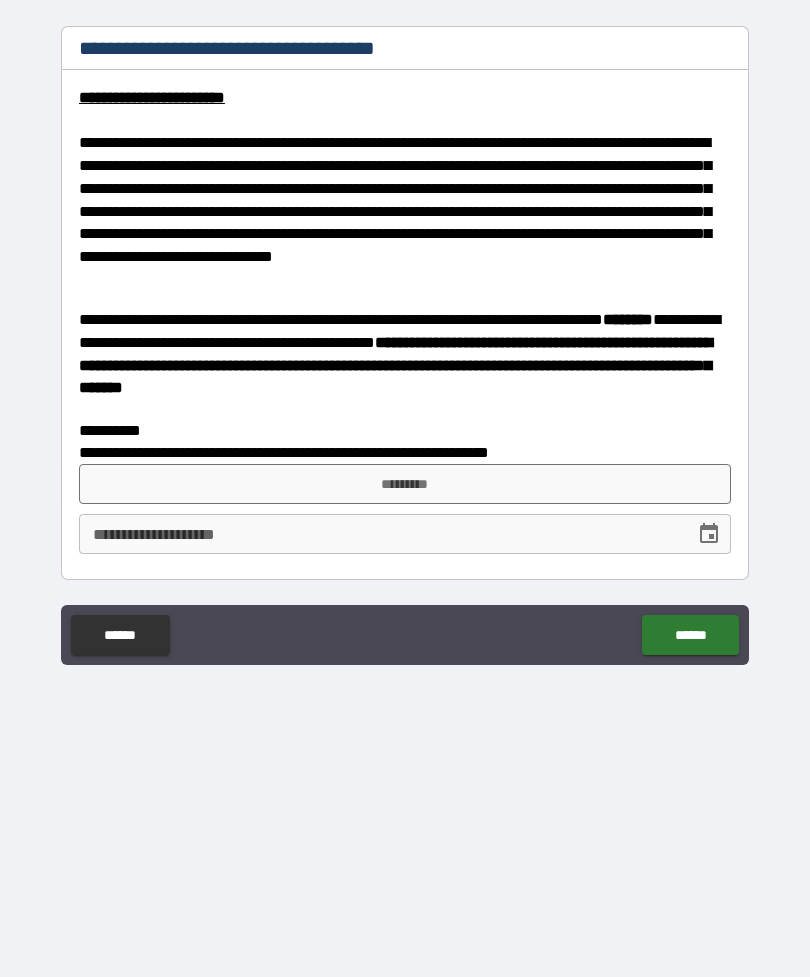 click on "*********" at bounding box center (405, 484) 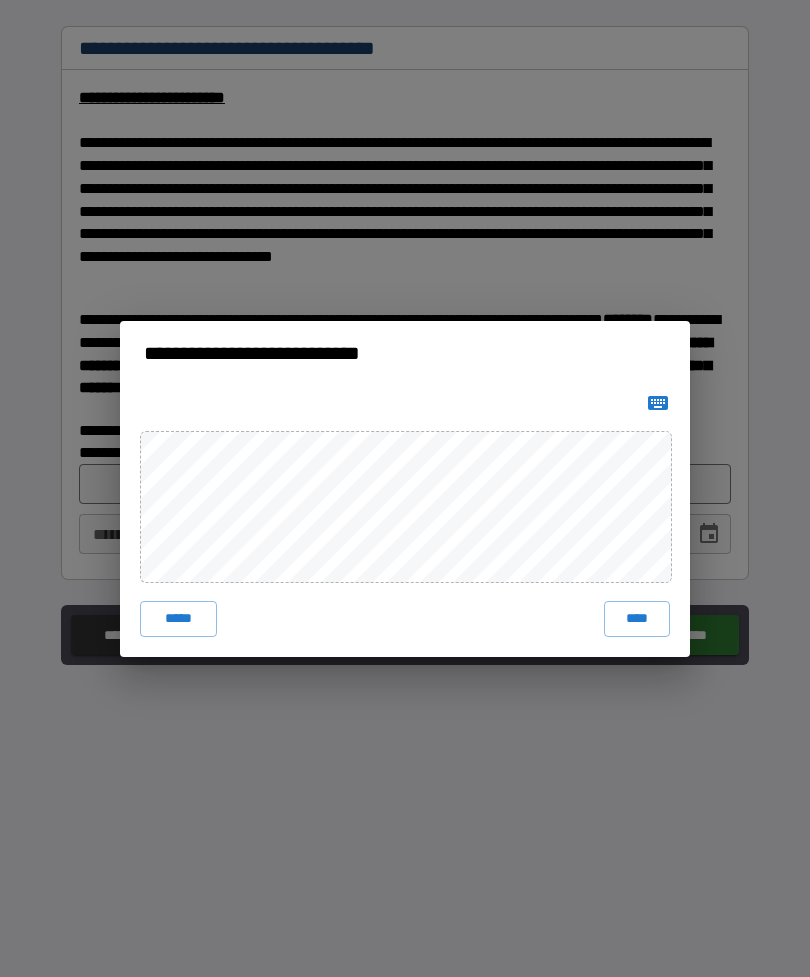 click on "****" at bounding box center [637, 619] 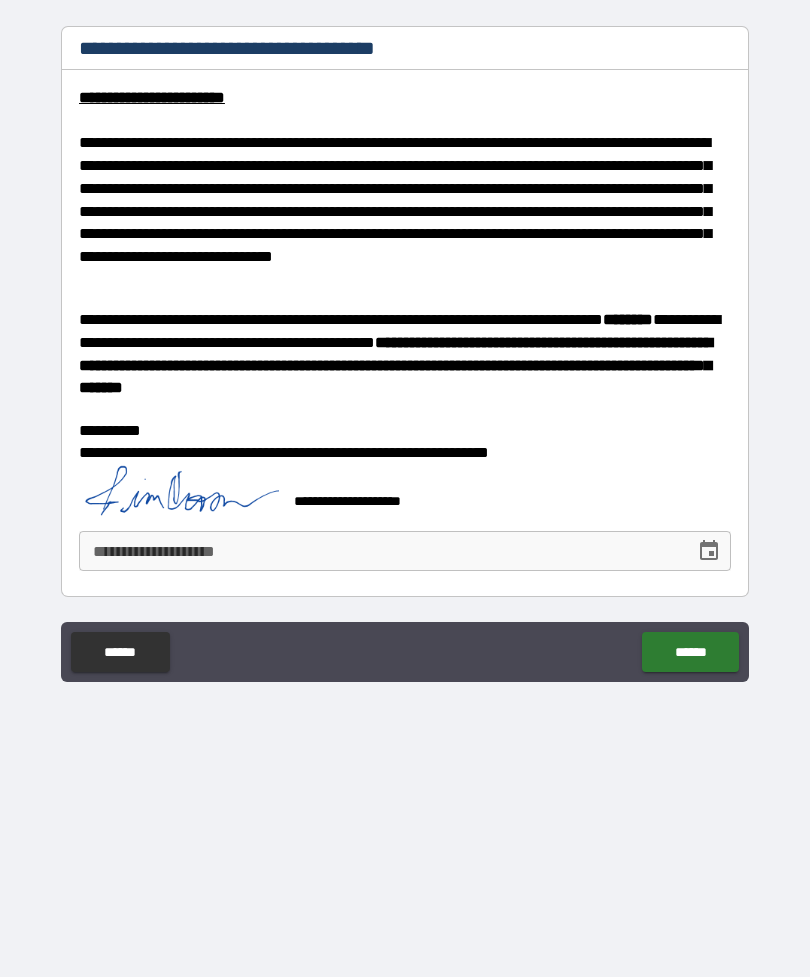 click 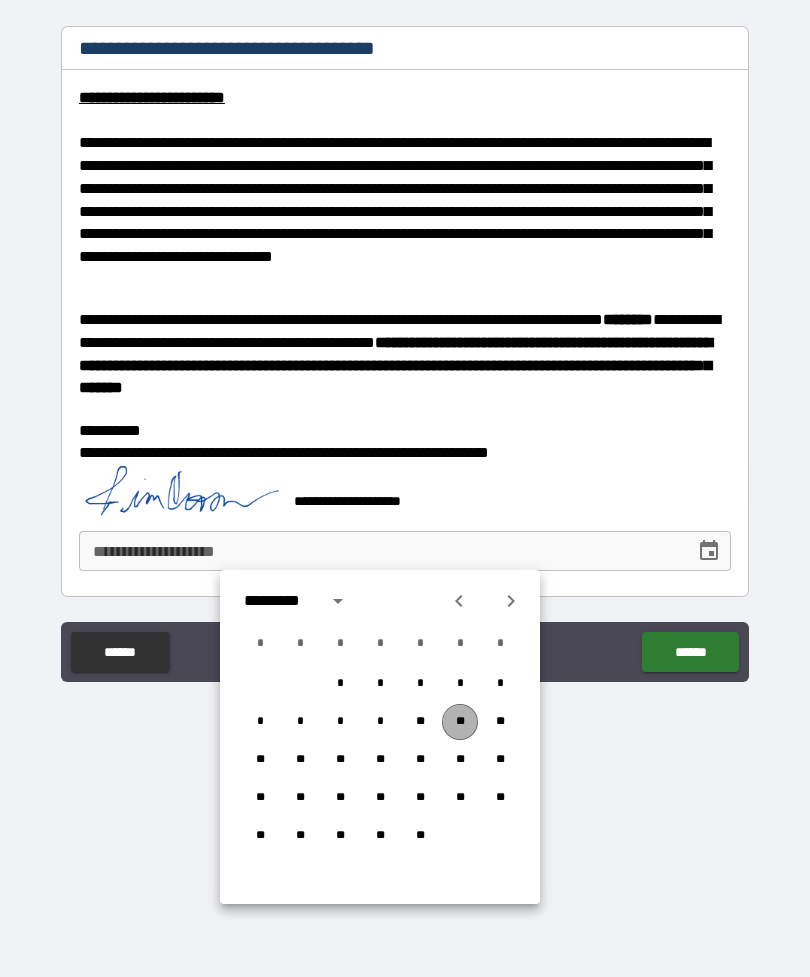 click on "**" at bounding box center [460, 722] 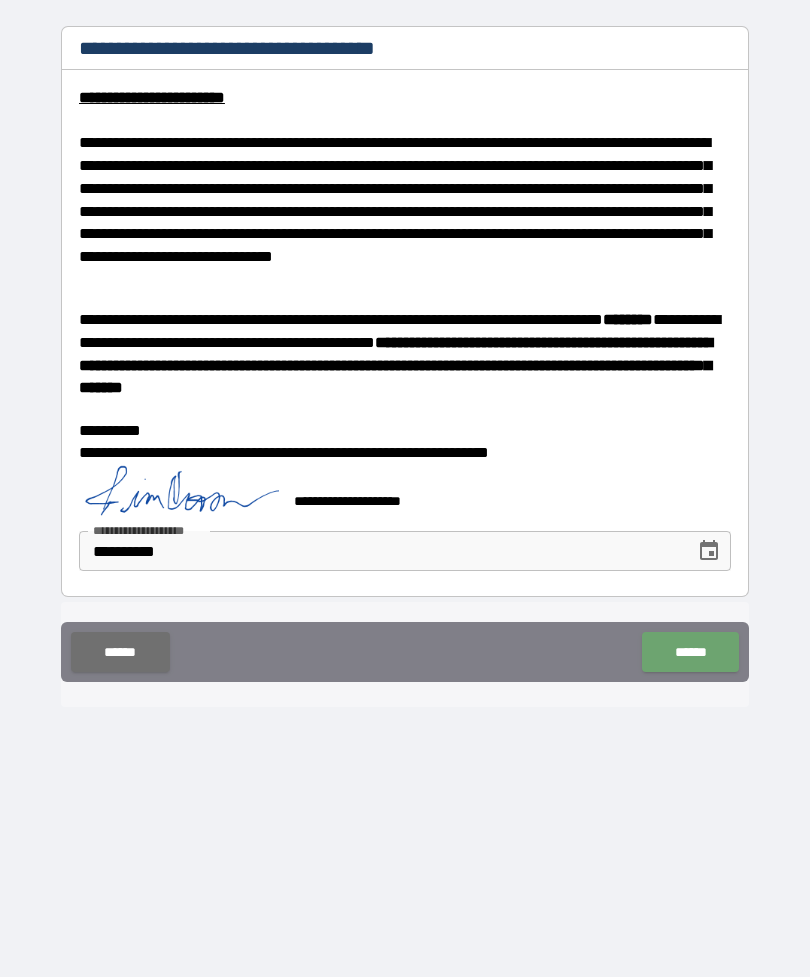 click on "******" at bounding box center [690, 652] 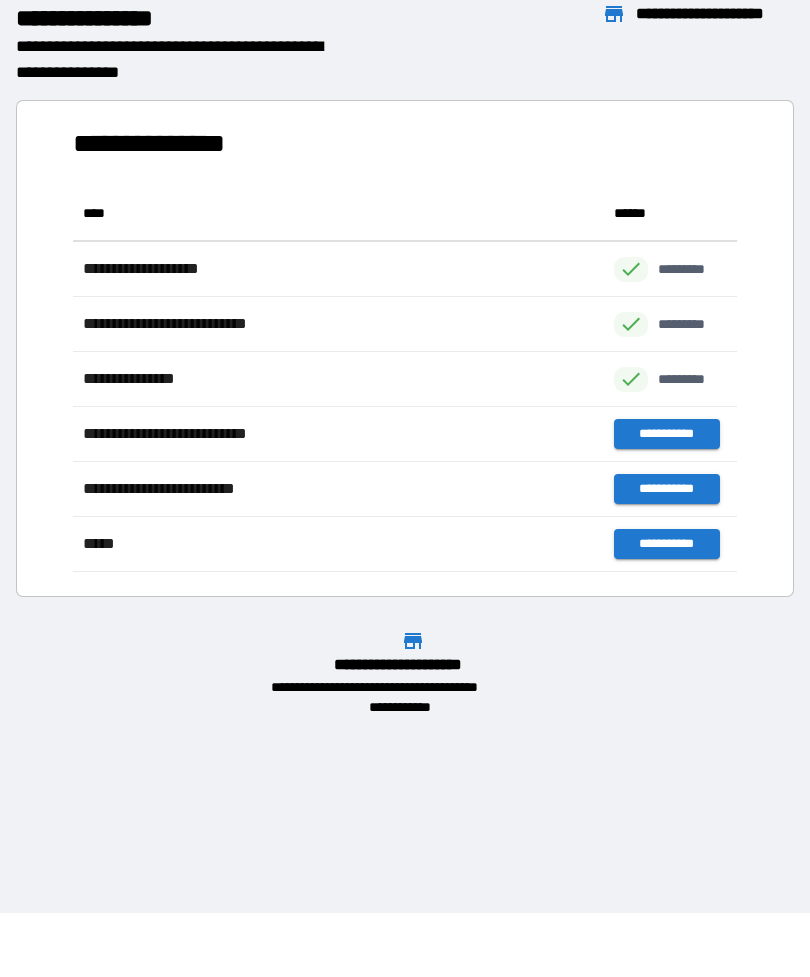 scroll, scrollTop: 1, scrollLeft: 1, axis: both 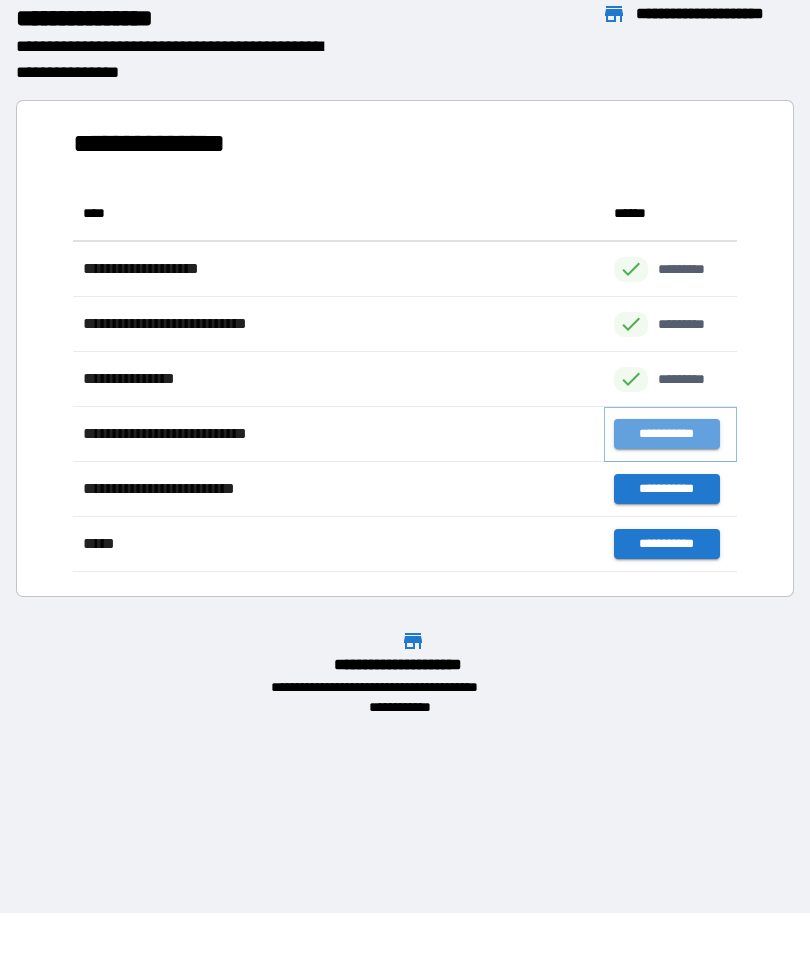 click on "**********" at bounding box center (666, 434) 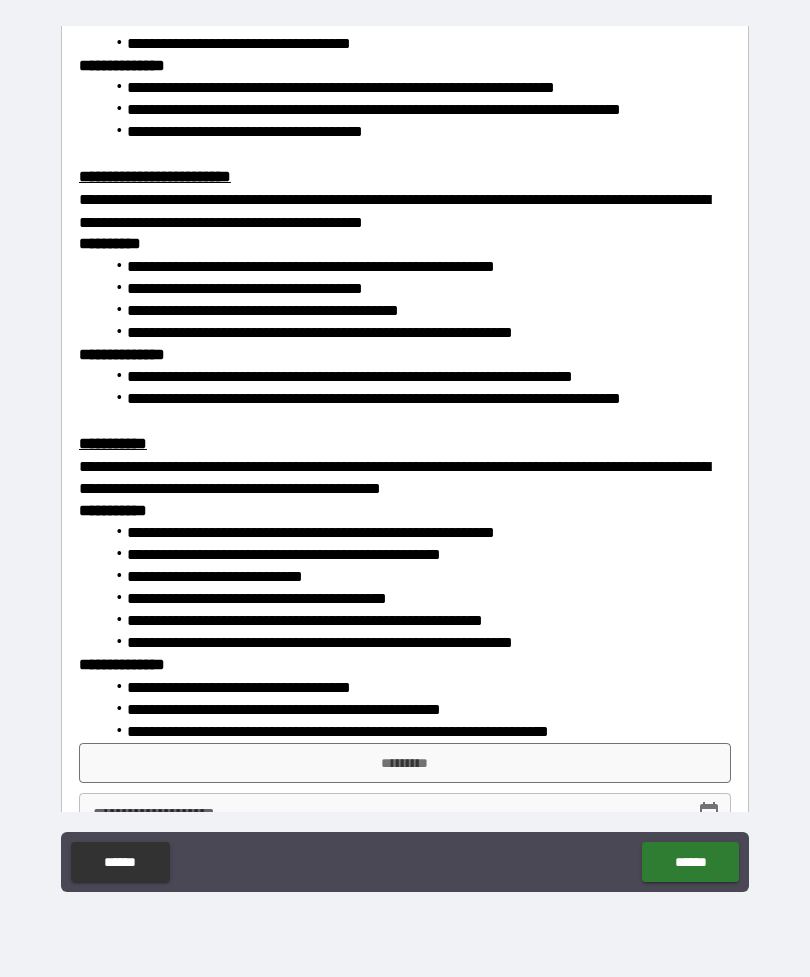 scroll, scrollTop: 2972, scrollLeft: 0, axis: vertical 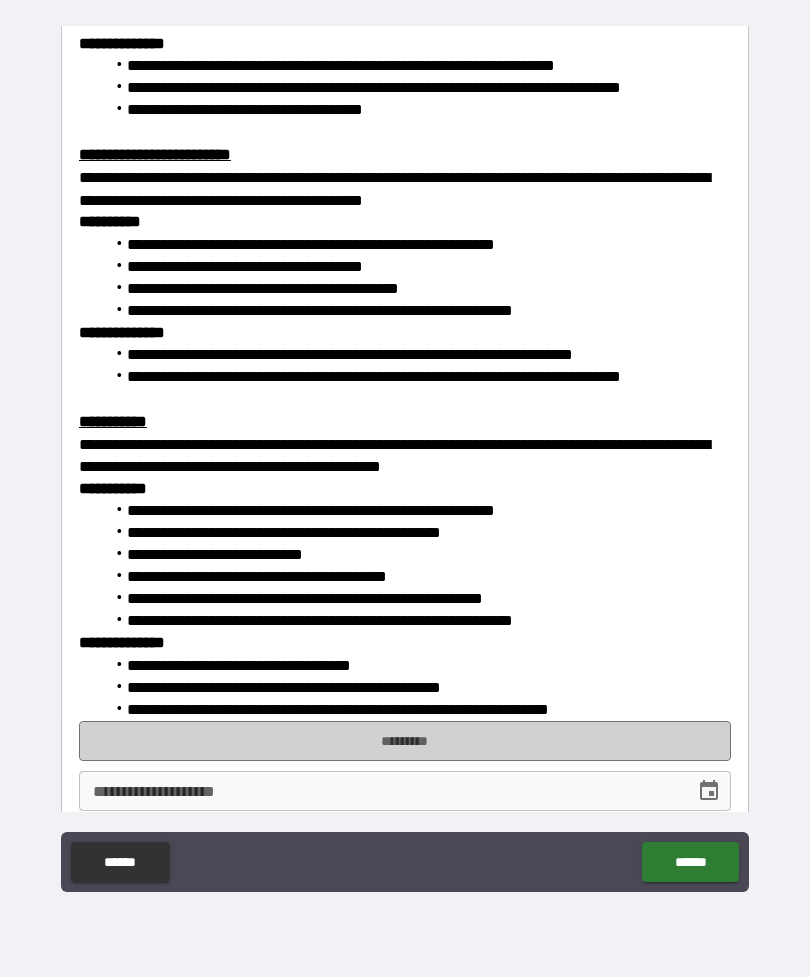 click on "*********" at bounding box center (405, 741) 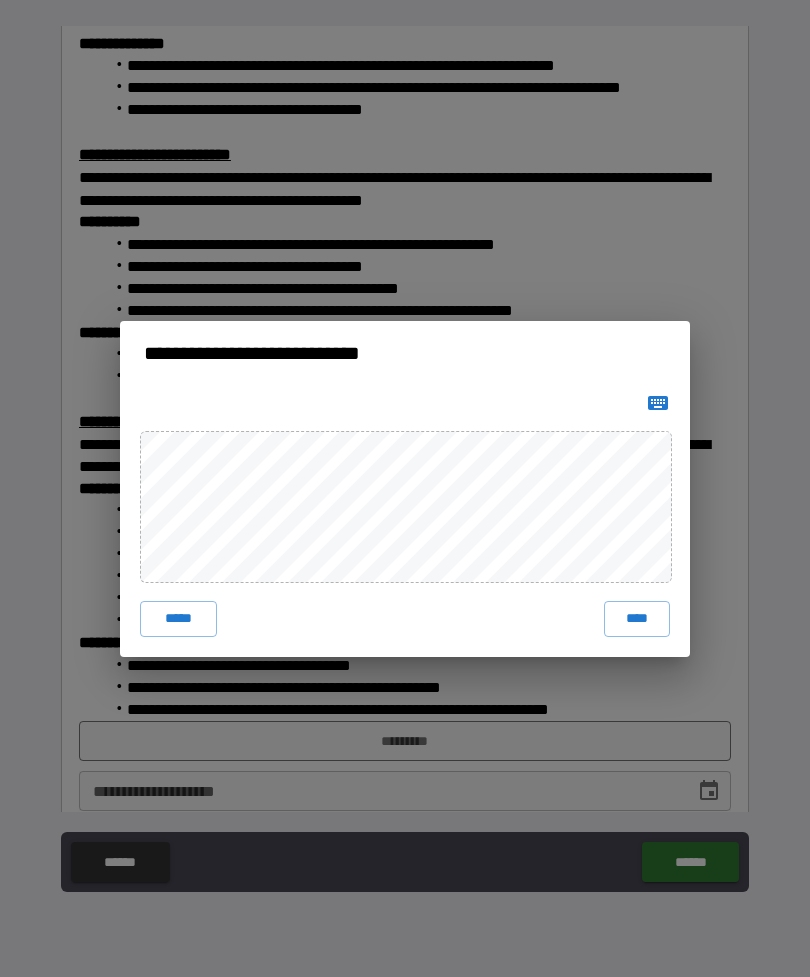 click on "****" at bounding box center [637, 619] 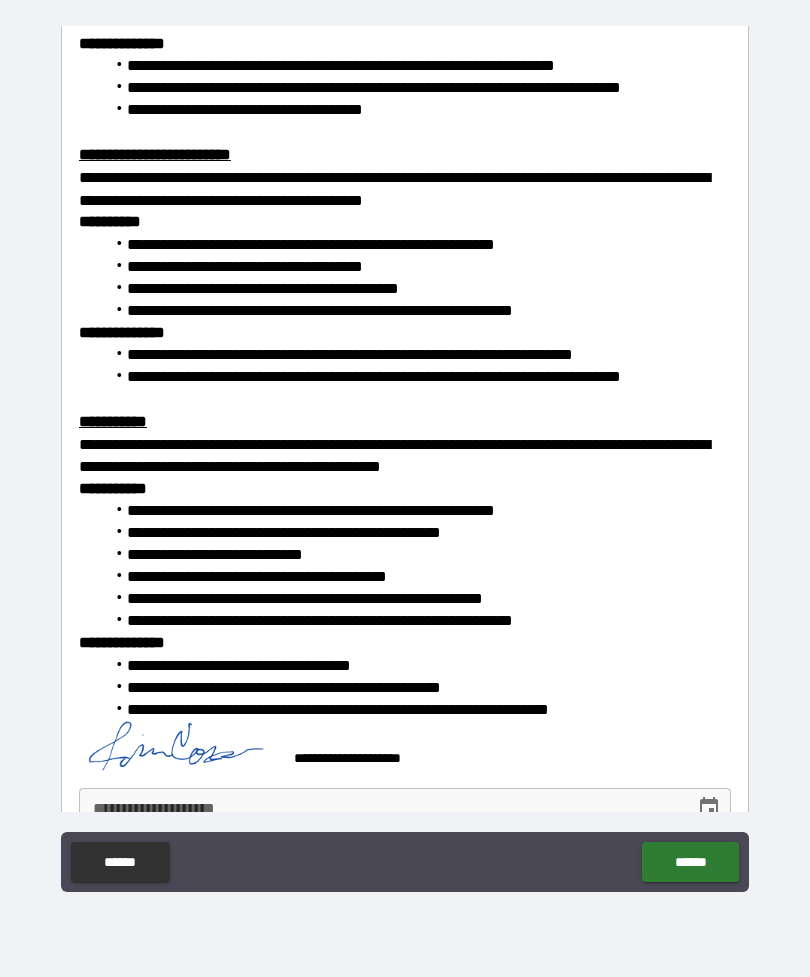 click 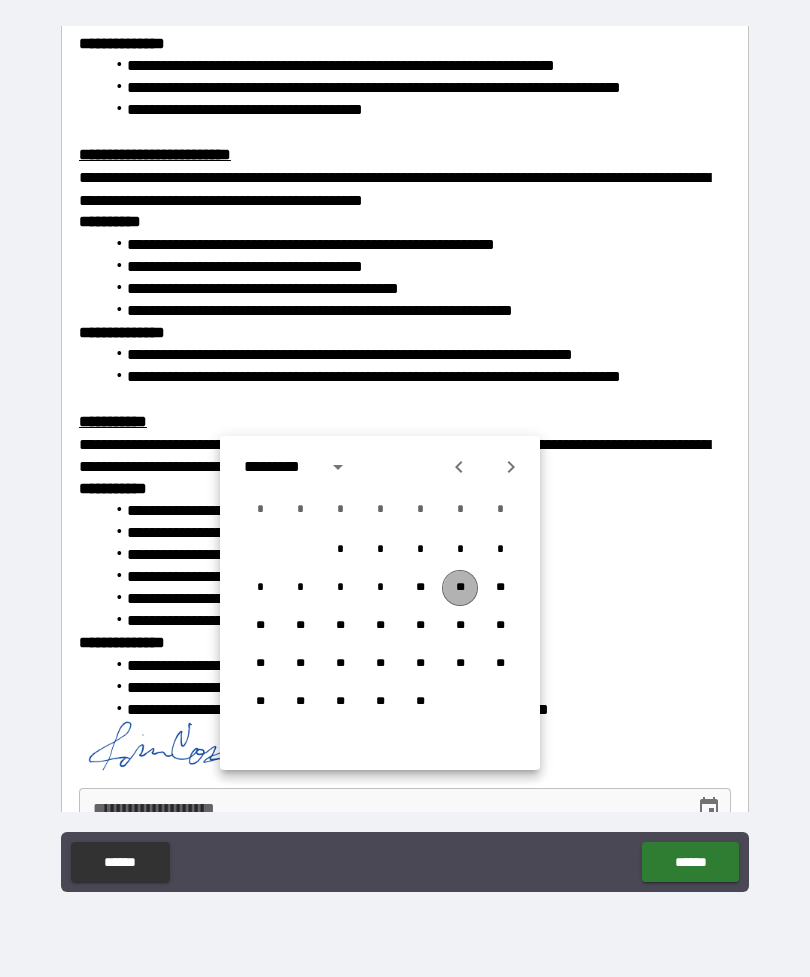 click on "**" at bounding box center [460, 588] 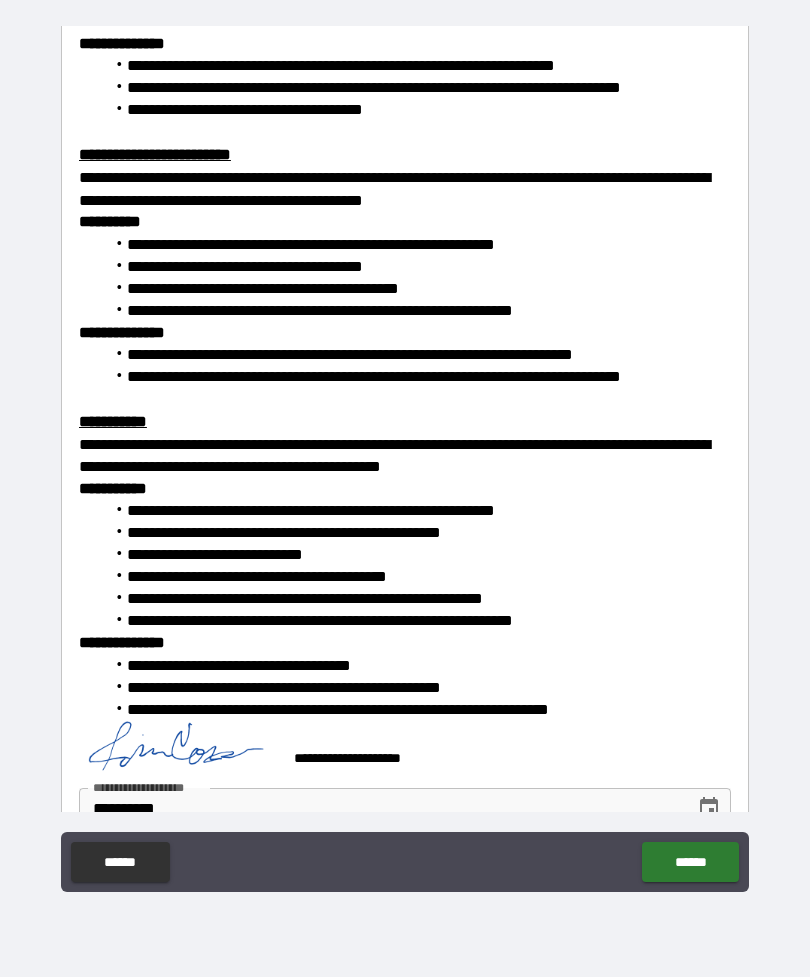 click on "******" at bounding box center [690, 862] 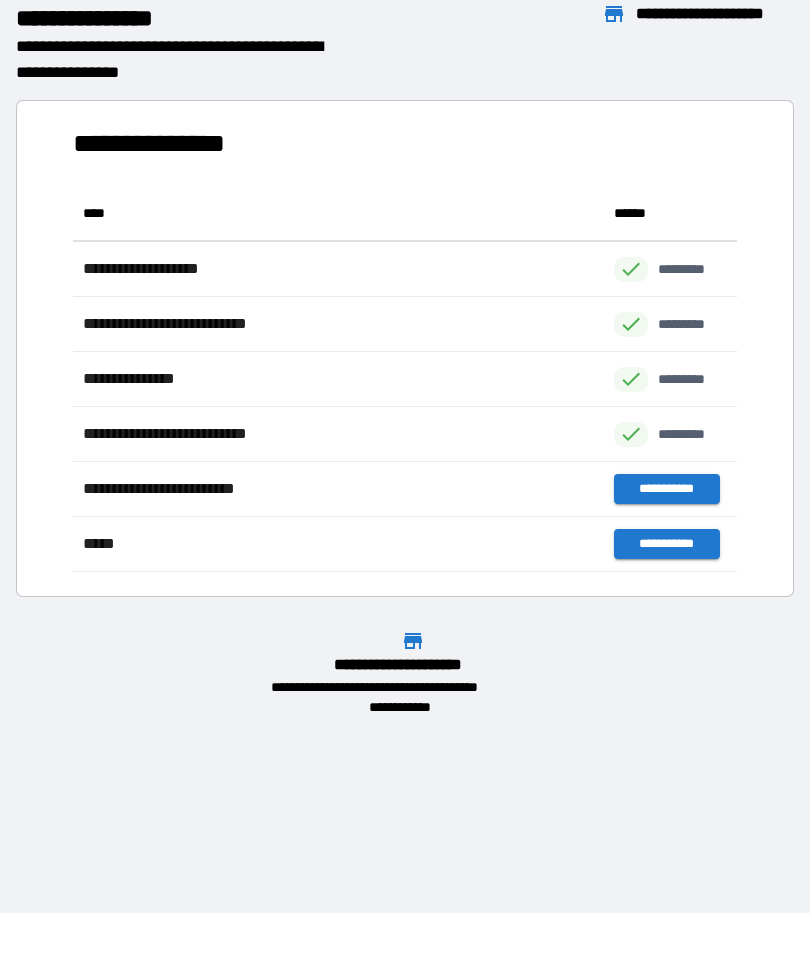 scroll, scrollTop: 1, scrollLeft: 1, axis: both 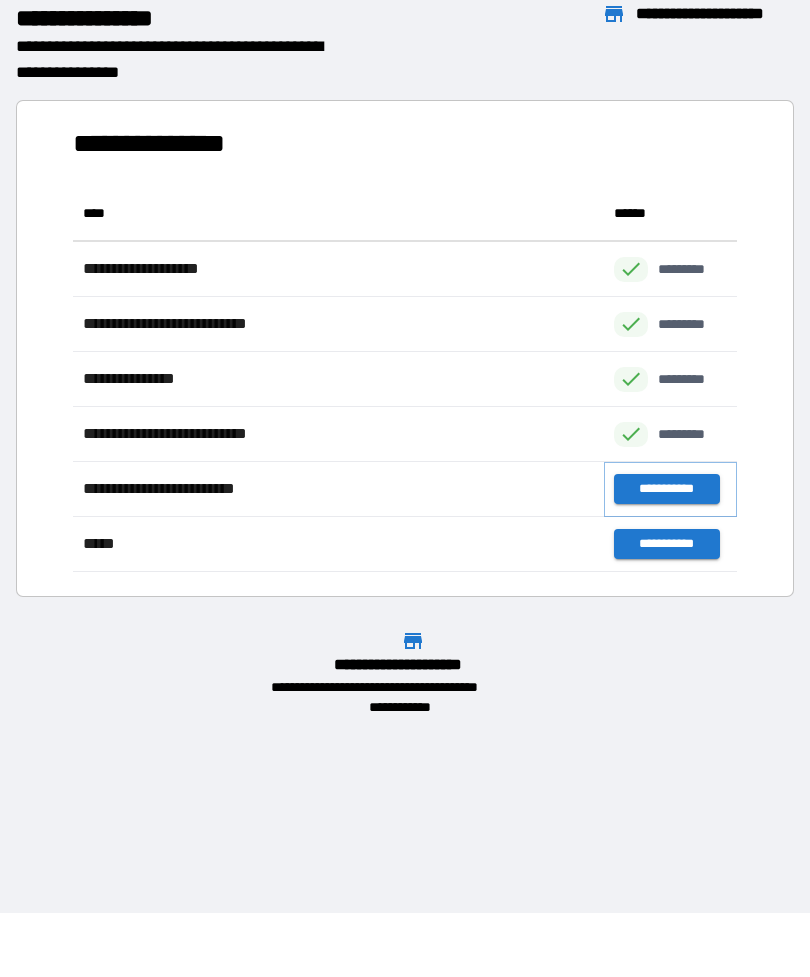 click on "**********" at bounding box center [666, 489] 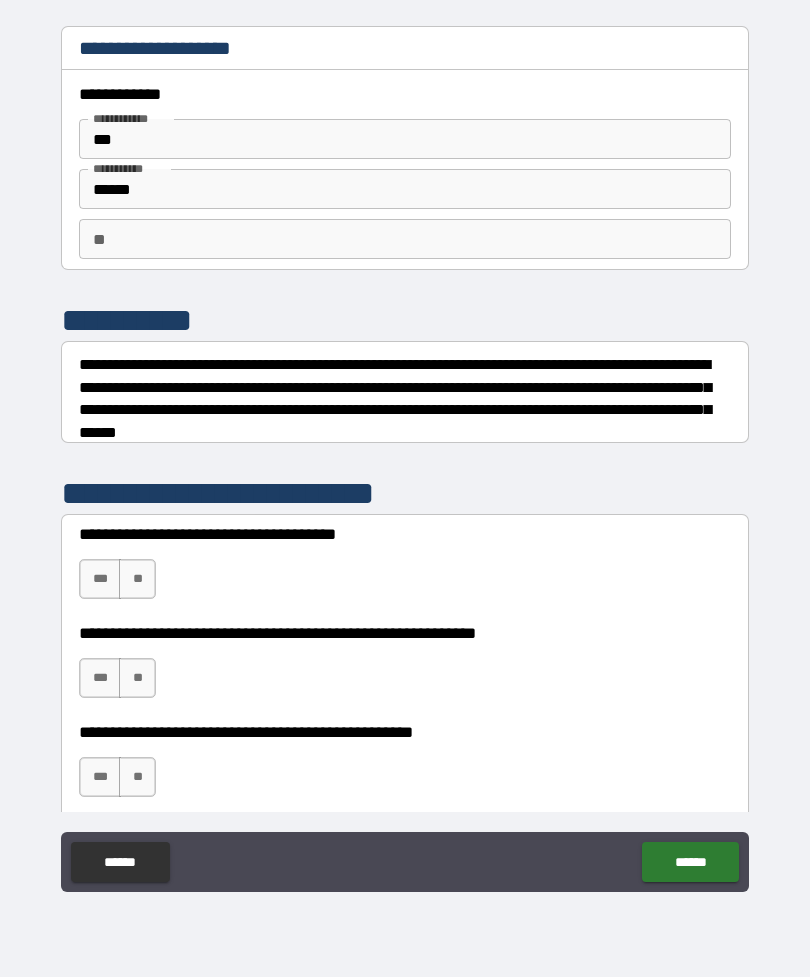 click on "***" at bounding box center (100, 579) 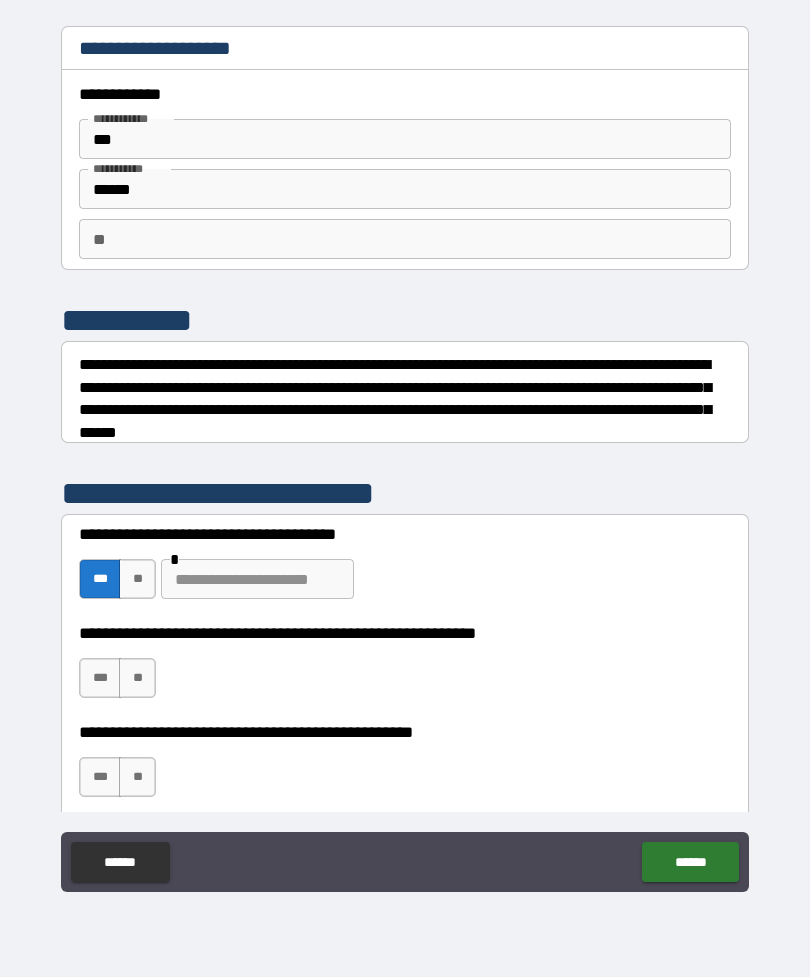 click at bounding box center (257, 579) 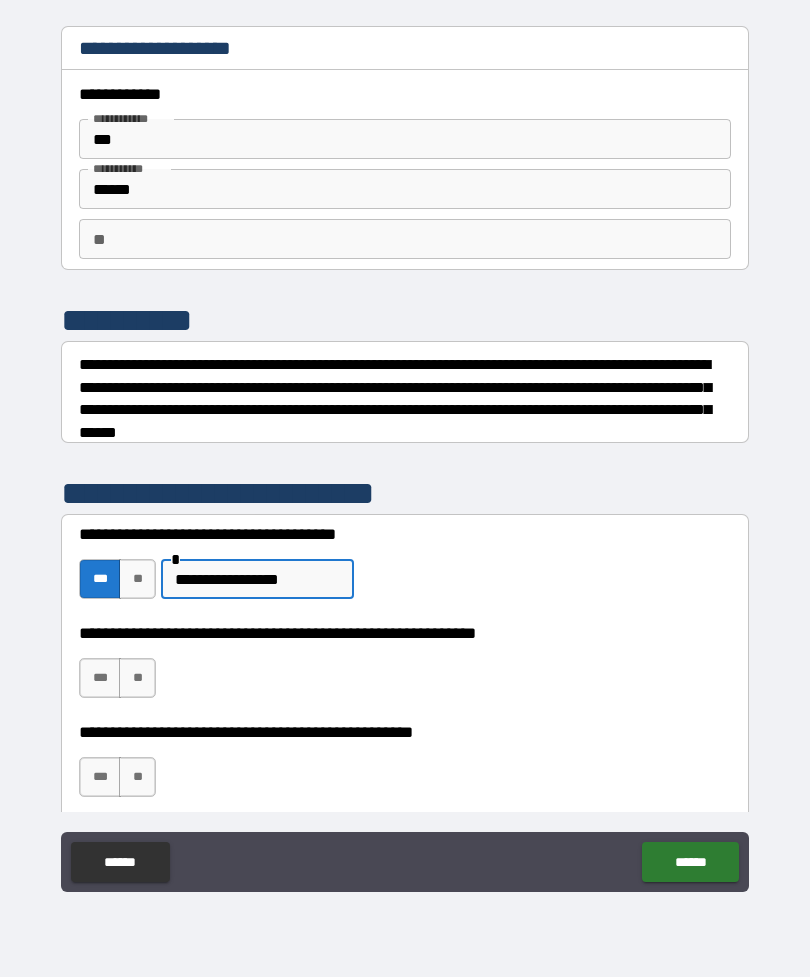 click on "**********" at bounding box center (257, 579) 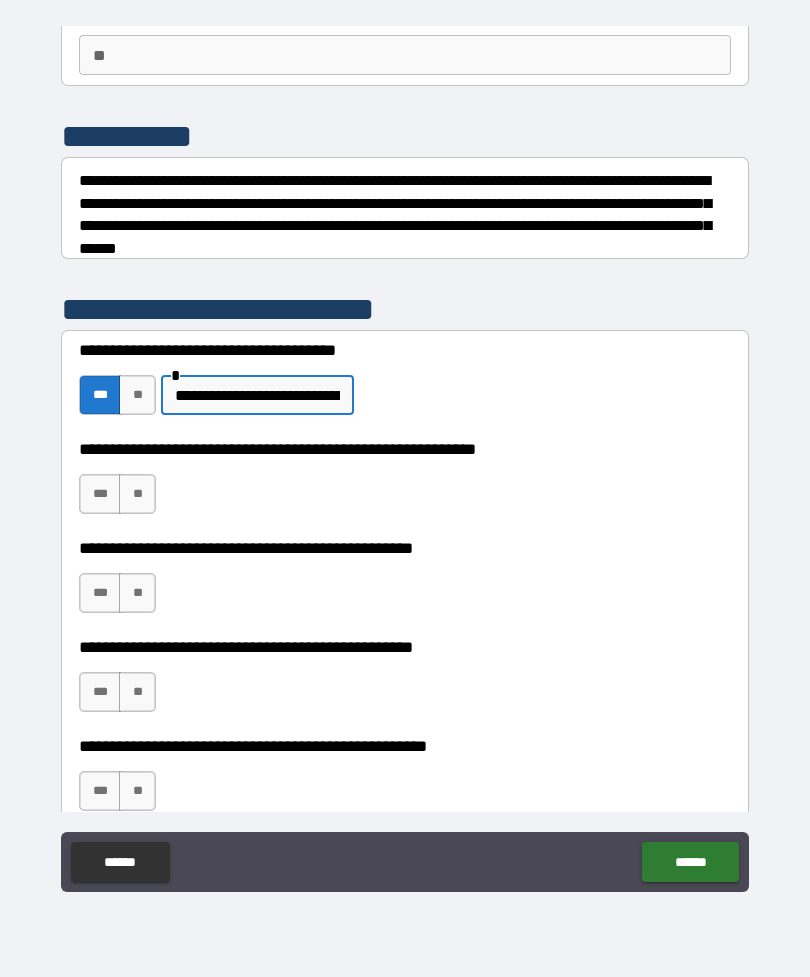 scroll, scrollTop: 186, scrollLeft: 0, axis: vertical 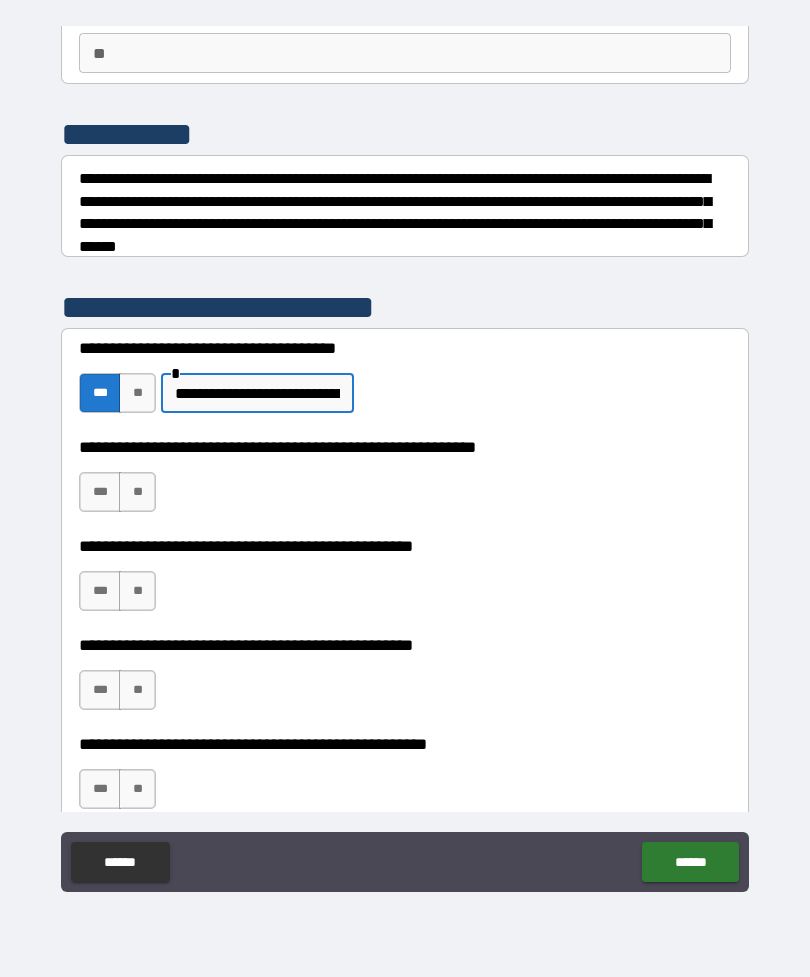 type on "**********" 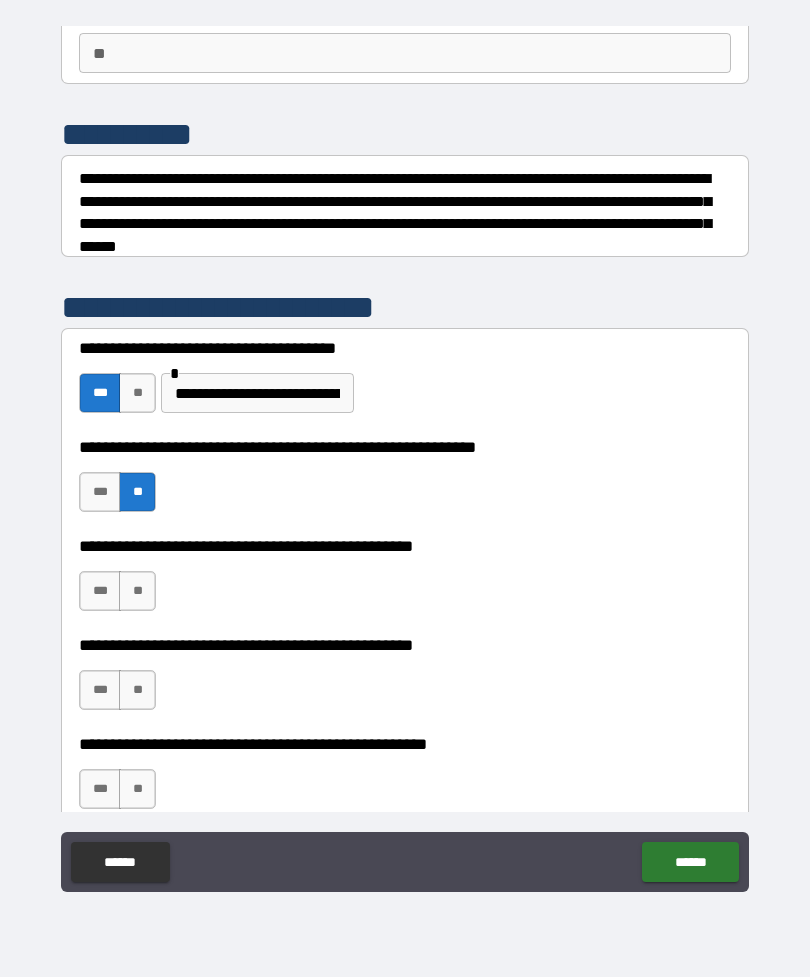 click on "***" at bounding box center [100, 591] 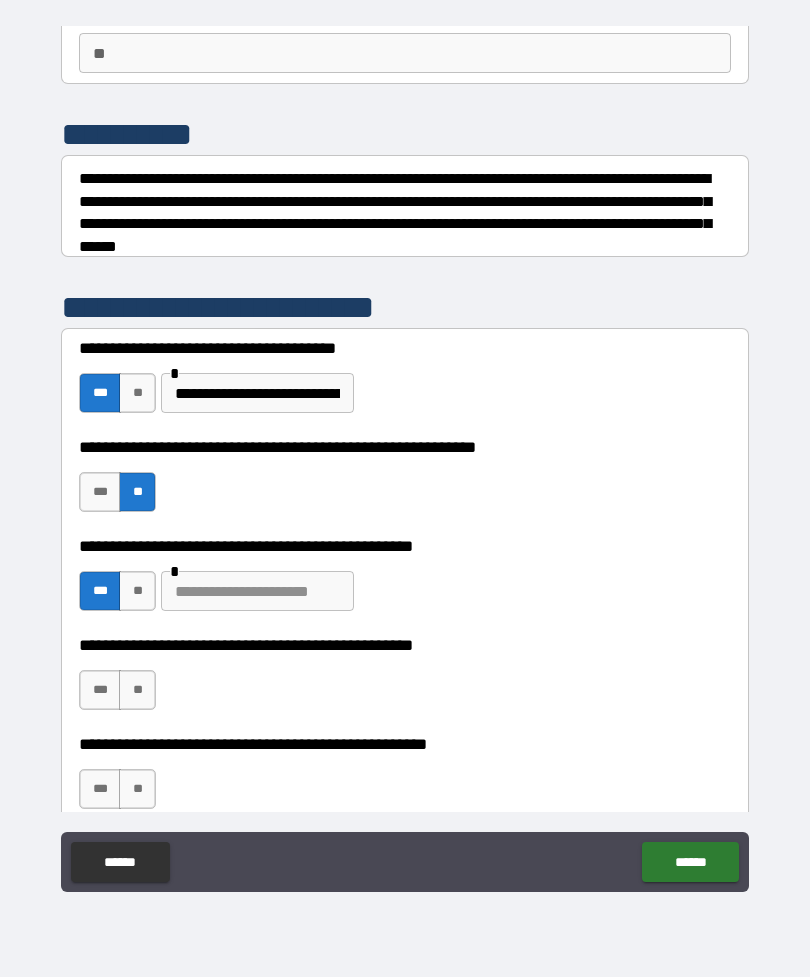 click at bounding box center (257, 591) 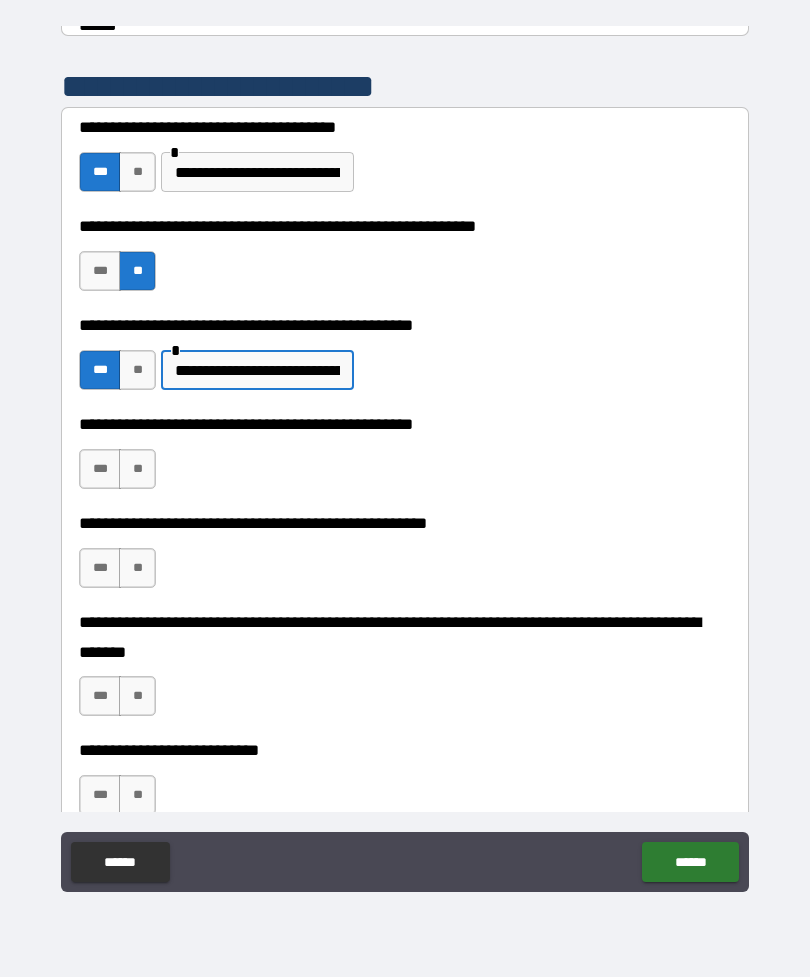 scroll, scrollTop: 409, scrollLeft: 0, axis: vertical 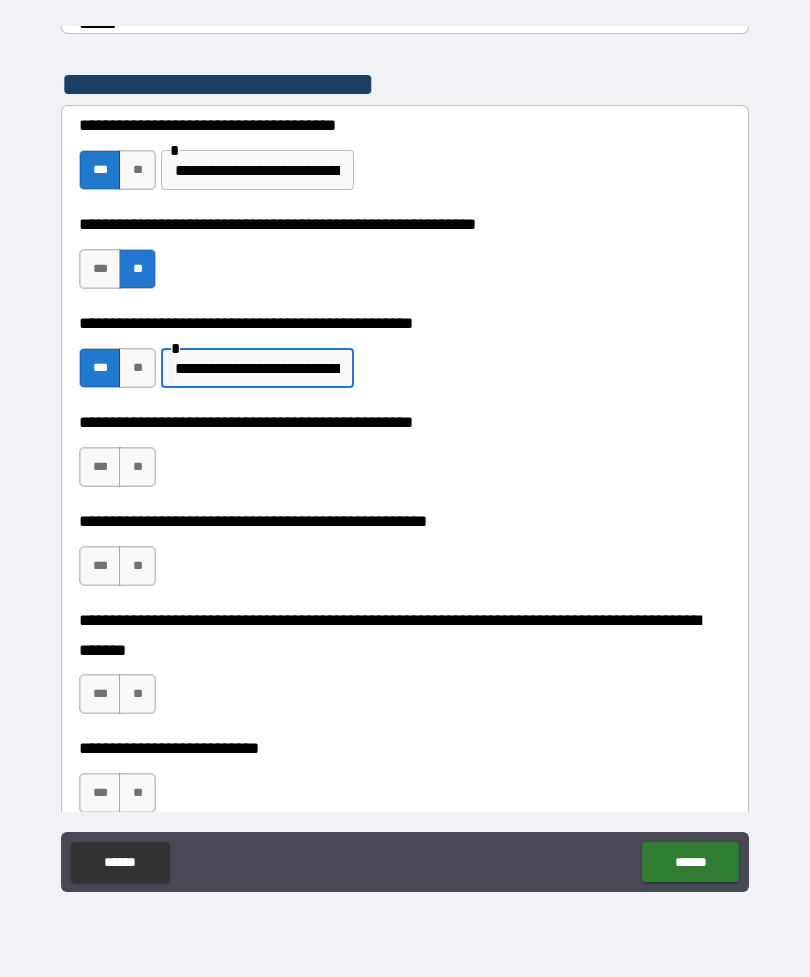 type on "**********" 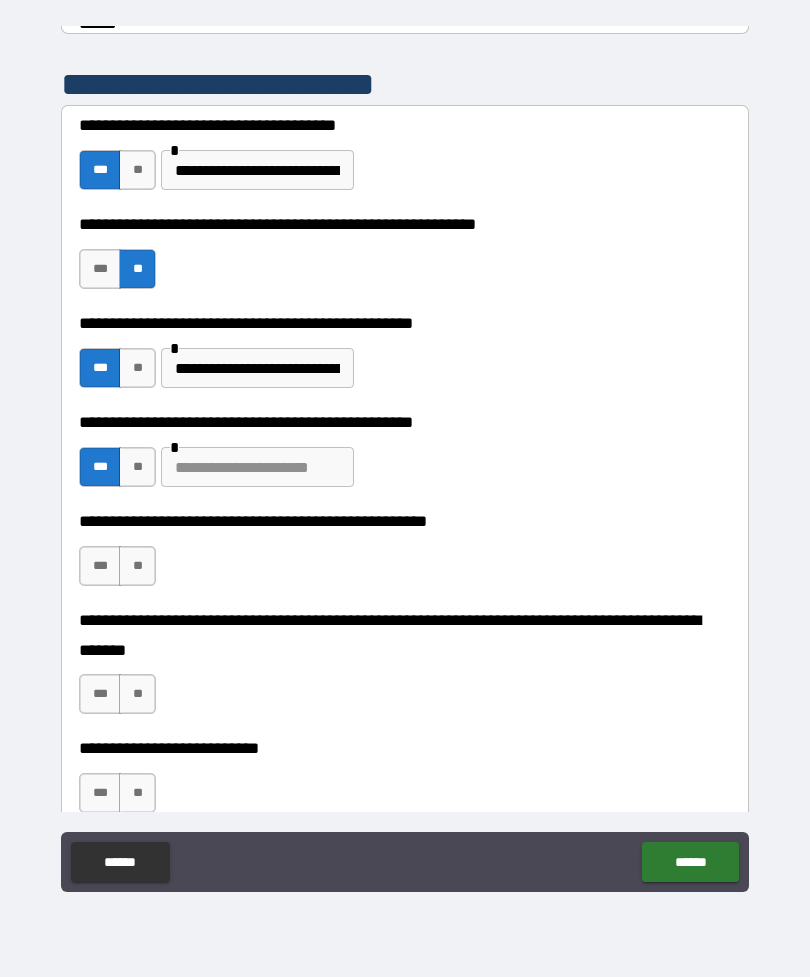 click at bounding box center (257, 467) 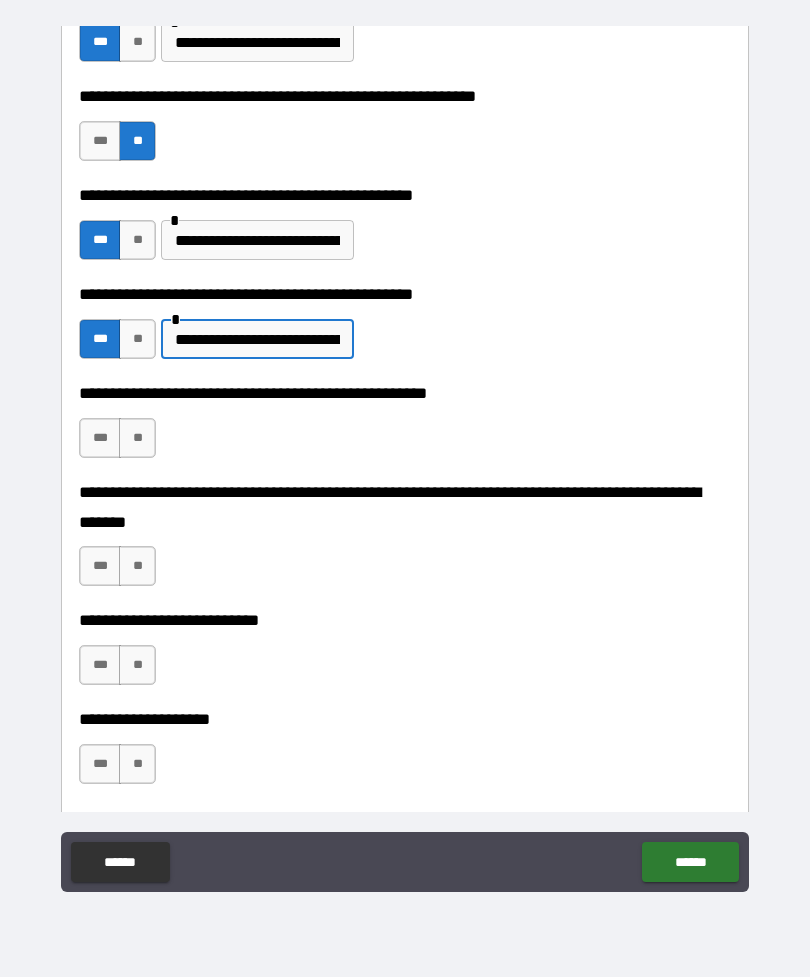 scroll, scrollTop: 539, scrollLeft: 0, axis: vertical 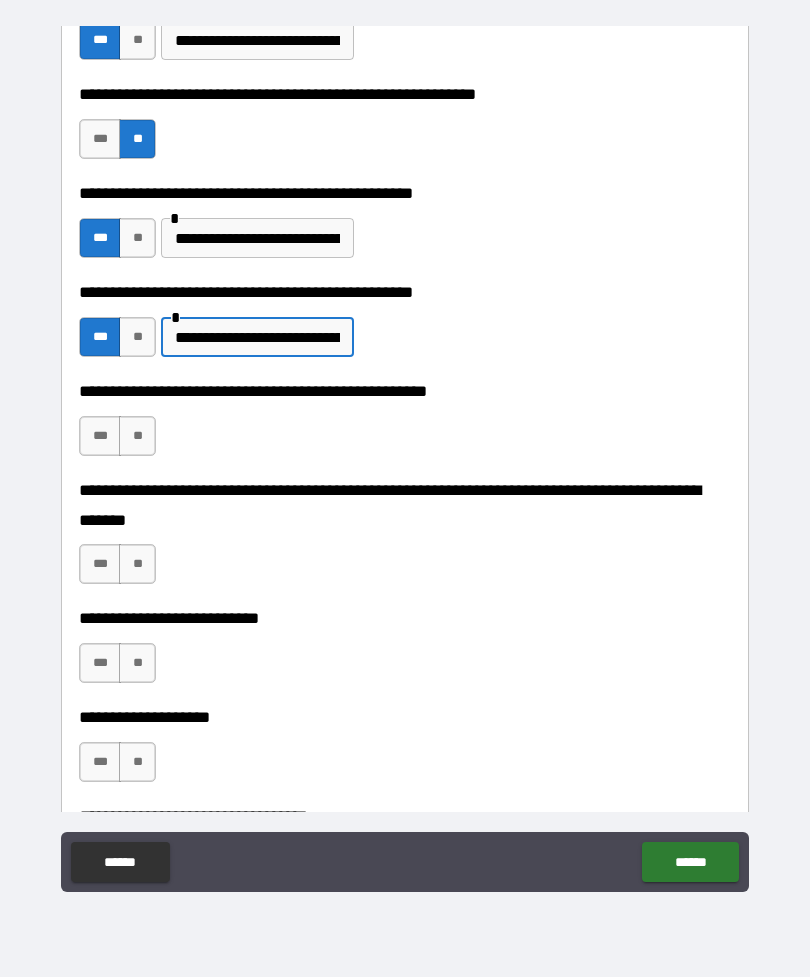 type on "**********" 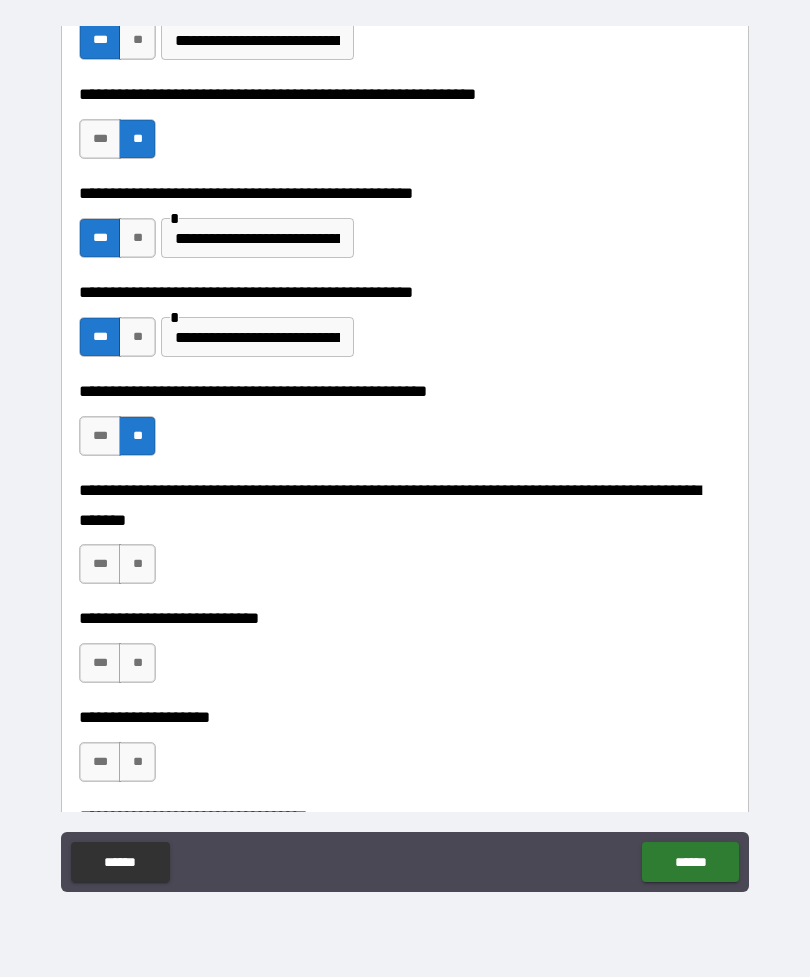 click on "**" at bounding box center [137, 564] 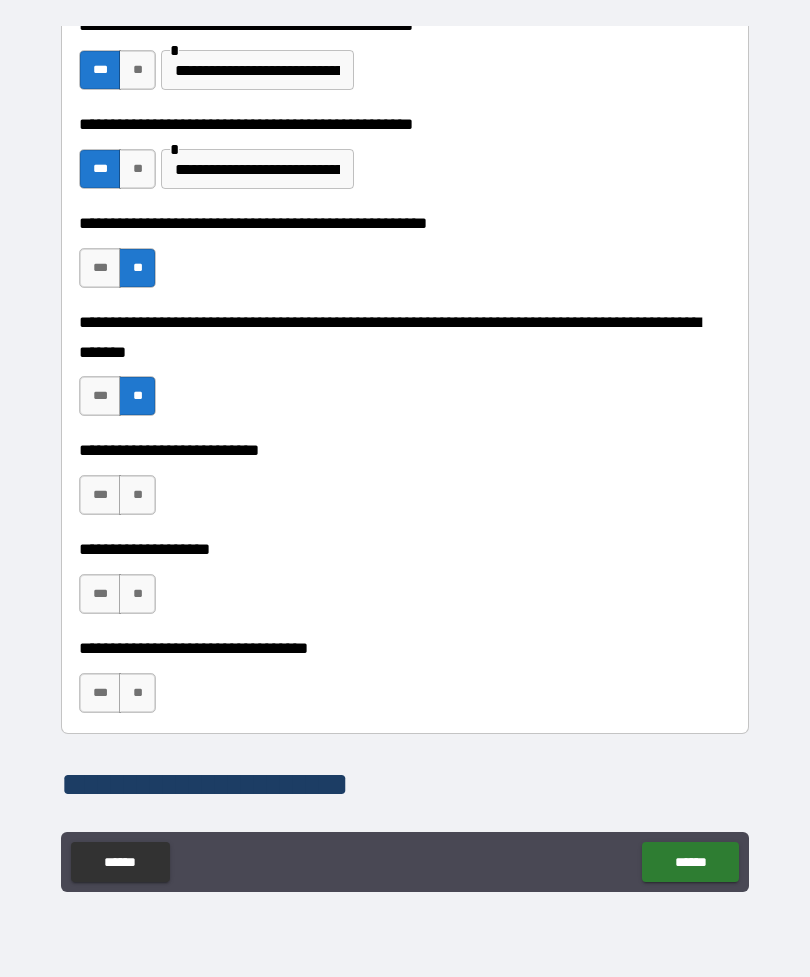 scroll, scrollTop: 709, scrollLeft: 0, axis: vertical 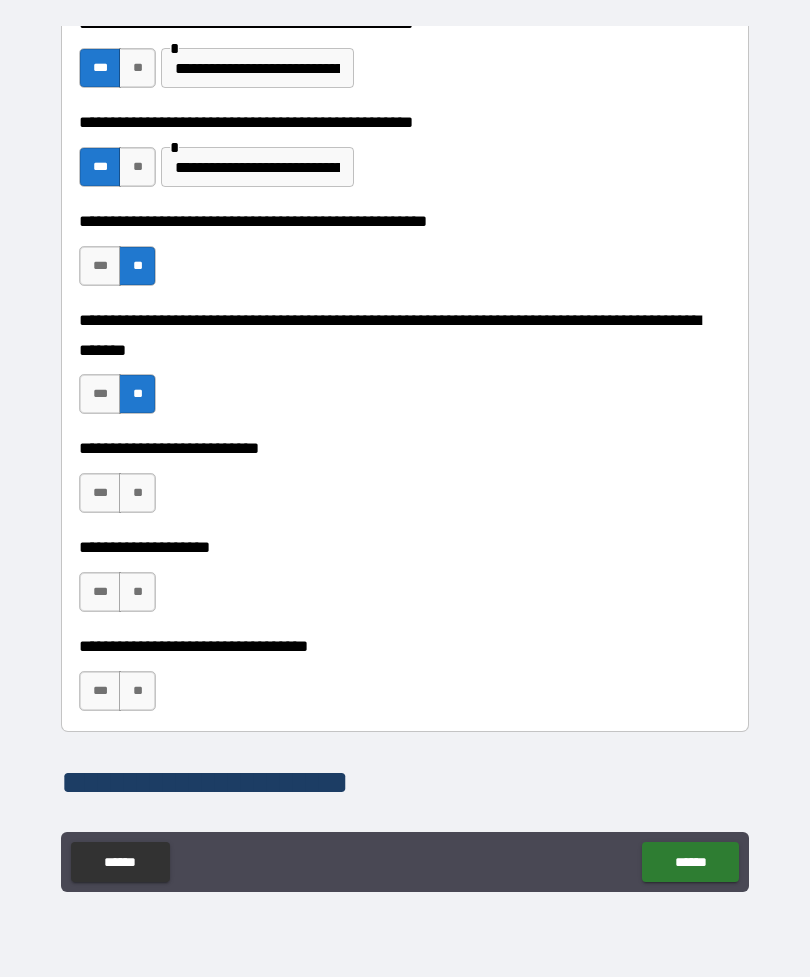 click on "**" at bounding box center (137, 493) 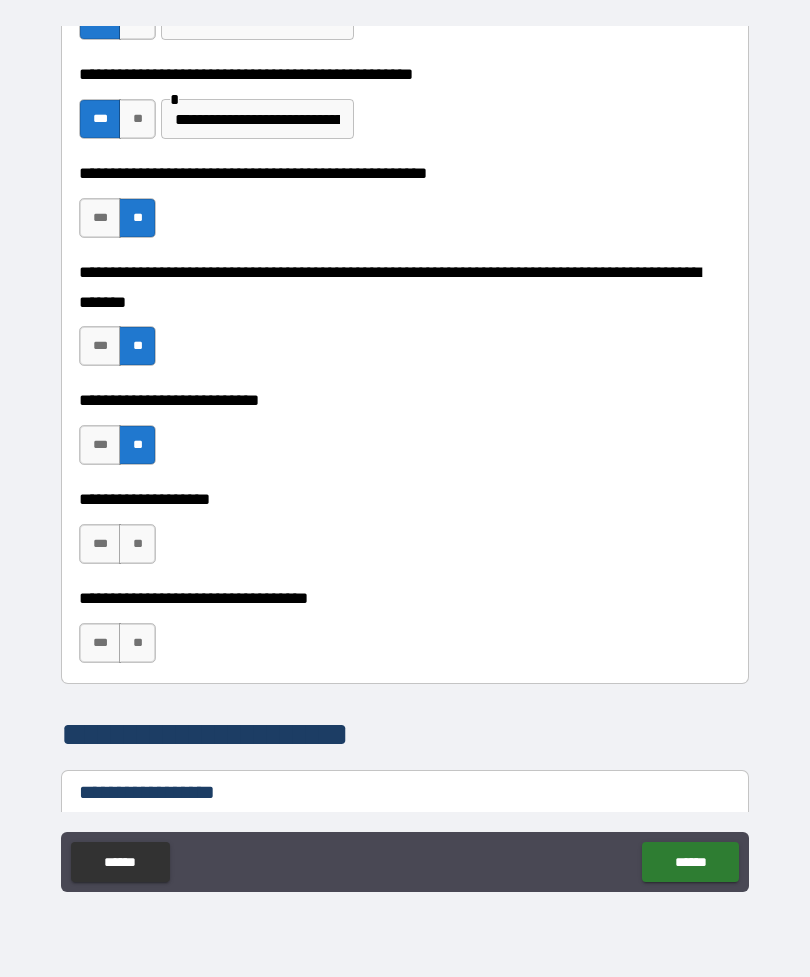 scroll, scrollTop: 763, scrollLeft: 0, axis: vertical 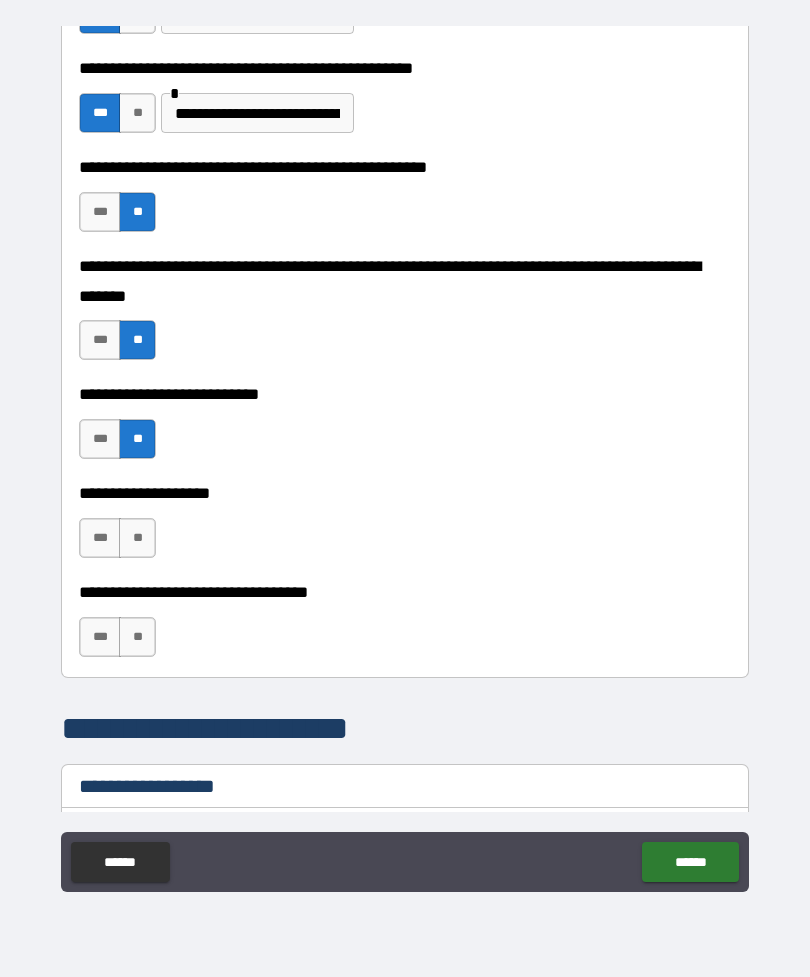 click on "**" at bounding box center [137, 538] 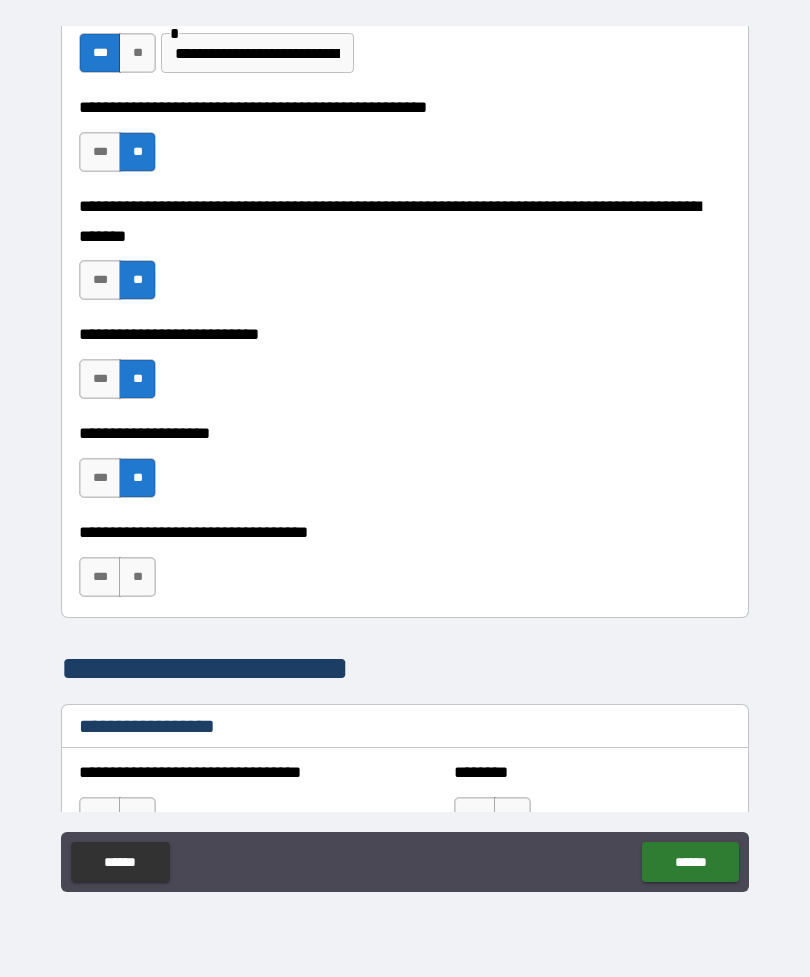 scroll, scrollTop: 822, scrollLeft: 0, axis: vertical 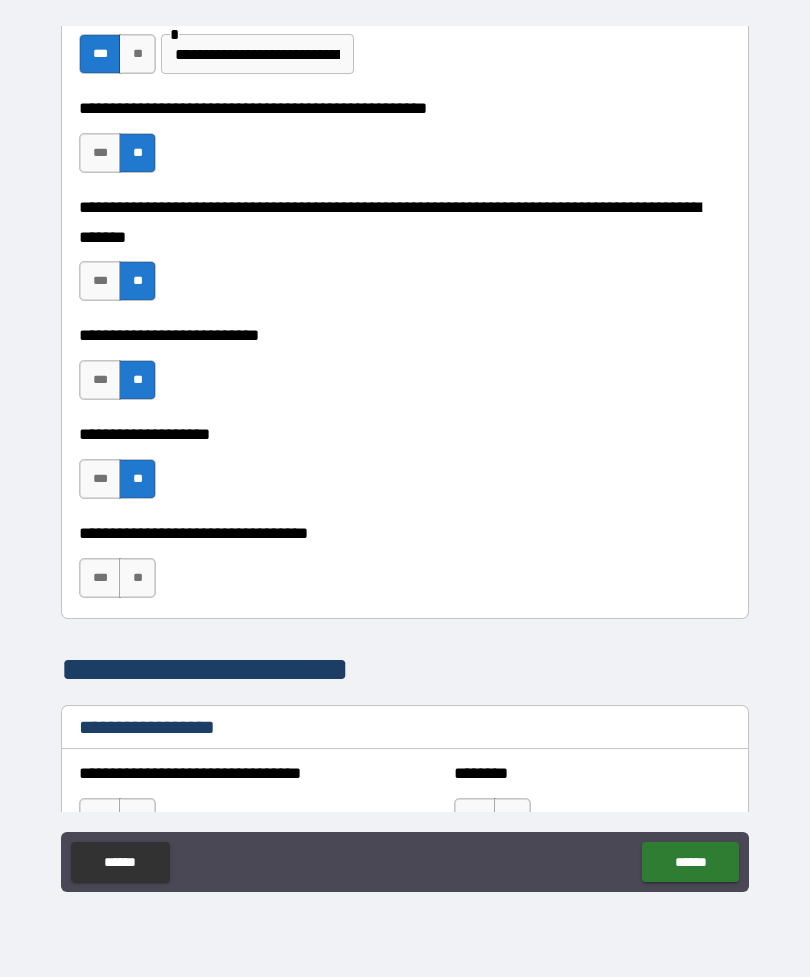 click on "**********" at bounding box center (405, 568) 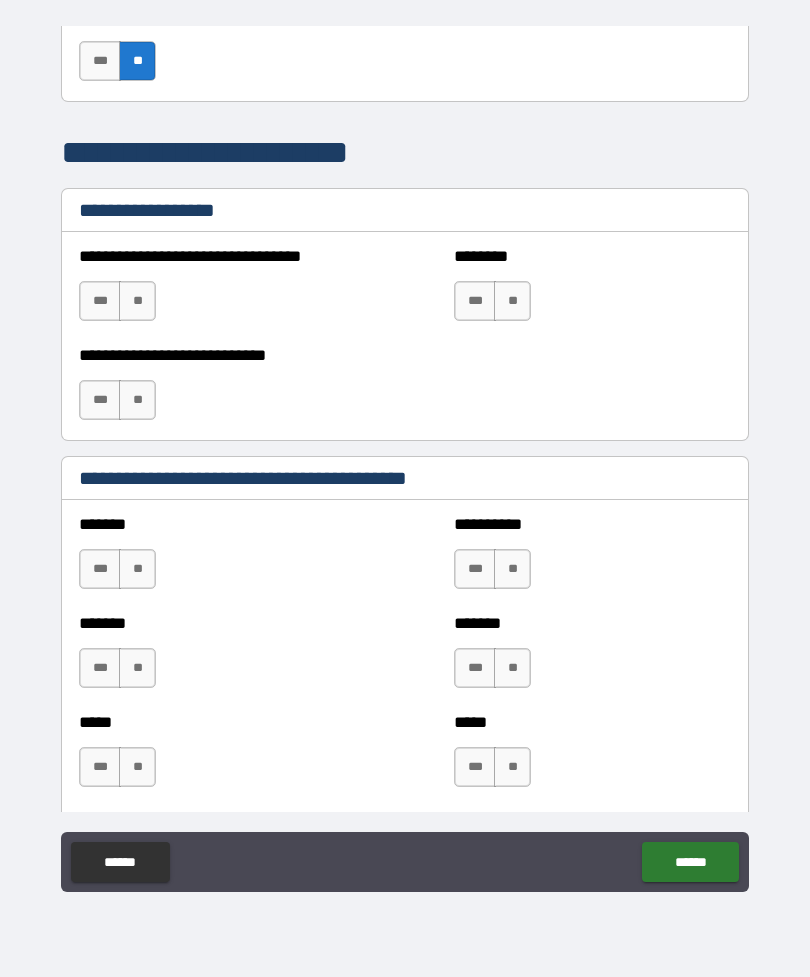 scroll, scrollTop: 1340, scrollLeft: 0, axis: vertical 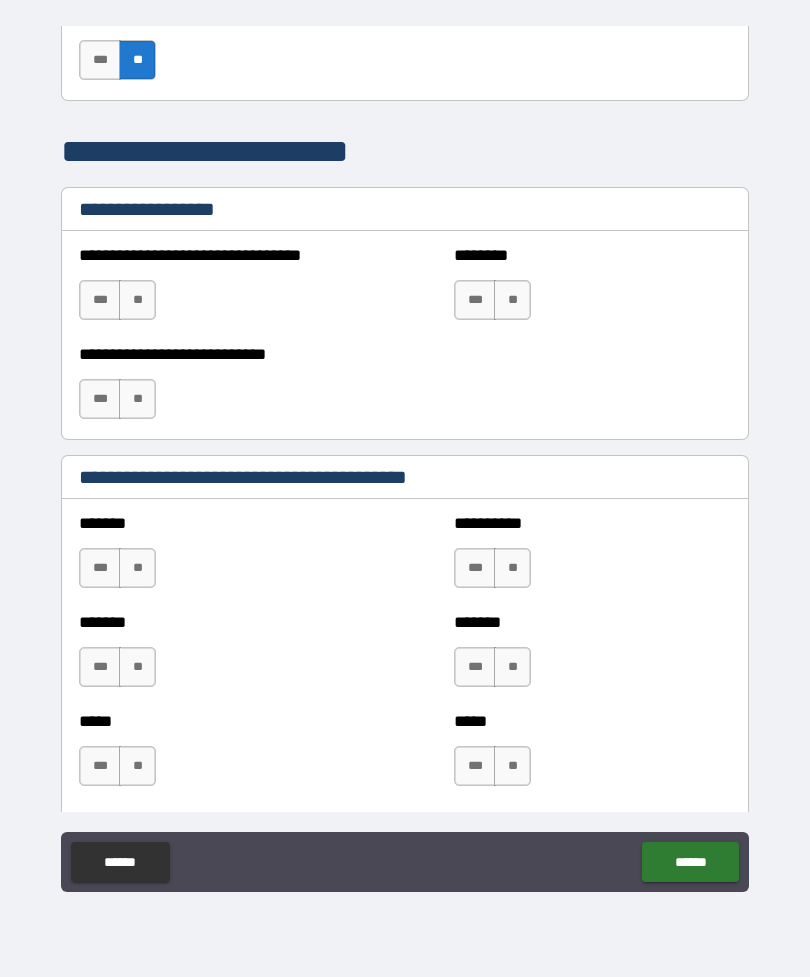 click on "**" at bounding box center (137, 568) 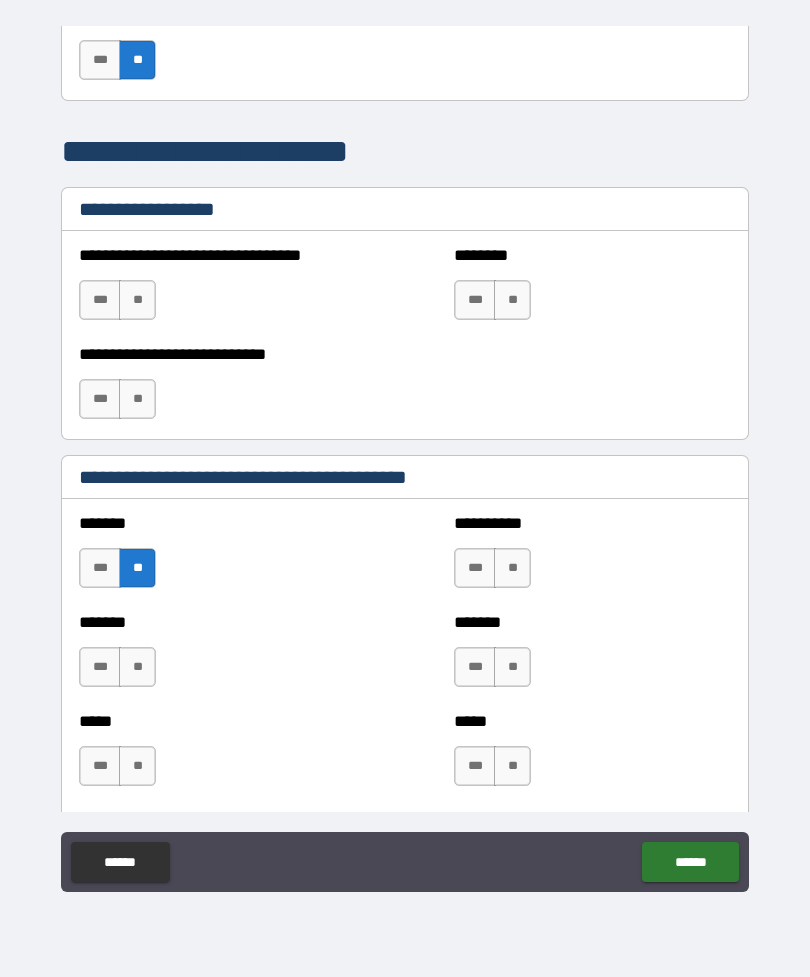click on "**" at bounding box center (137, 667) 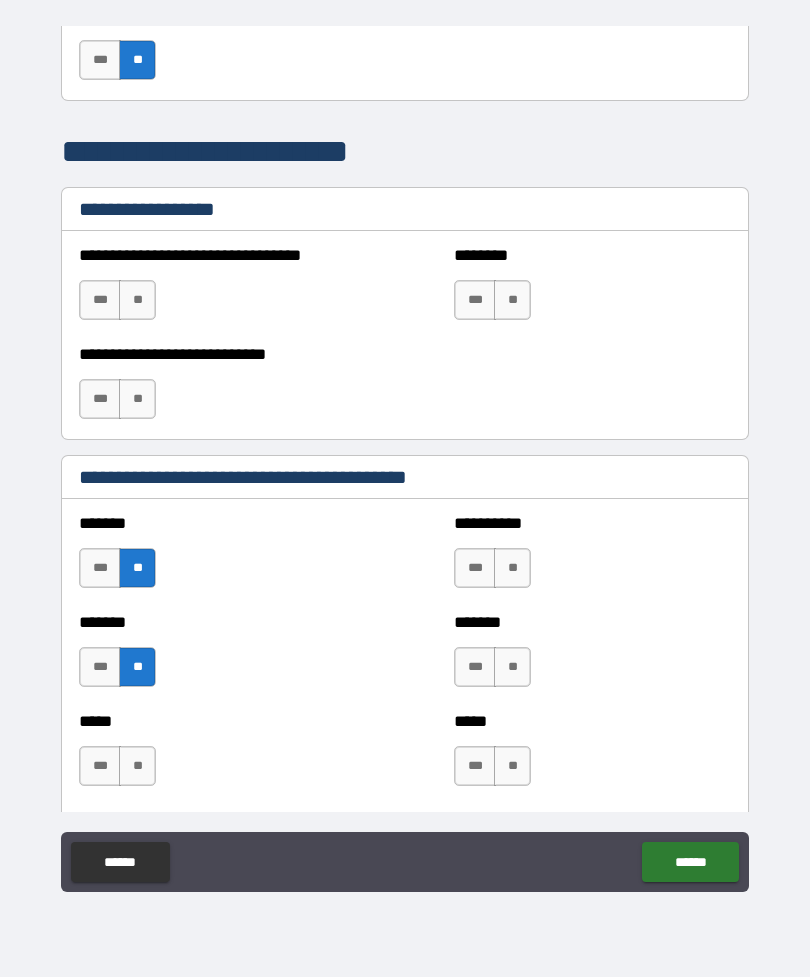 click on "**" at bounding box center [137, 766] 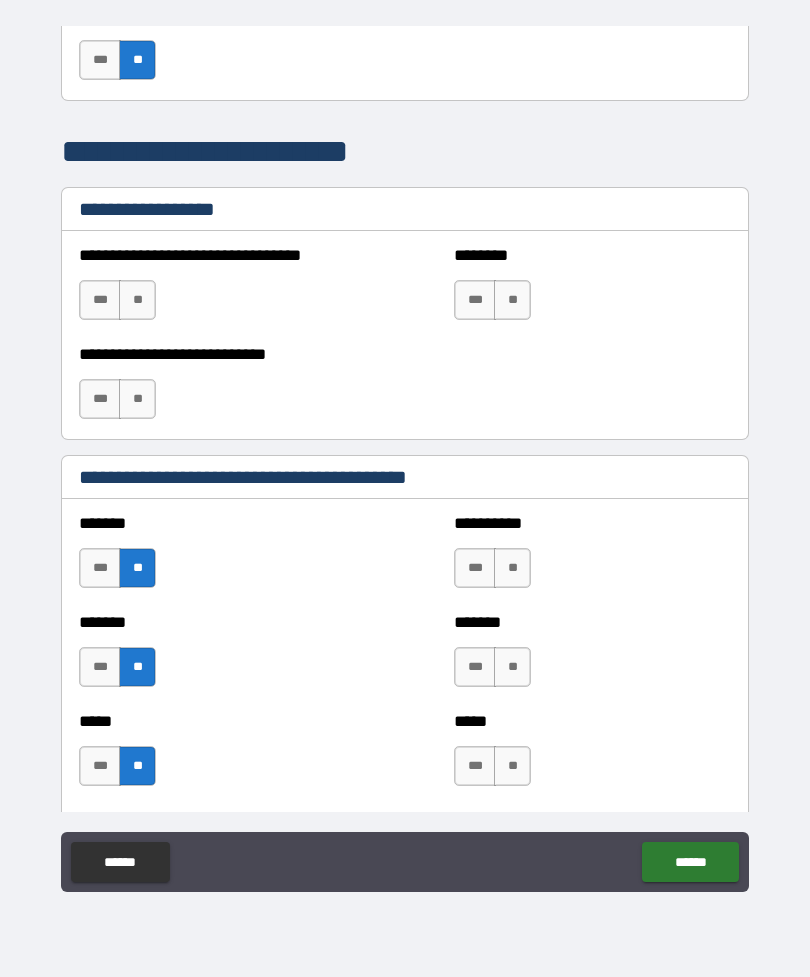 click on "**********" at bounding box center (592, 558) 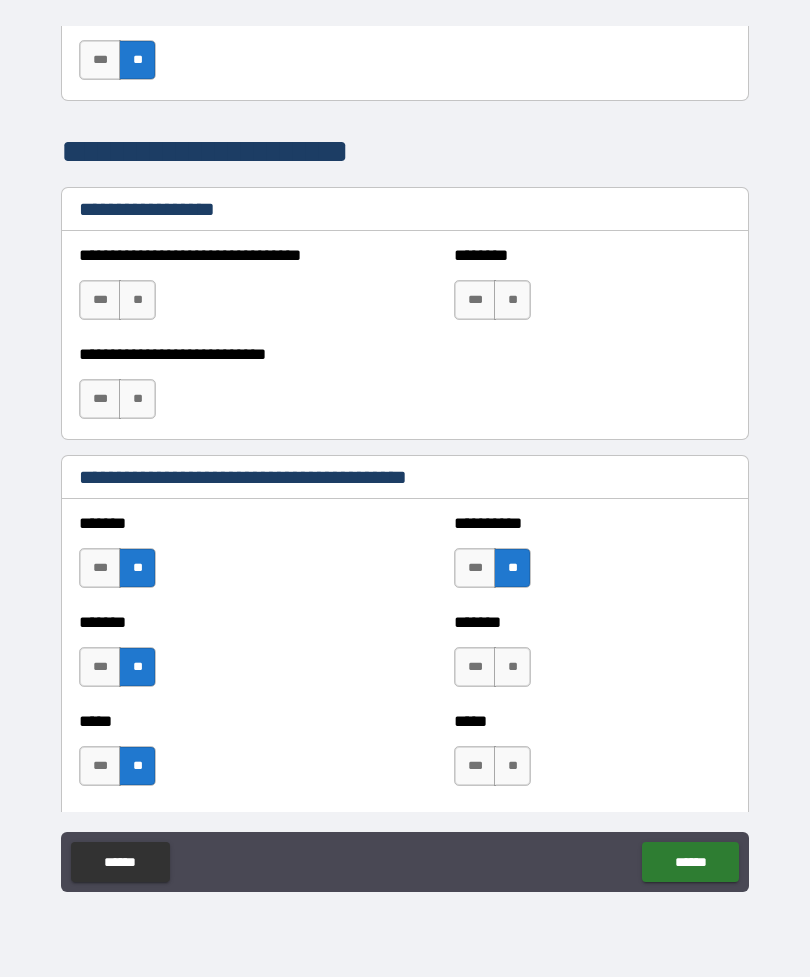click on "**" at bounding box center [512, 667] 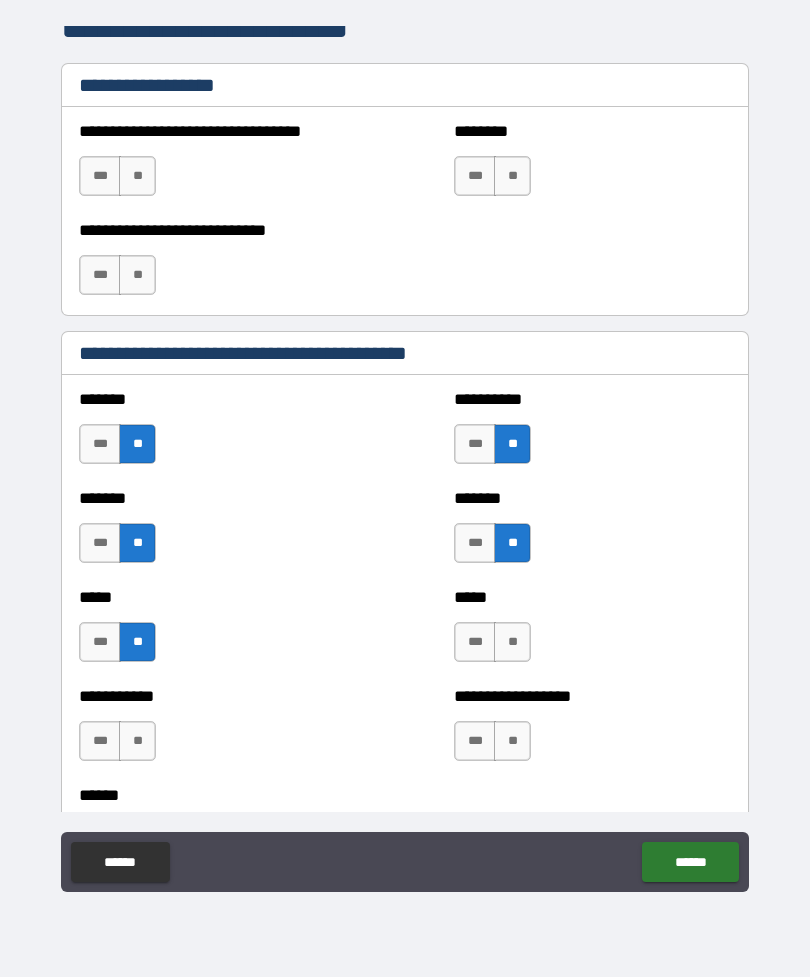 scroll, scrollTop: 1463, scrollLeft: 0, axis: vertical 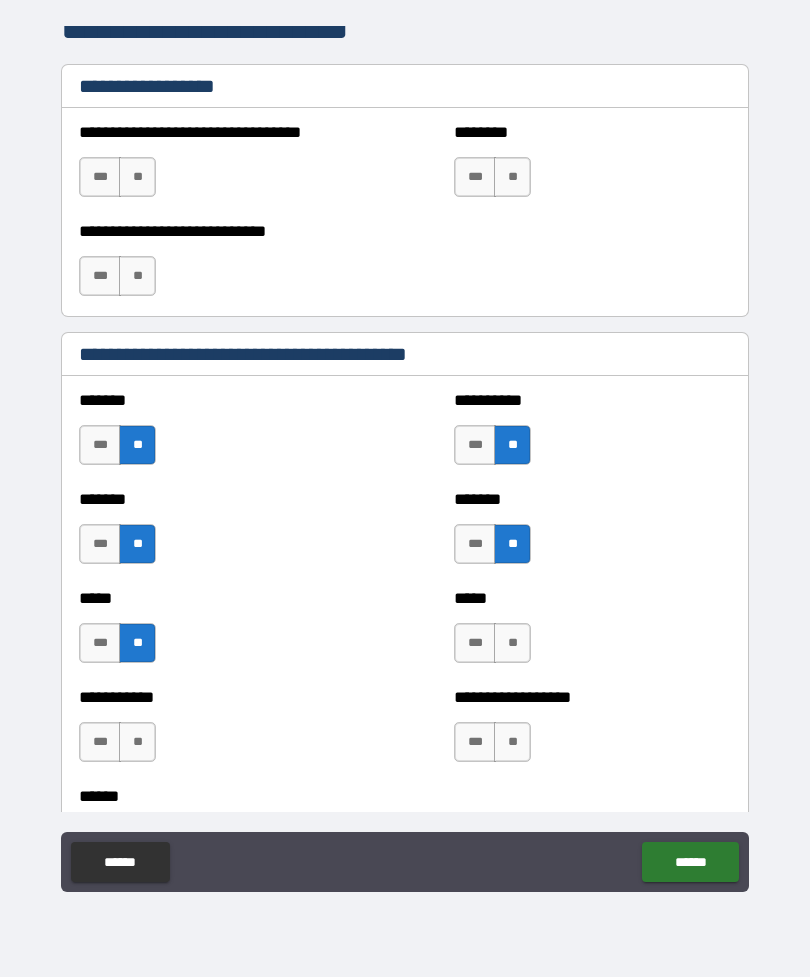 click on "**" at bounding box center [512, 643] 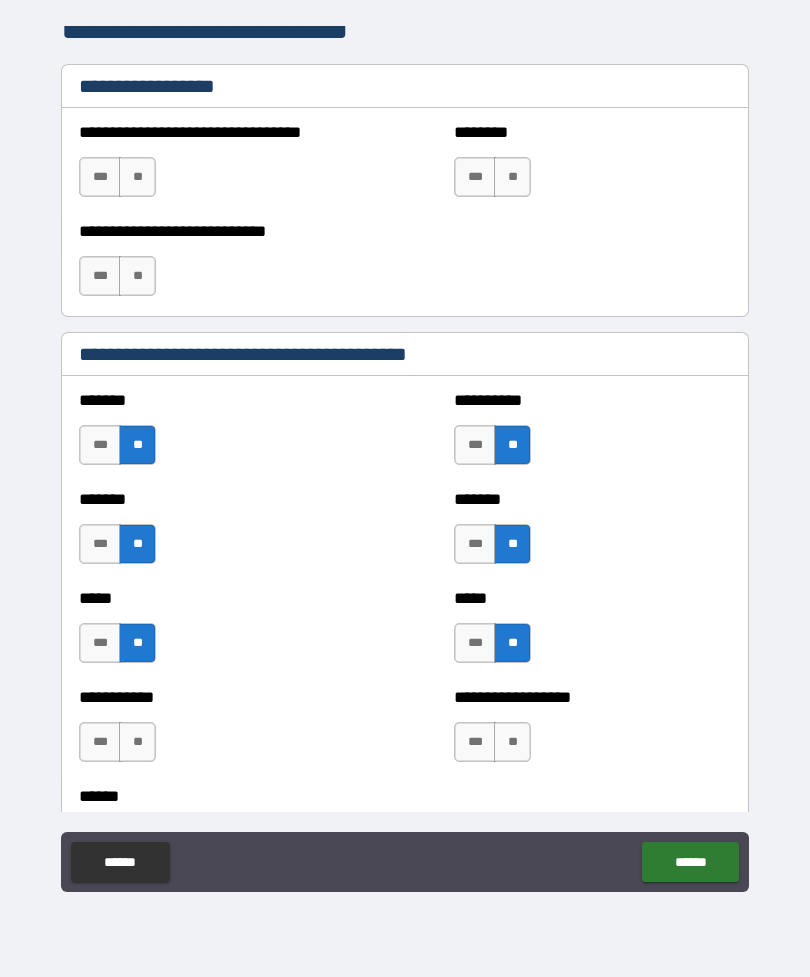 click on "***" at bounding box center (100, 742) 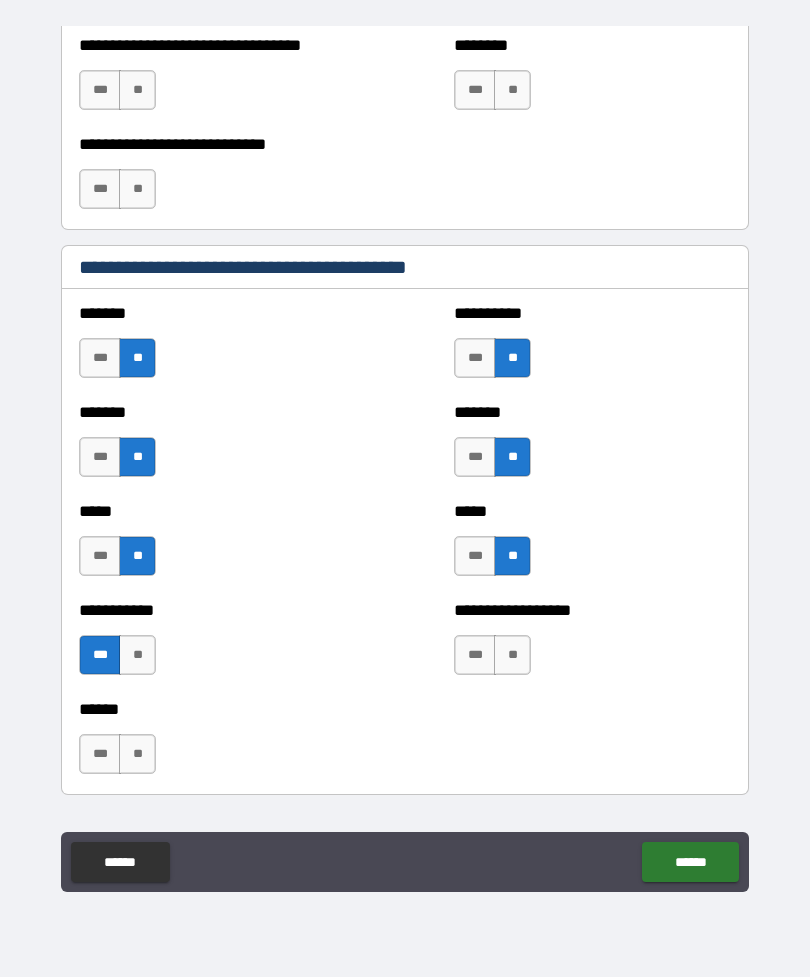 scroll, scrollTop: 1551, scrollLeft: 0, axis: vertical 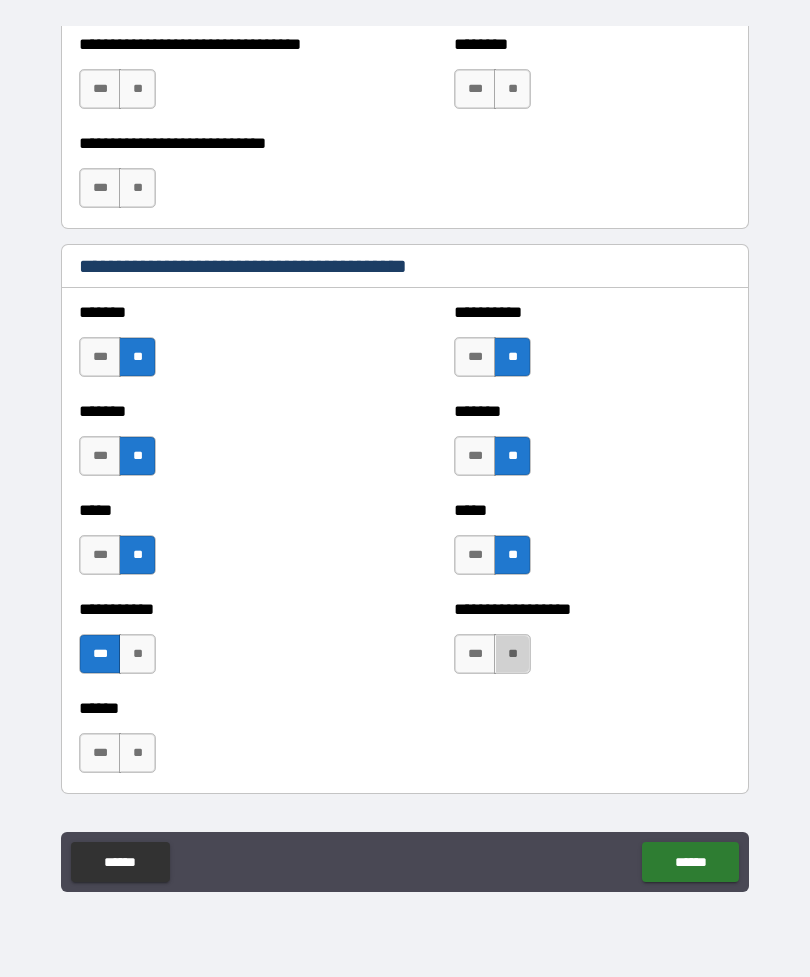 click on "**" at bounding box center (512, 654) 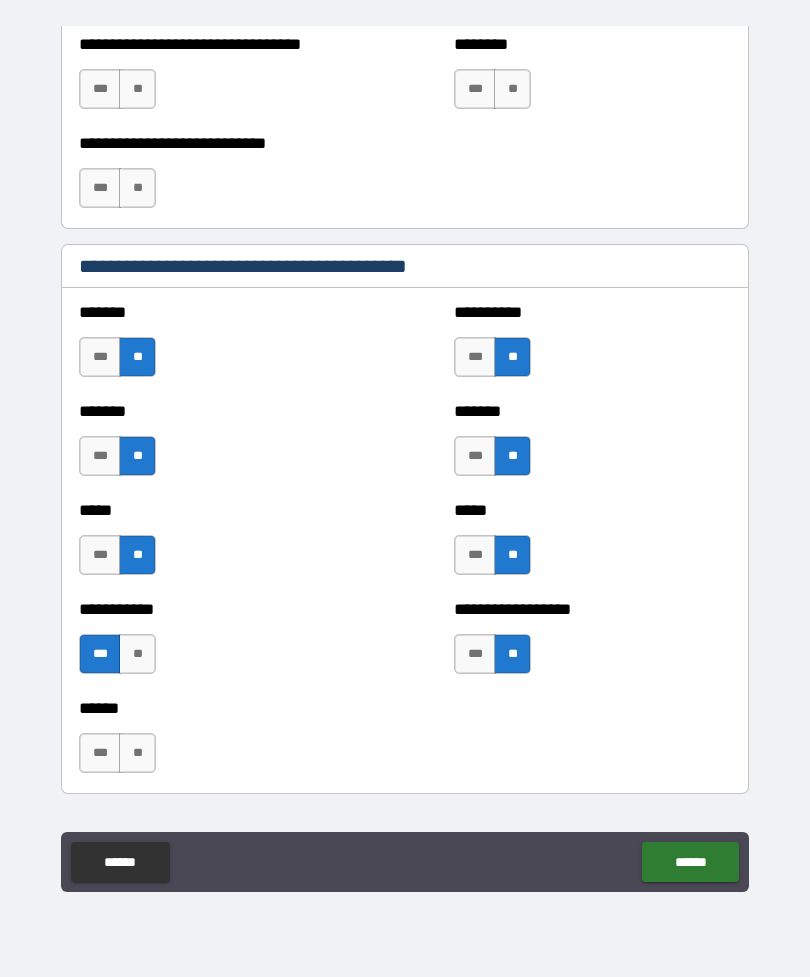 click on "**" at bounding box center (137, 753) 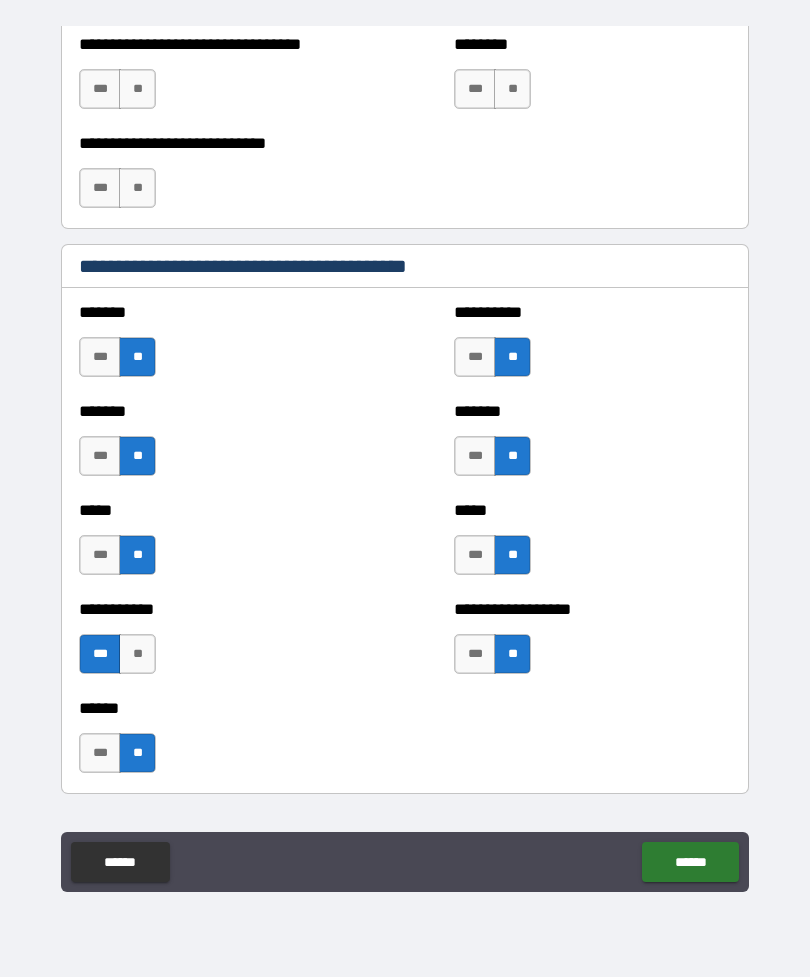 click on "******" at bounding box center [690, 862] 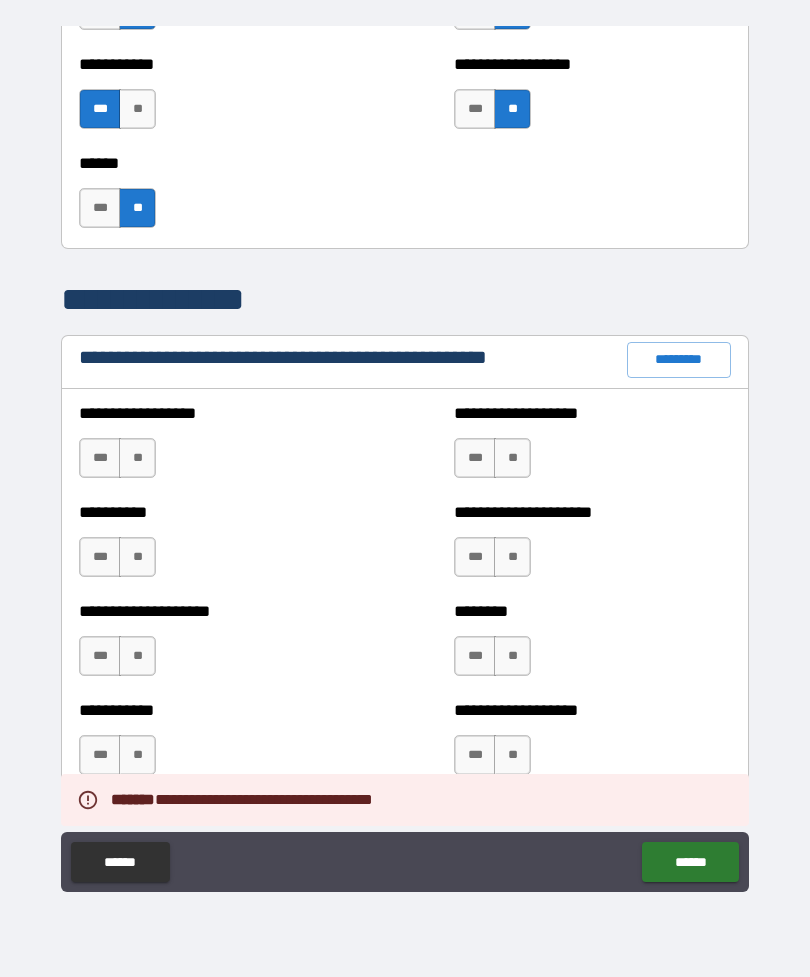 scroll, scrollTop: 2094, scrollLeft: 0, axis: vertical 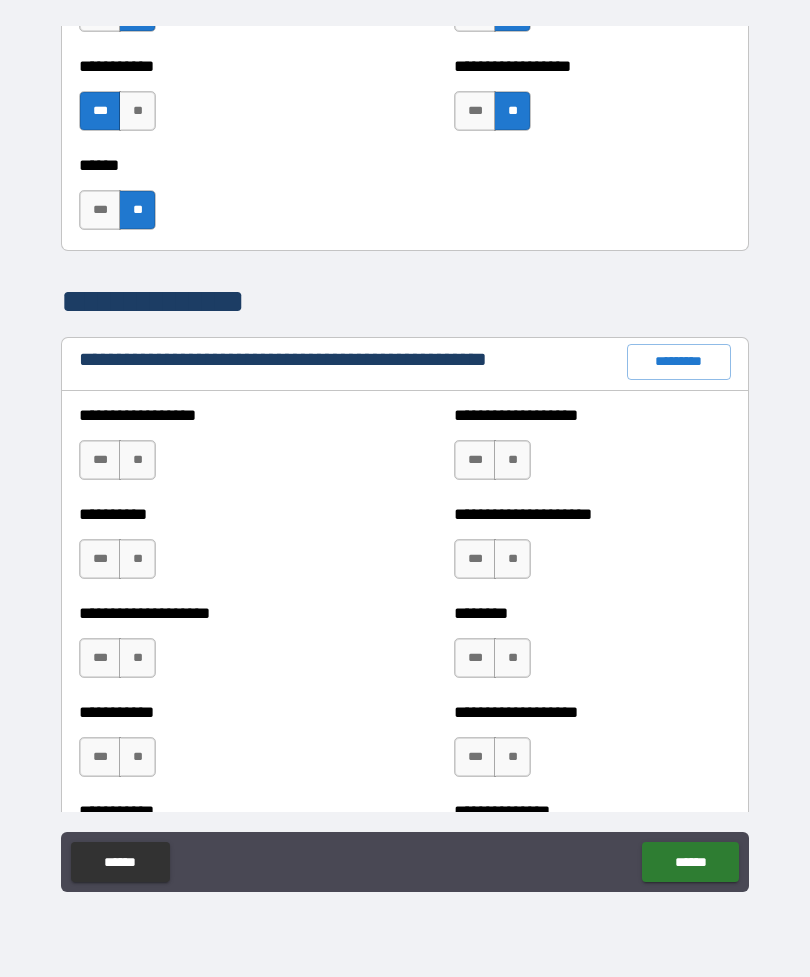 click on "***" at bounding box center (100, 460) 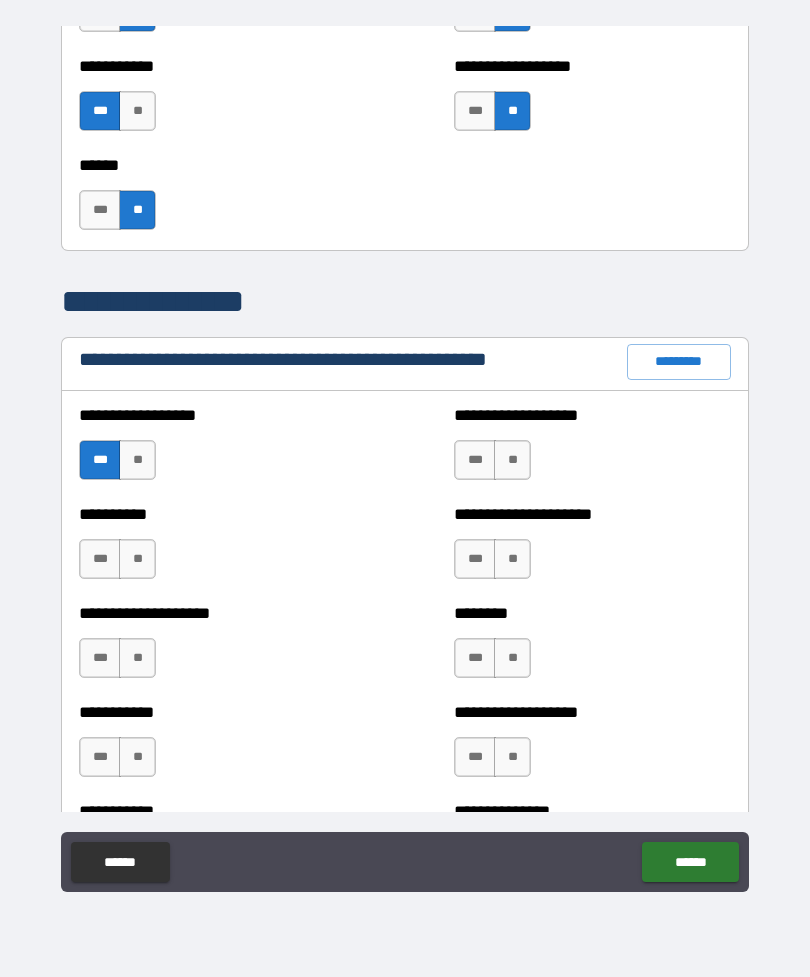 click on "**" at bounding box center [137, 559] 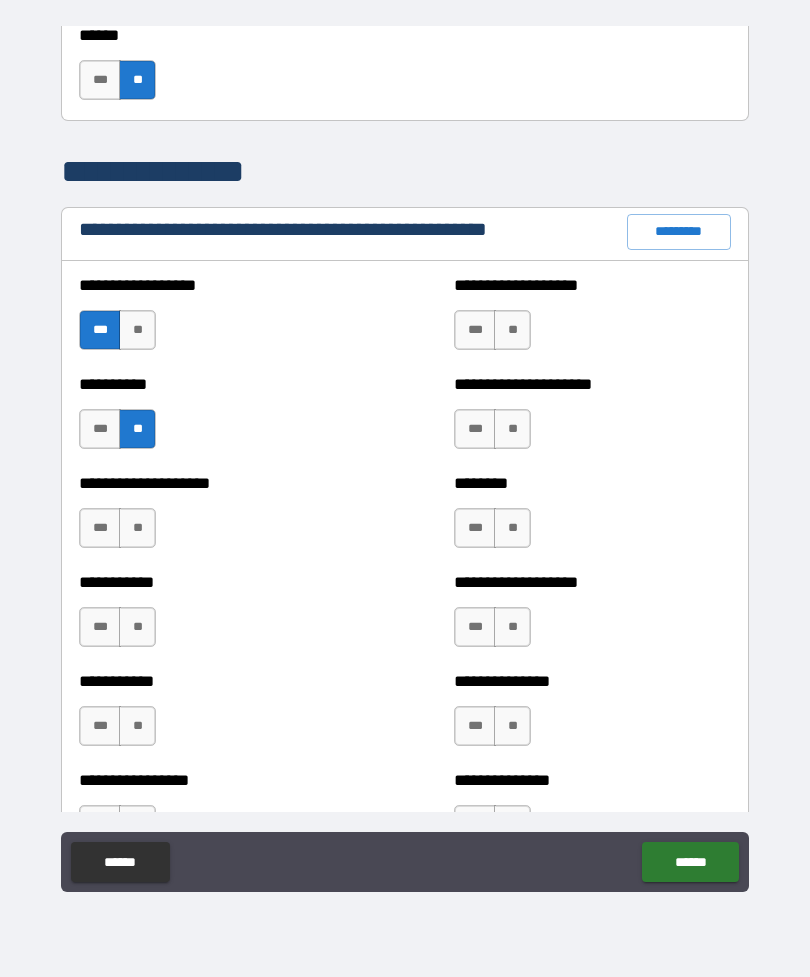 scroll, scrollTop: 2226, scrollLeft: 0, axis: vertical 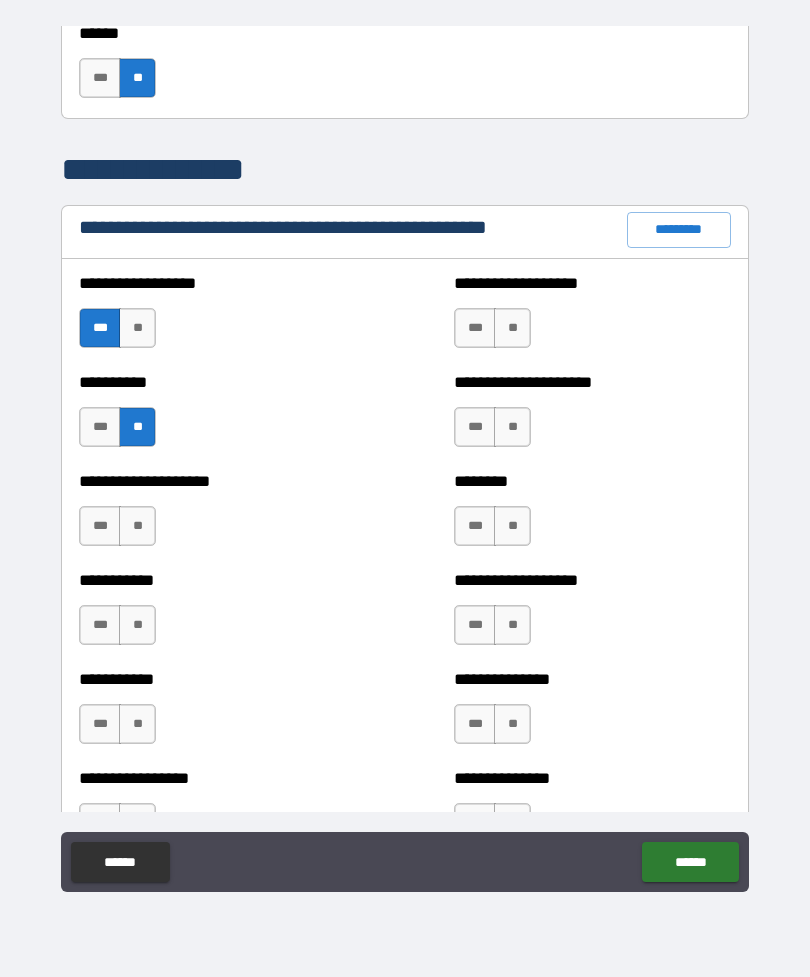 click on "**" at bounding box center [137, 526] 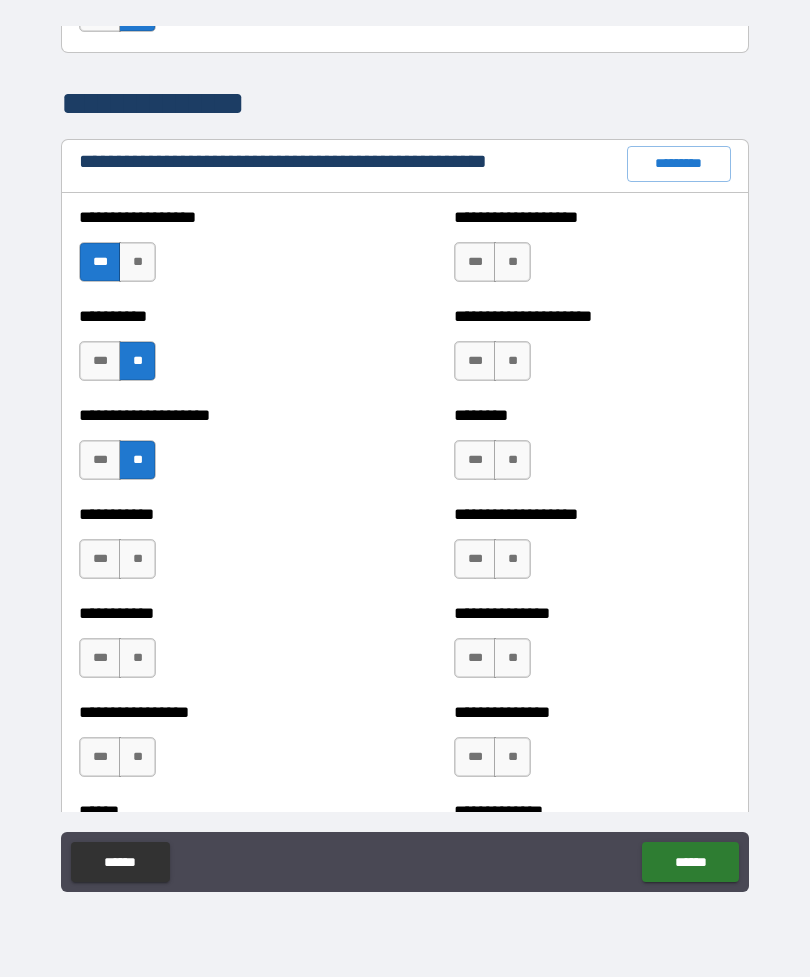 scroll, scrollTop: 2313, scrollLeft: 0, axis: vertical 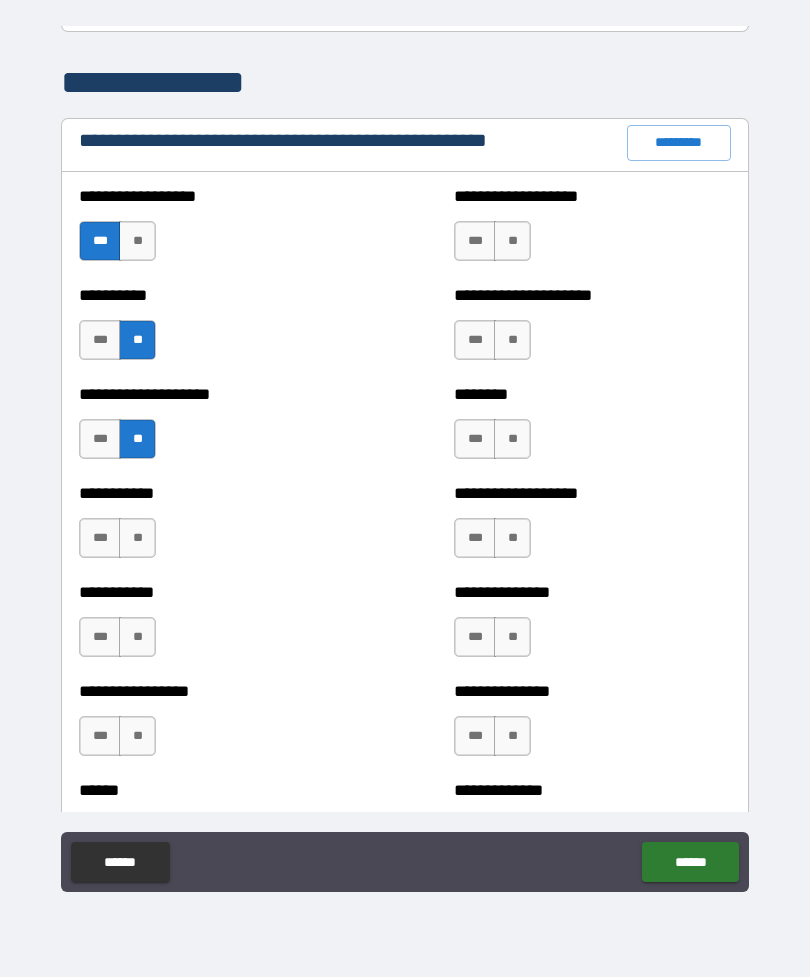 click on "**" at bounding box center [137, 538] 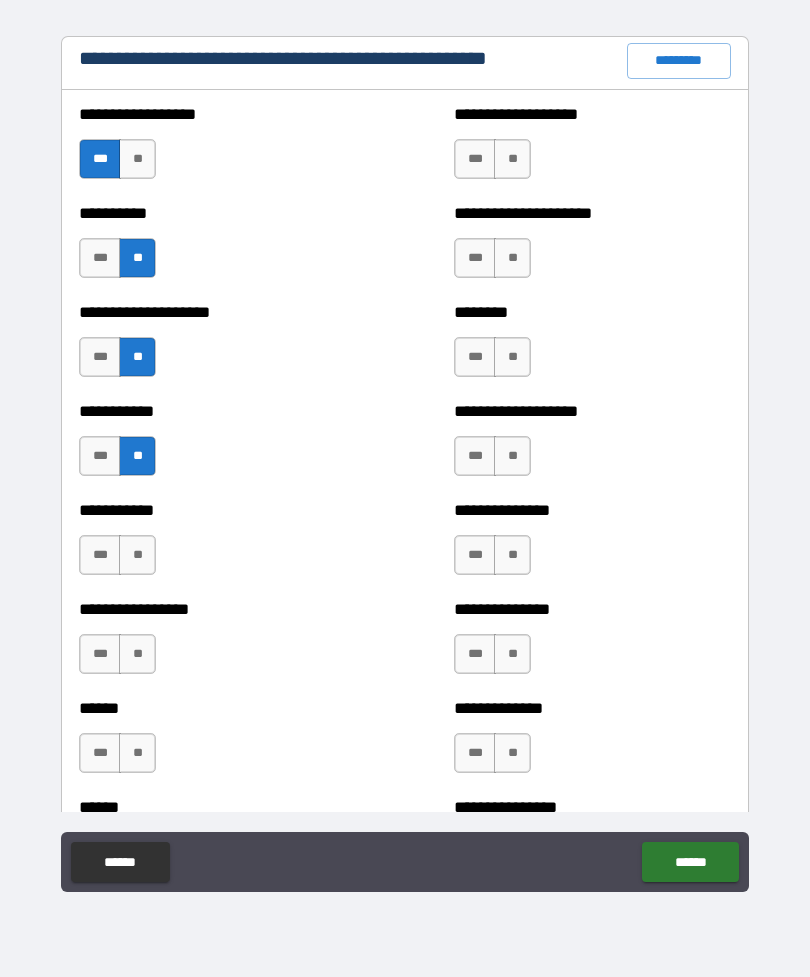 scroll, scrollTop: 2397, scrollLeft: 0, axis: vertical 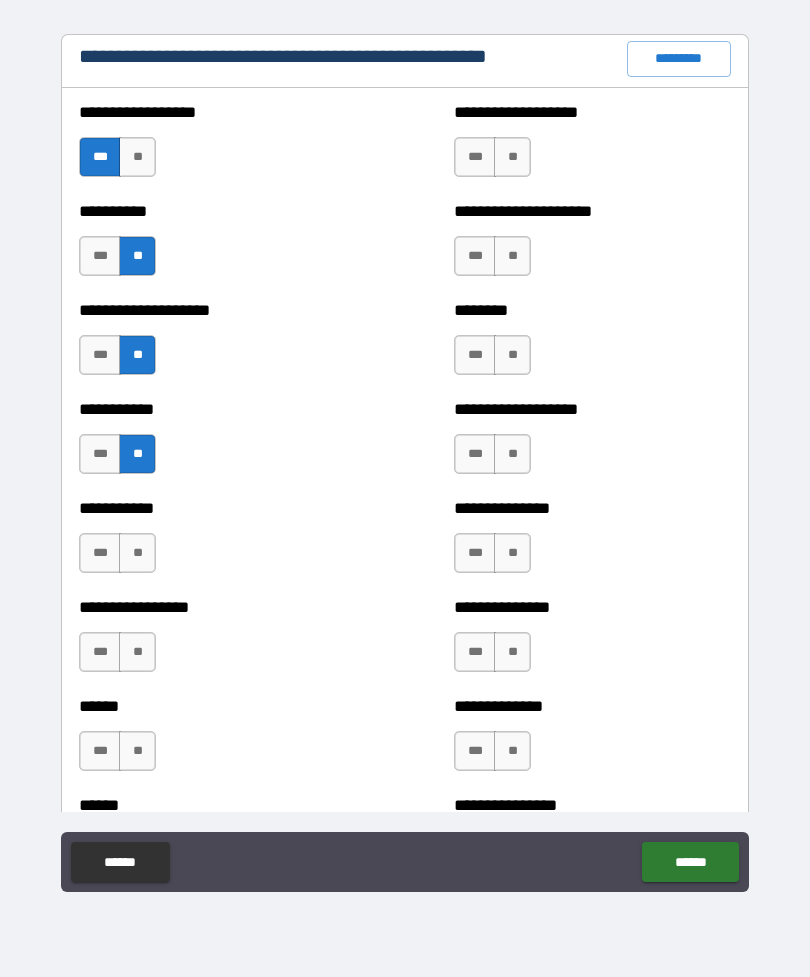 click on "**" at bounding box center [137, 553] 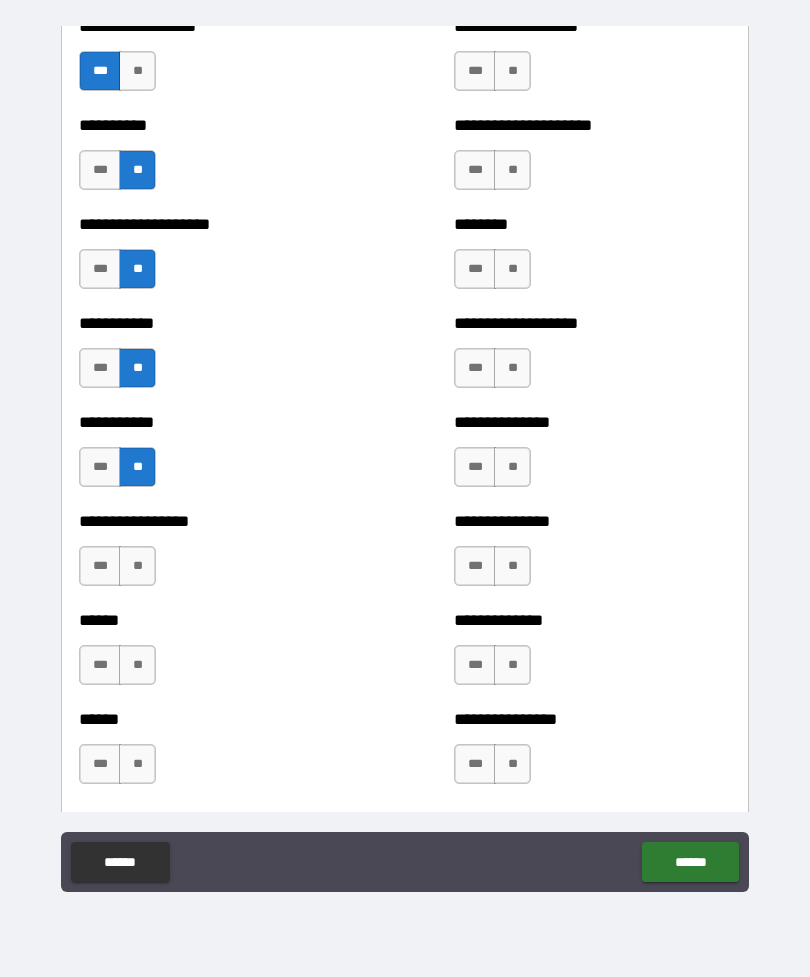 scroll, scrollTop: 2482, scrollLeft: 0, axis: vertical 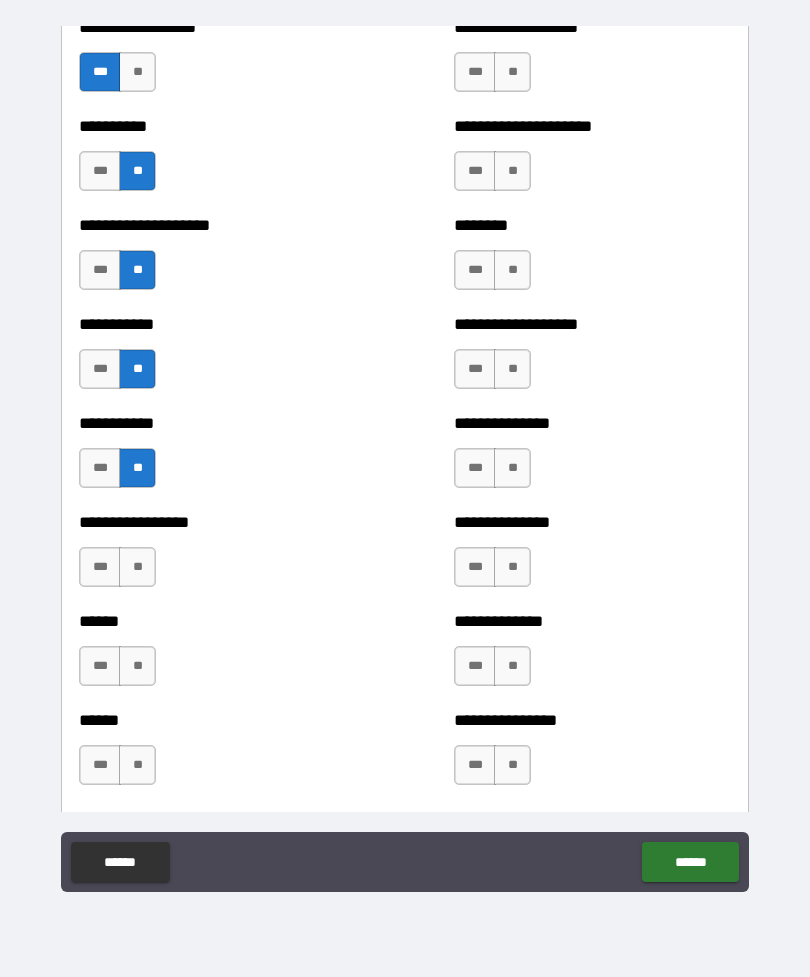click on "**" at bounding box center (137, 567) 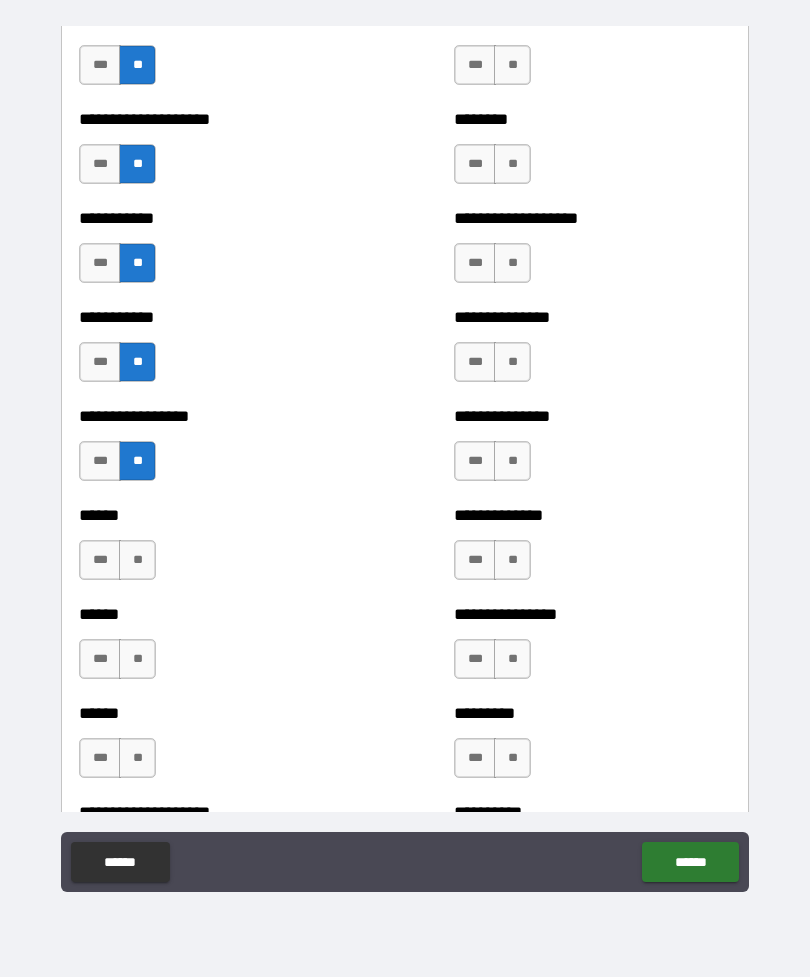 scroll, scrollTop: 2595, scrollLeft: 0, axis: vertical 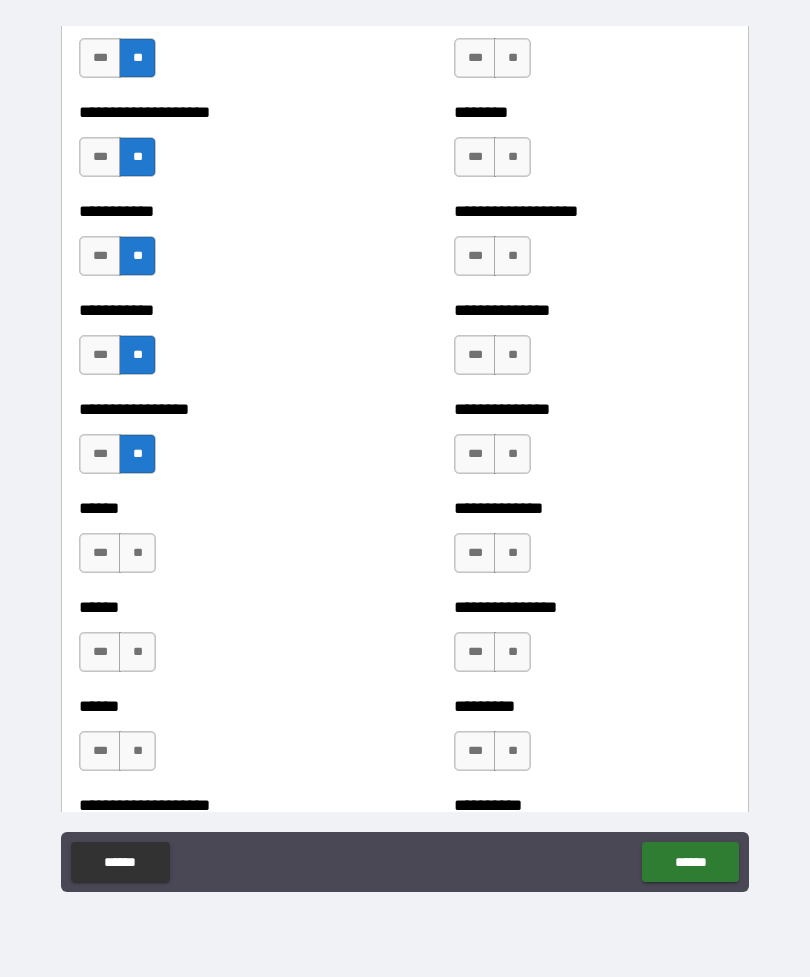 click on "**" at bounding box center [137, 553] 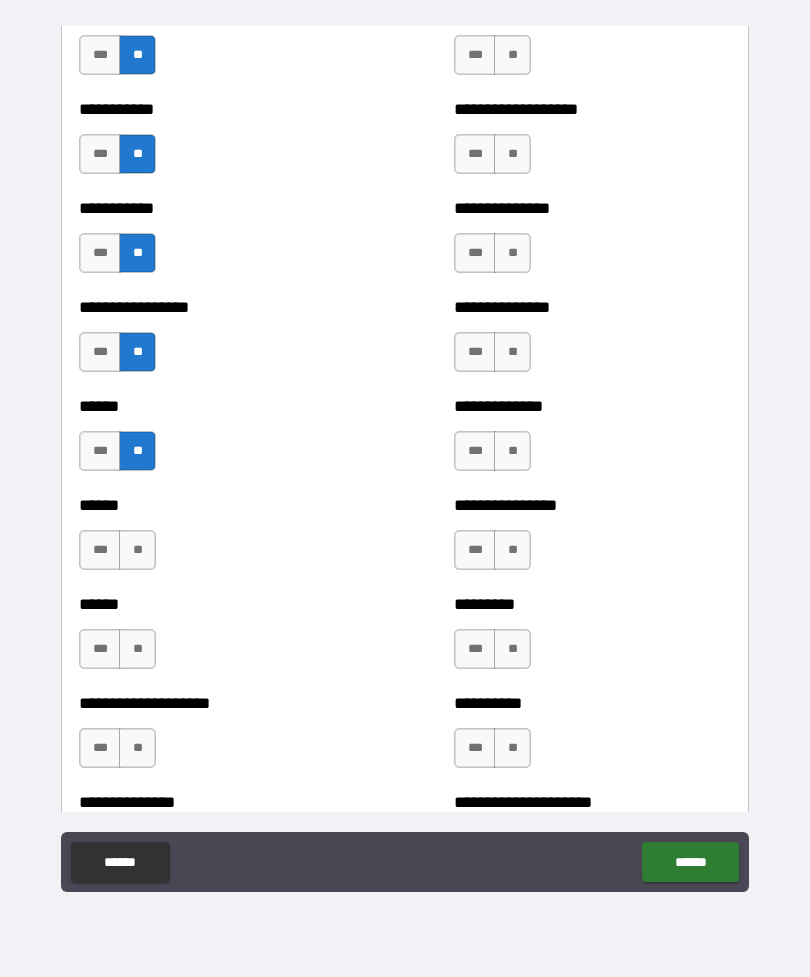 scroll, scrollTop: 2696, scrollLeft: 0, axis: vertical 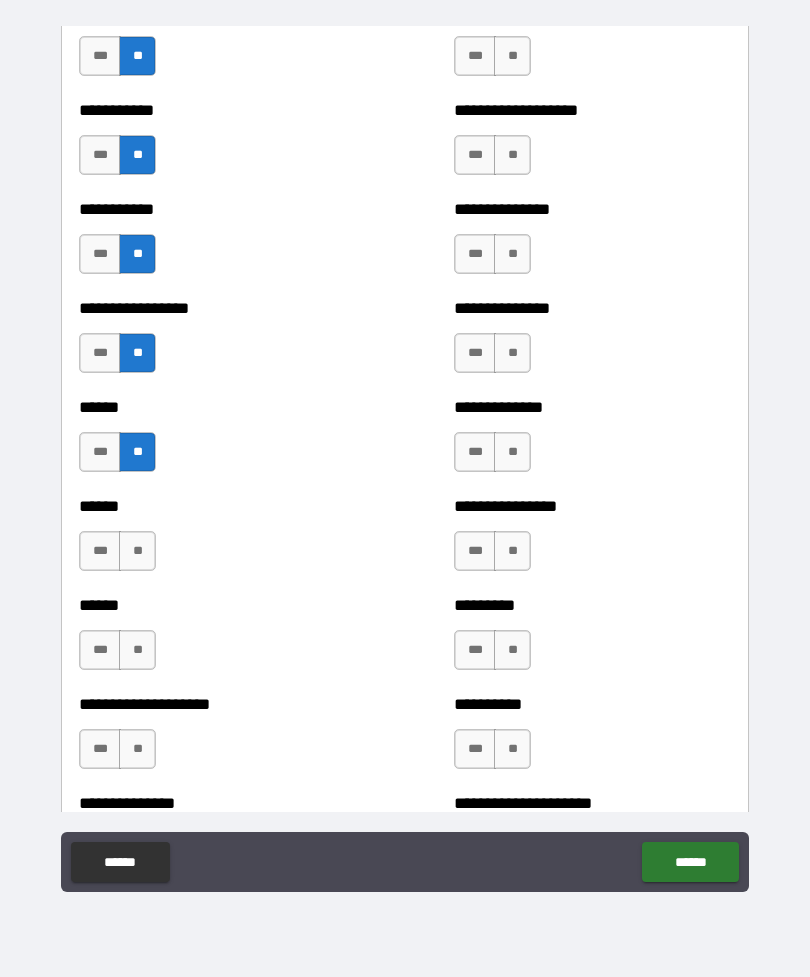 click on "***" at bounding box center [100, 551] 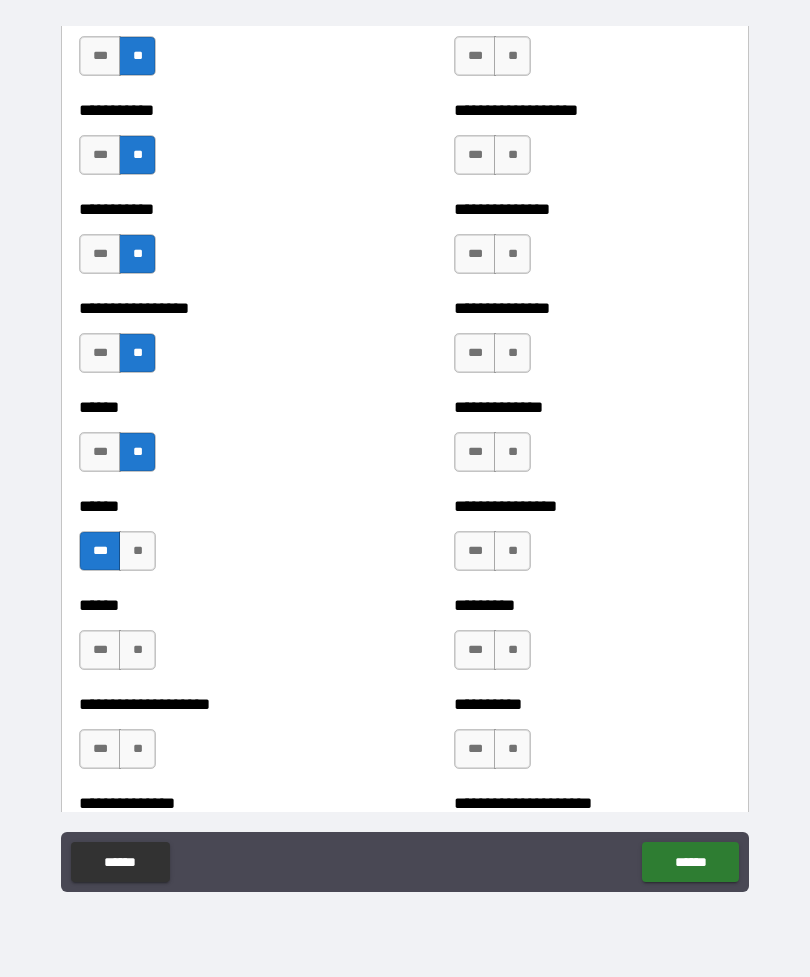 click on "**" at bounding box center (137, 650) 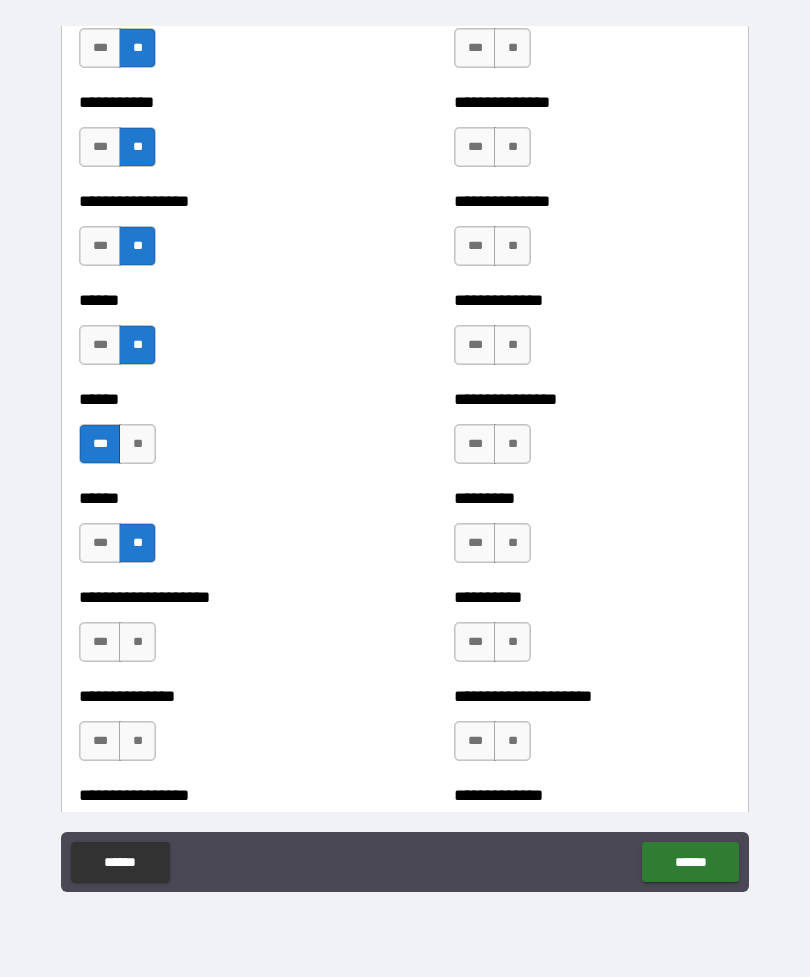 scroll, scrollTop: 2805, scrollLeft: 0, axis: vertical 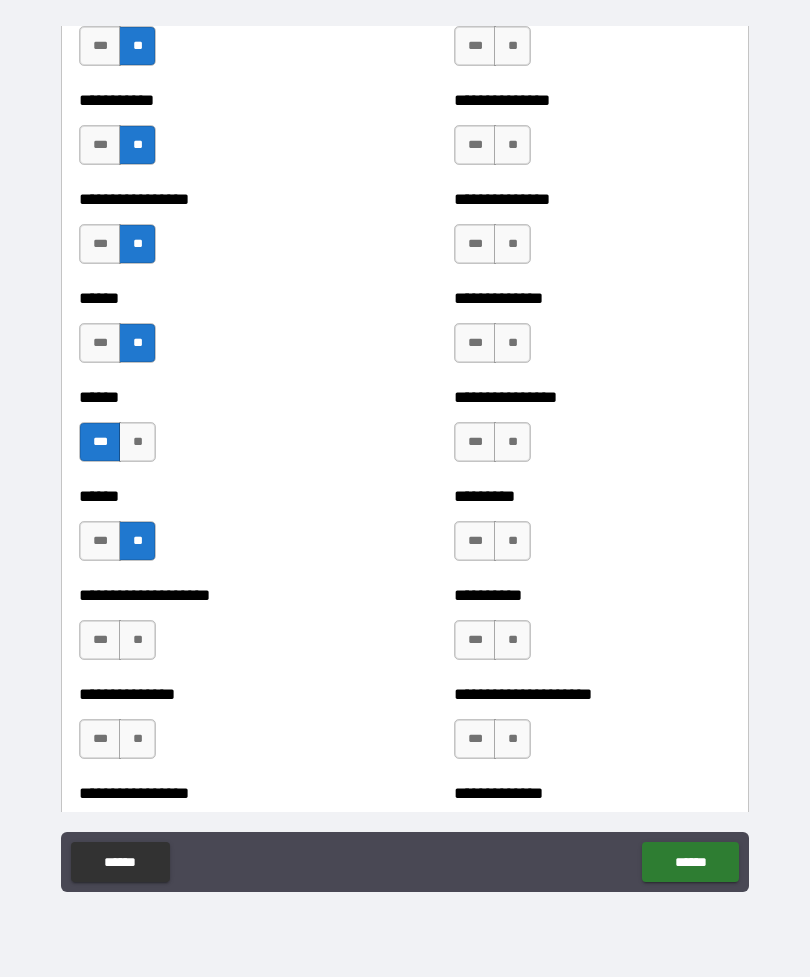 click on "***" at bounding box center [100, 640] 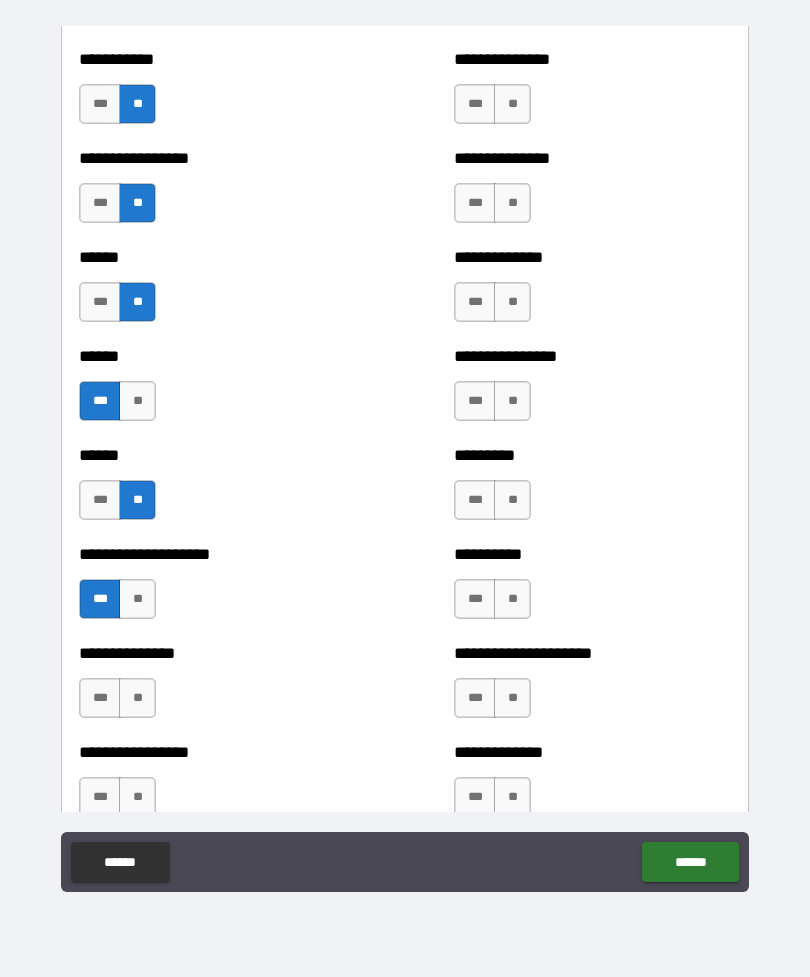 scroll, scrollTop: 2884, scrollLeft: 0, axis: vertical 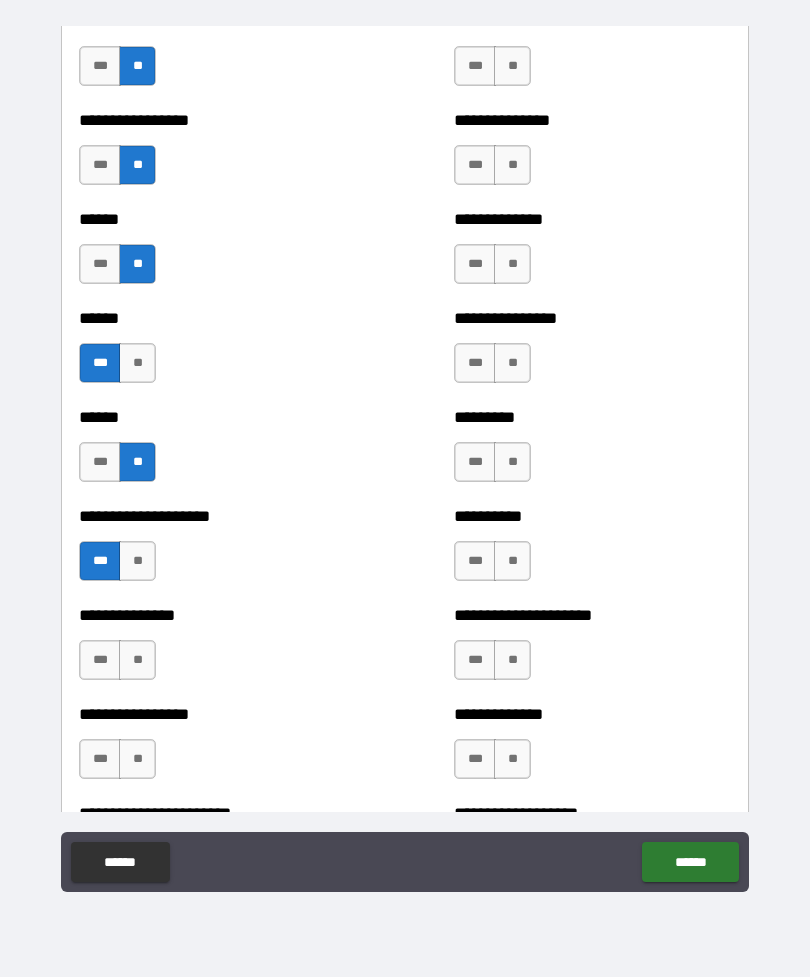 click on "***" at bounding box center [100, 660] 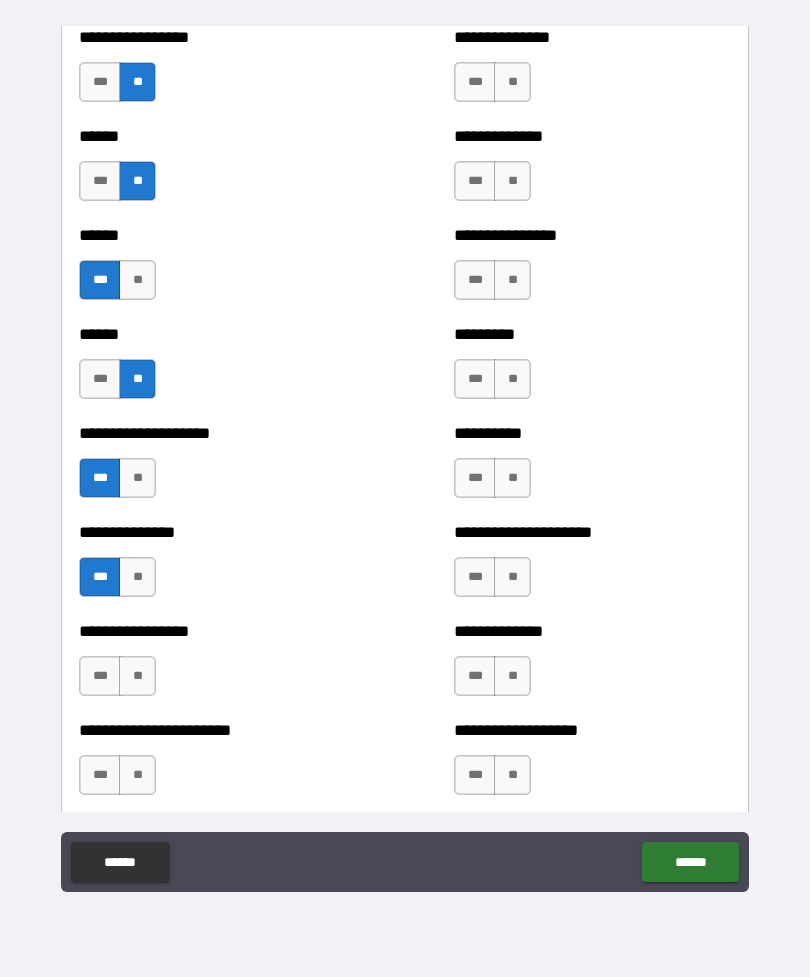 scroll, scrollTop: 2972, scrollLeft: 0, axis: vertical 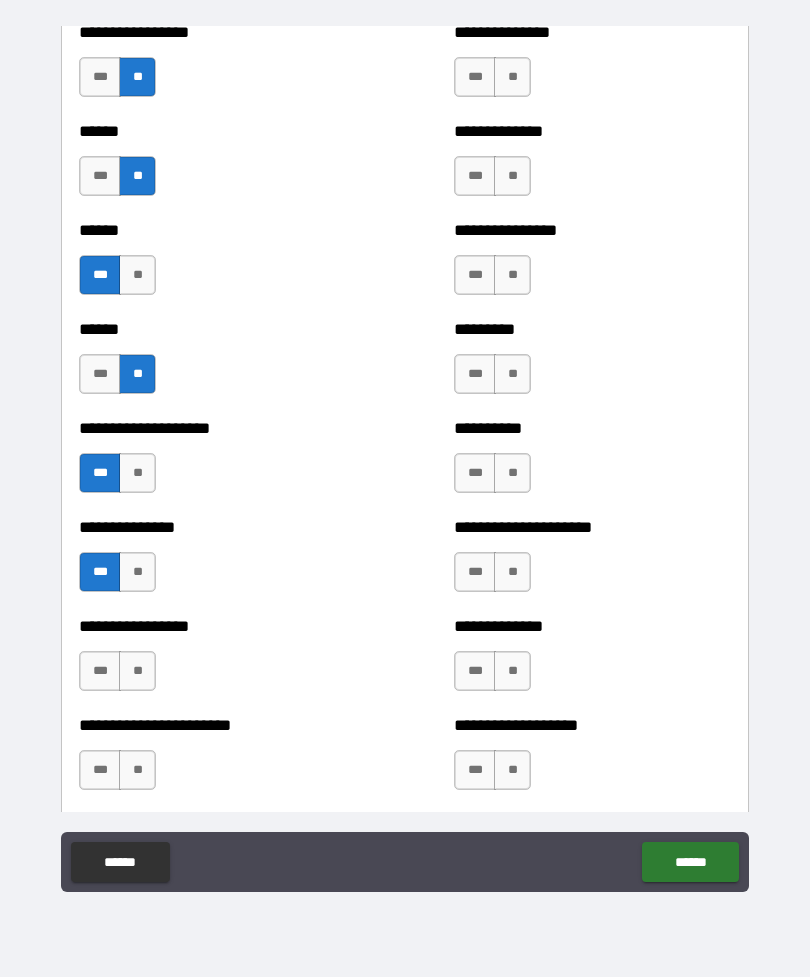 click on "***" at bounding box center [100, 671] 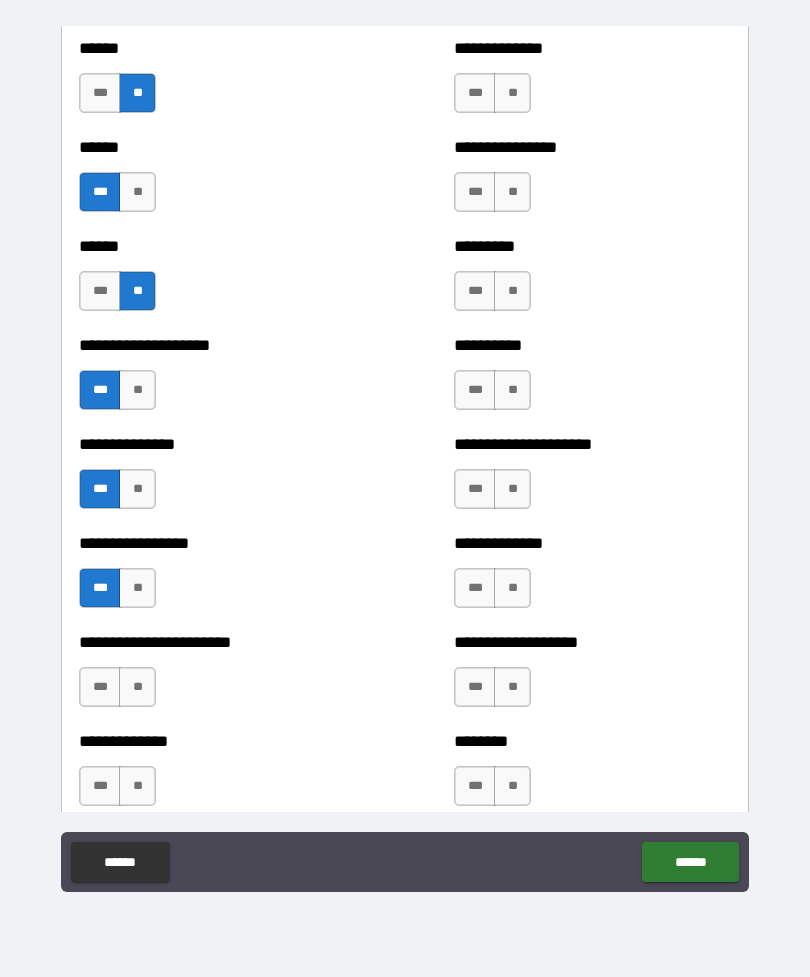 scroll, scrollTop: 3059, scrollLeft: 0, axis: vertical 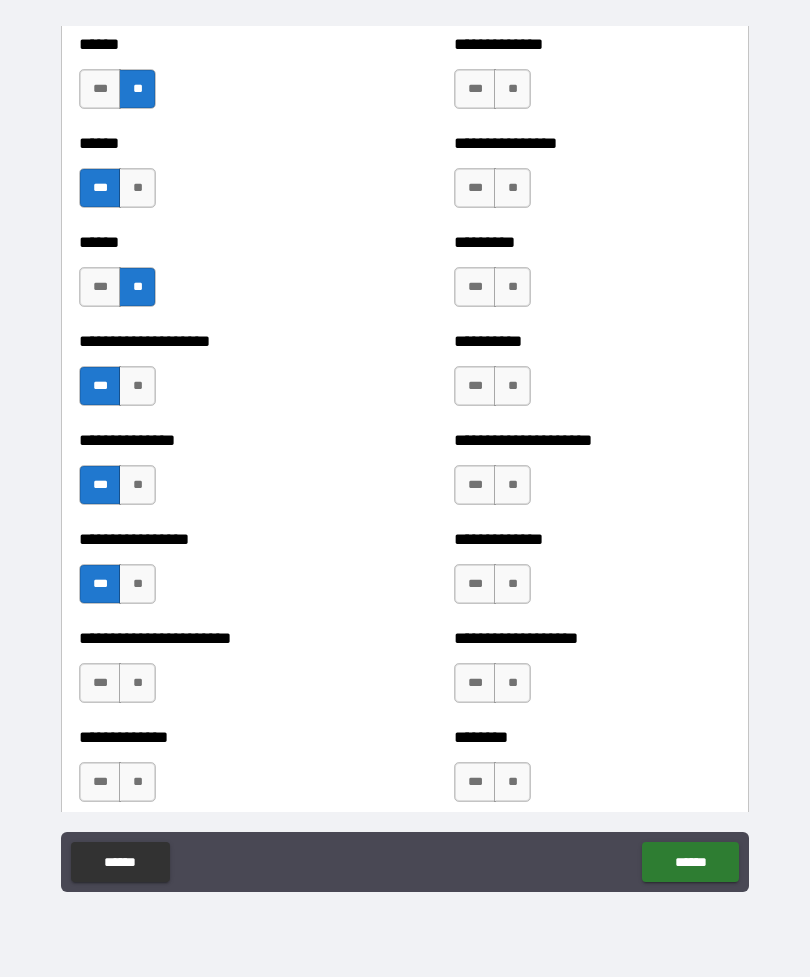 click on "**" at bounding box center [137, 683] 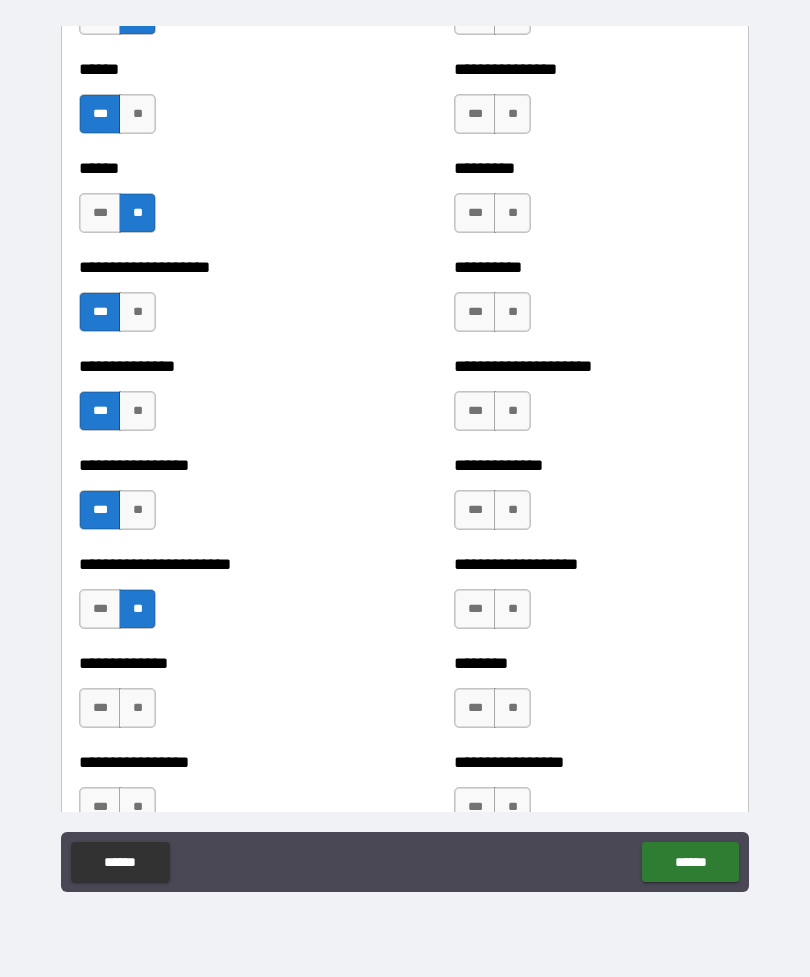 scroll, scrollTop: 3136, scrollLeft: 0, axis: vertical 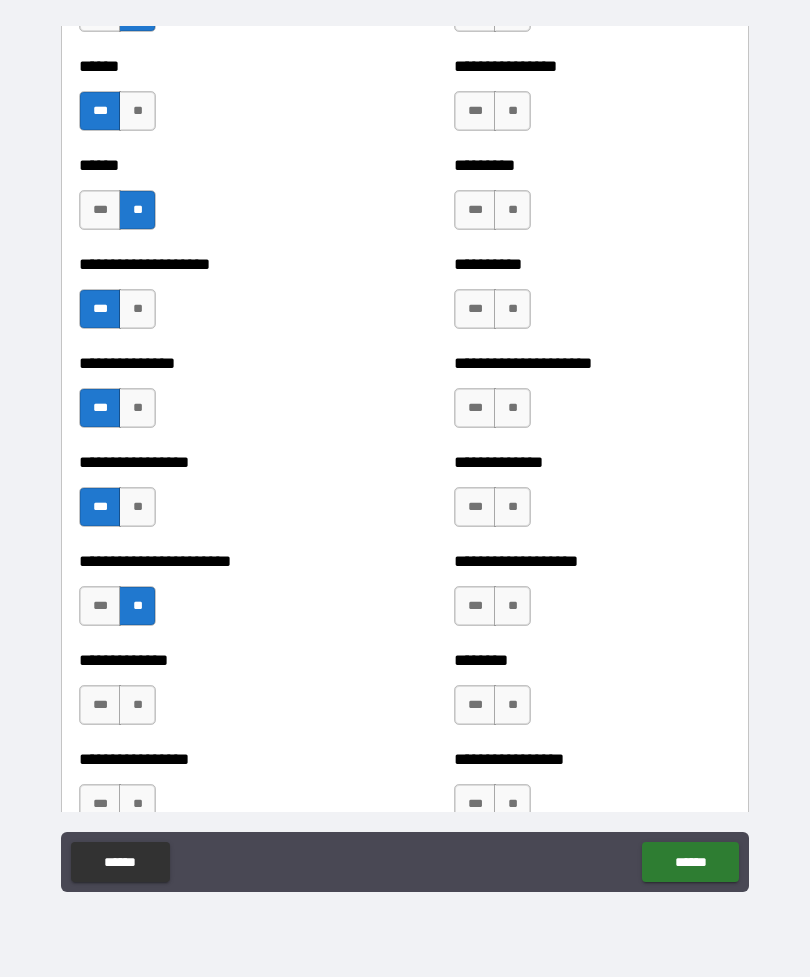 click on "**" at bounding box center (137, 705) 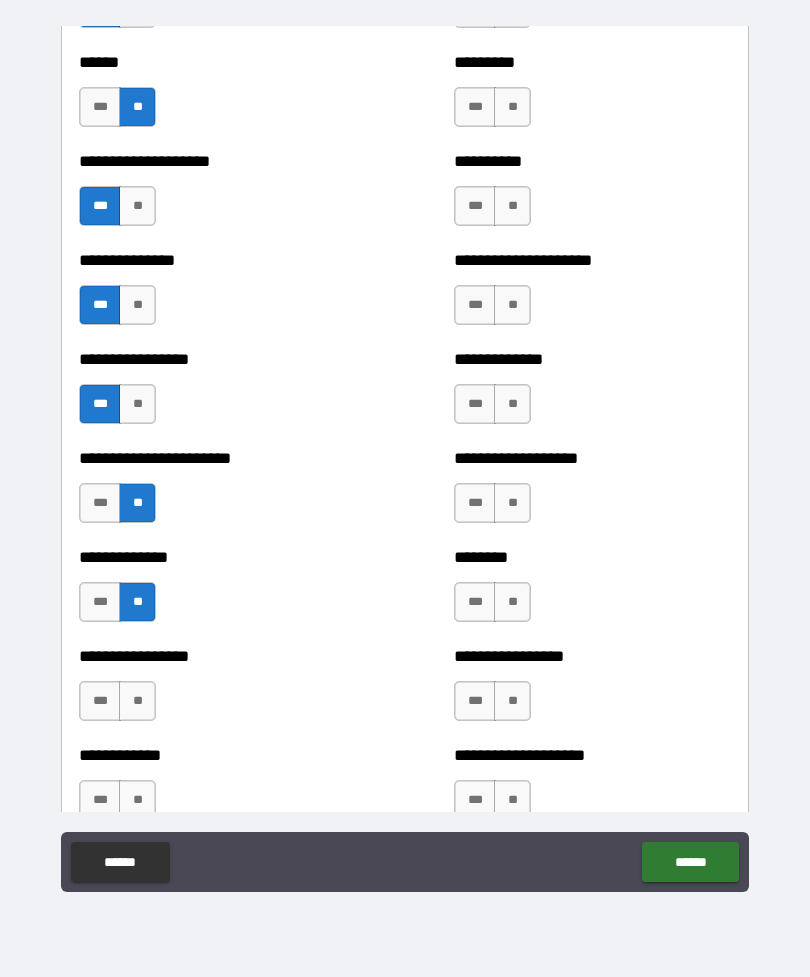 scroll, scrollTop: 3240, scrollLeft: 0, axis: vertical 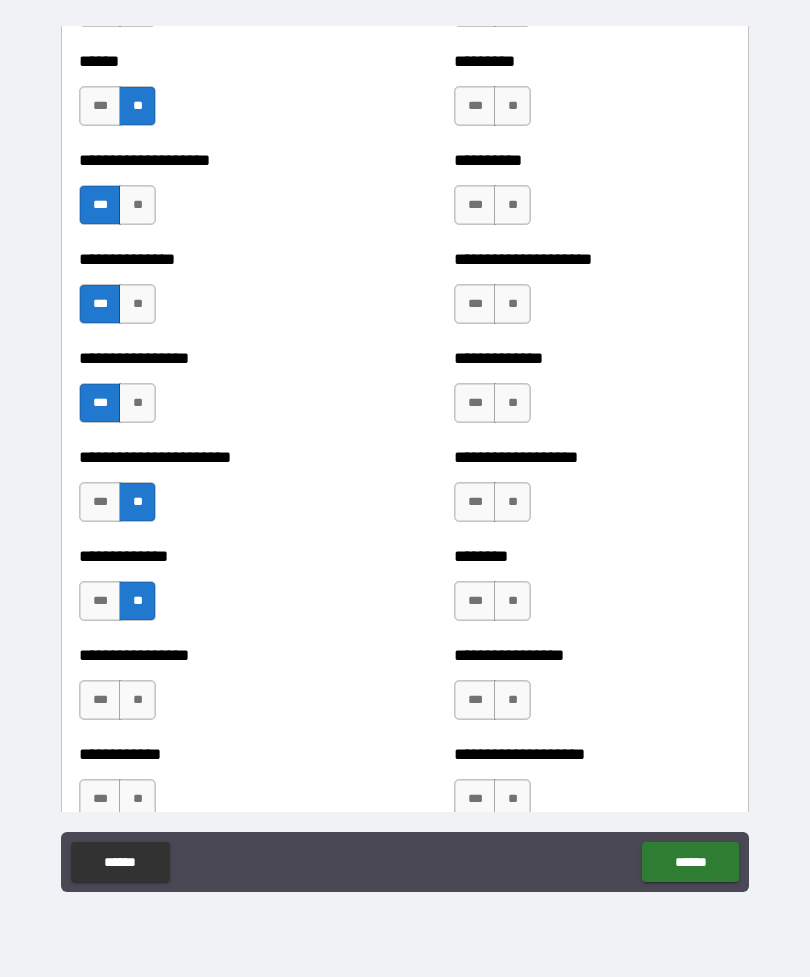 click on "**" at bounding box center (137, 700) 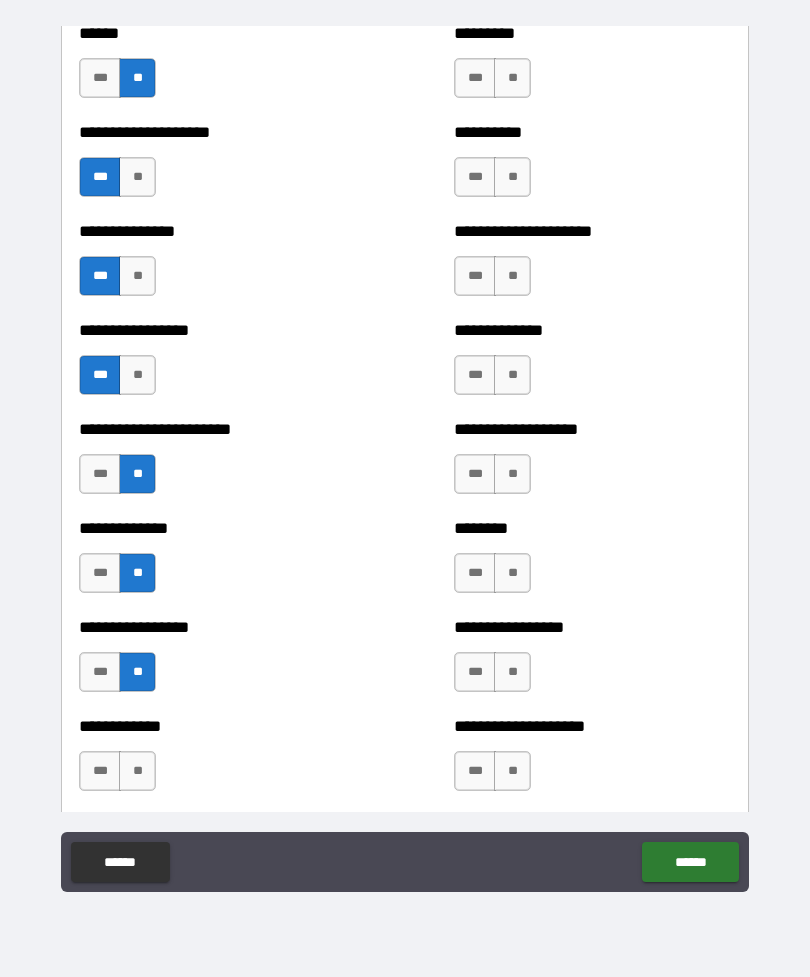 scroll, scrollTop: 3317, scrollLeft: 0, axis: vertical 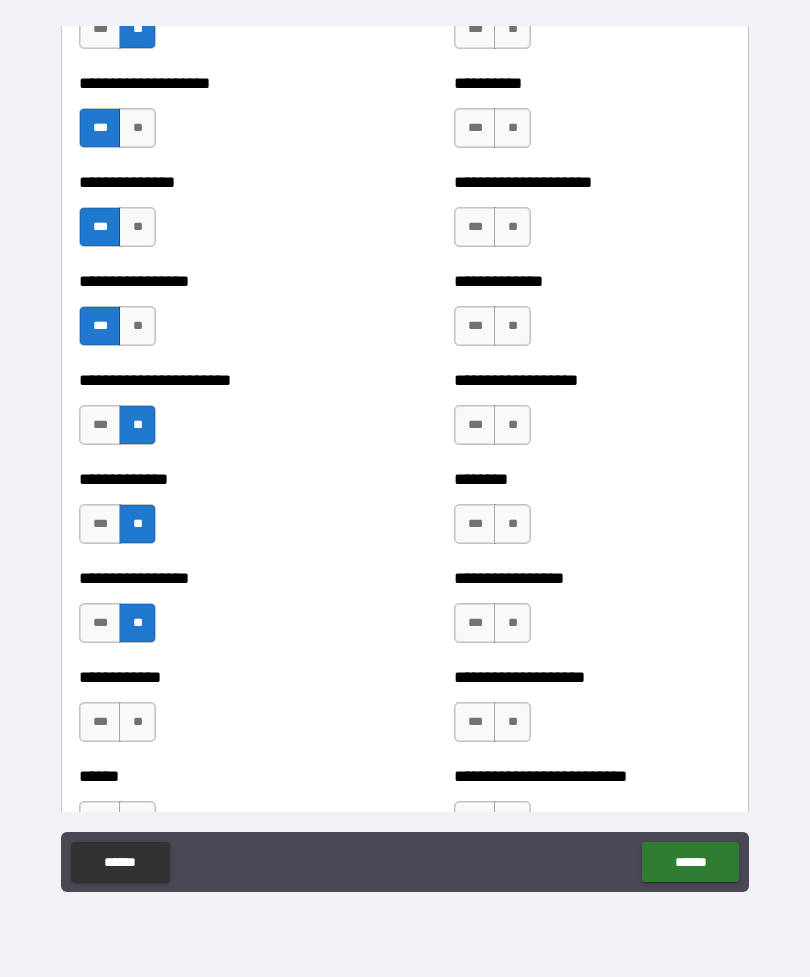 click on "**" at bounding box center [137, 722] 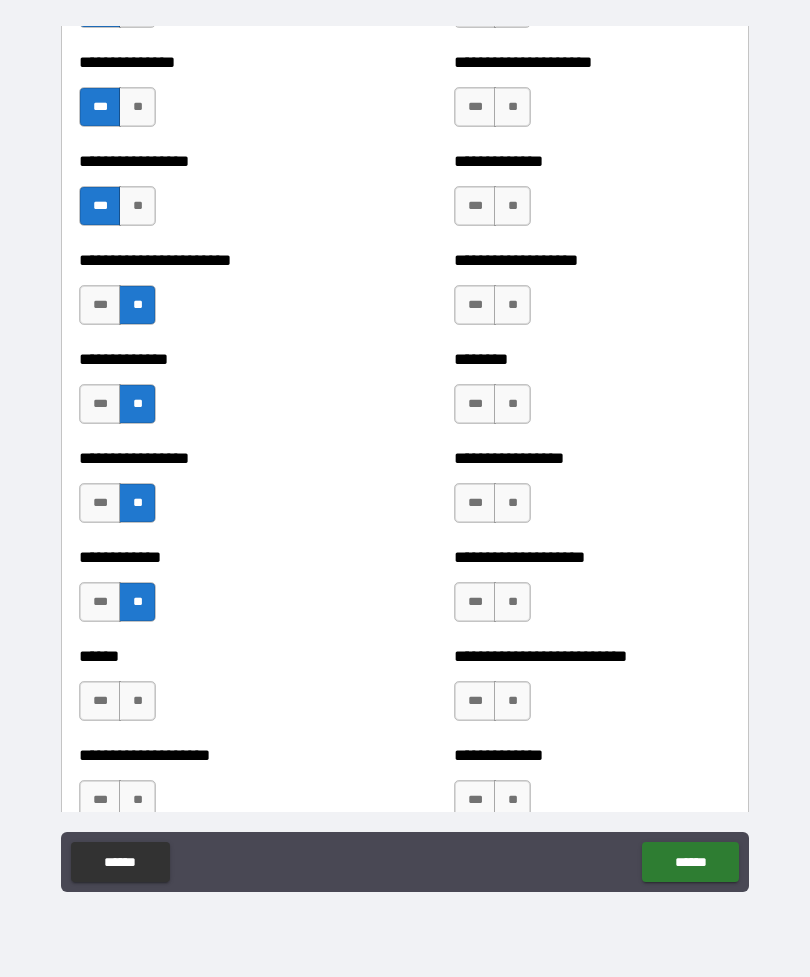 scroll, scrollTop: 3441, scrollLeft: 0, axis: vertical 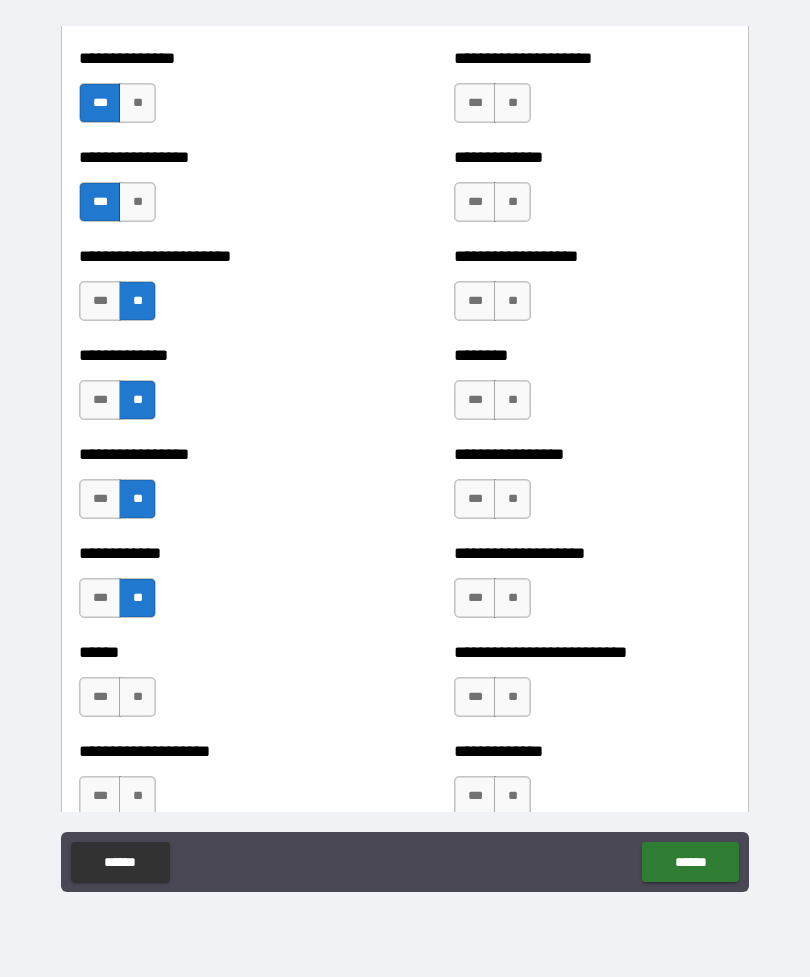 click on "***" at bounding box center [100, 697] 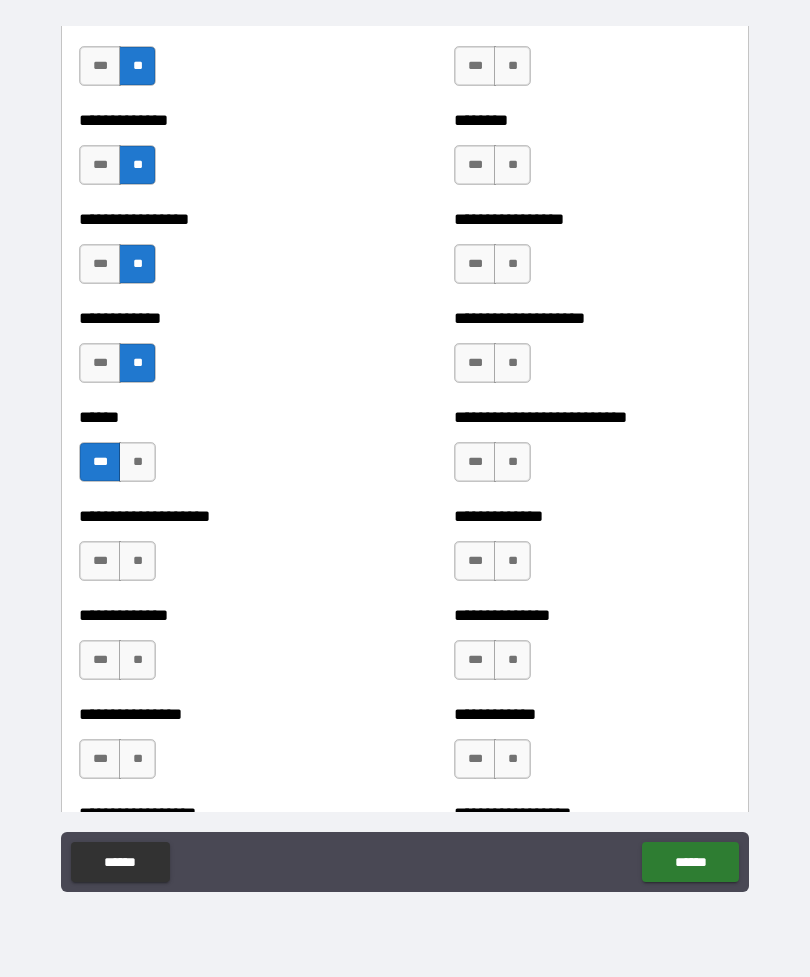 scroll, scrollTop: 3677, scrollLeft: 0, axis: vertical 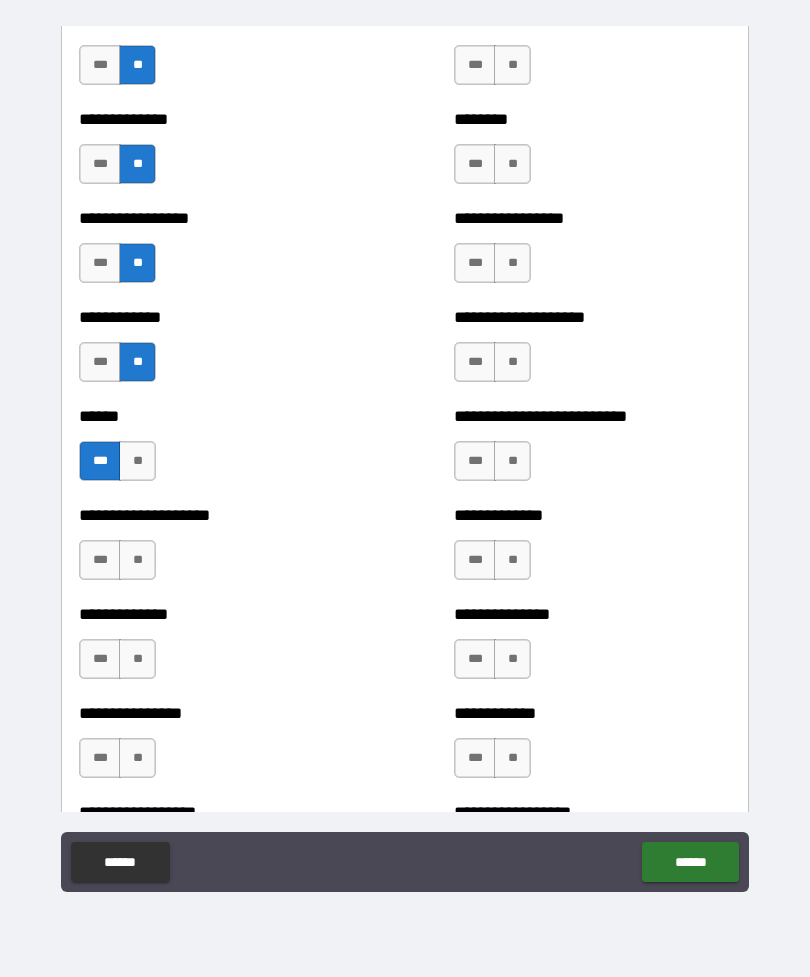 click on "**" at bounding box center [137, 560] 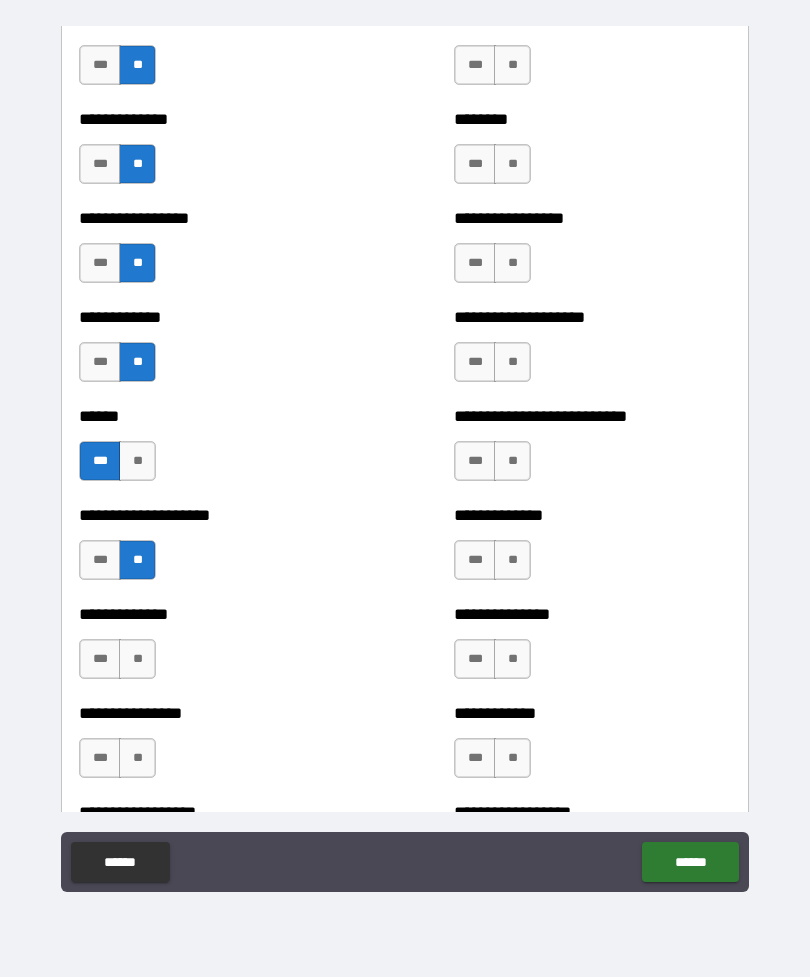 click on "**" at bounding box center (137, 659) 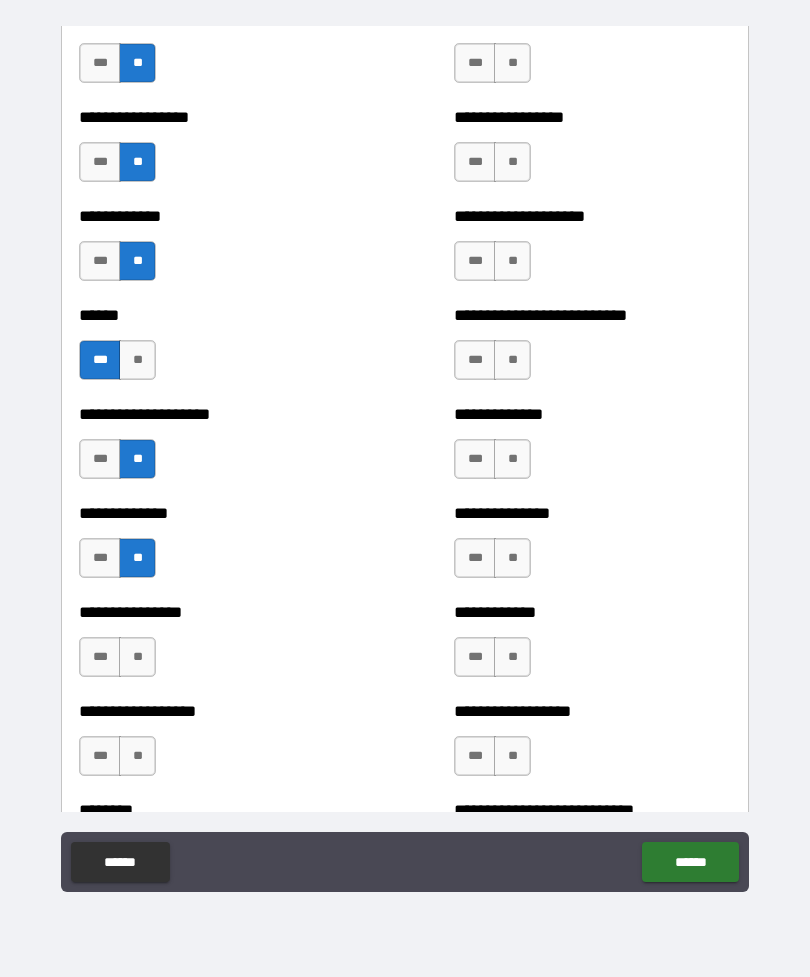 scroll, scrollTop: 3798, scrollLeft: 0, axis: vertical 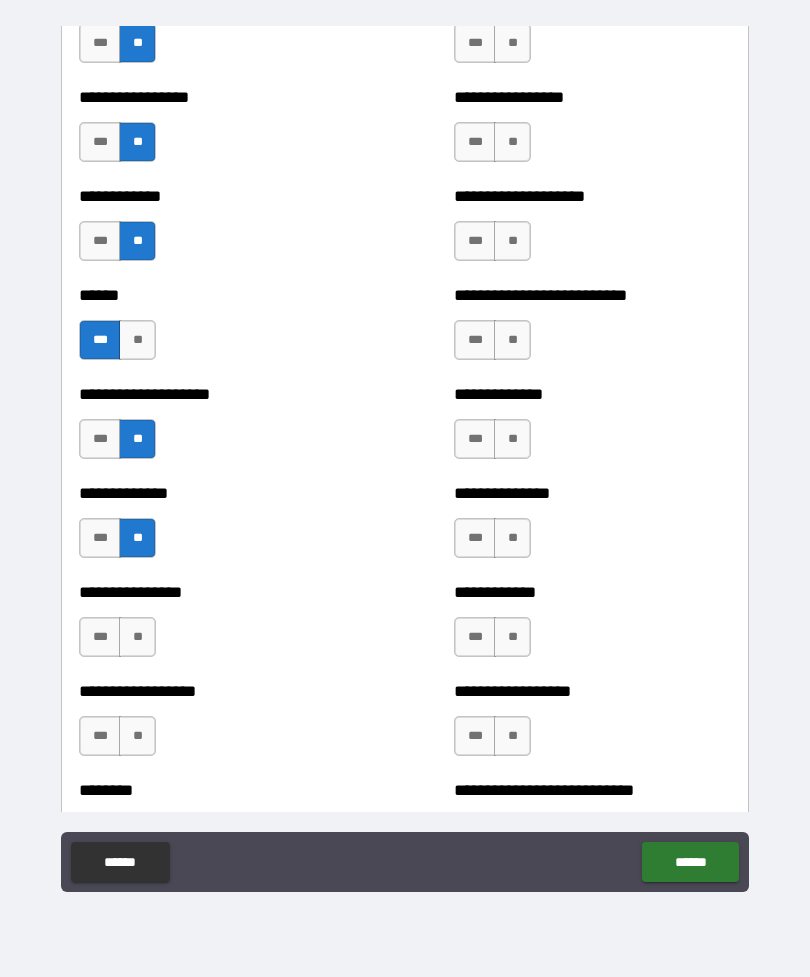 click on "**" at bounding box center (137, 637) 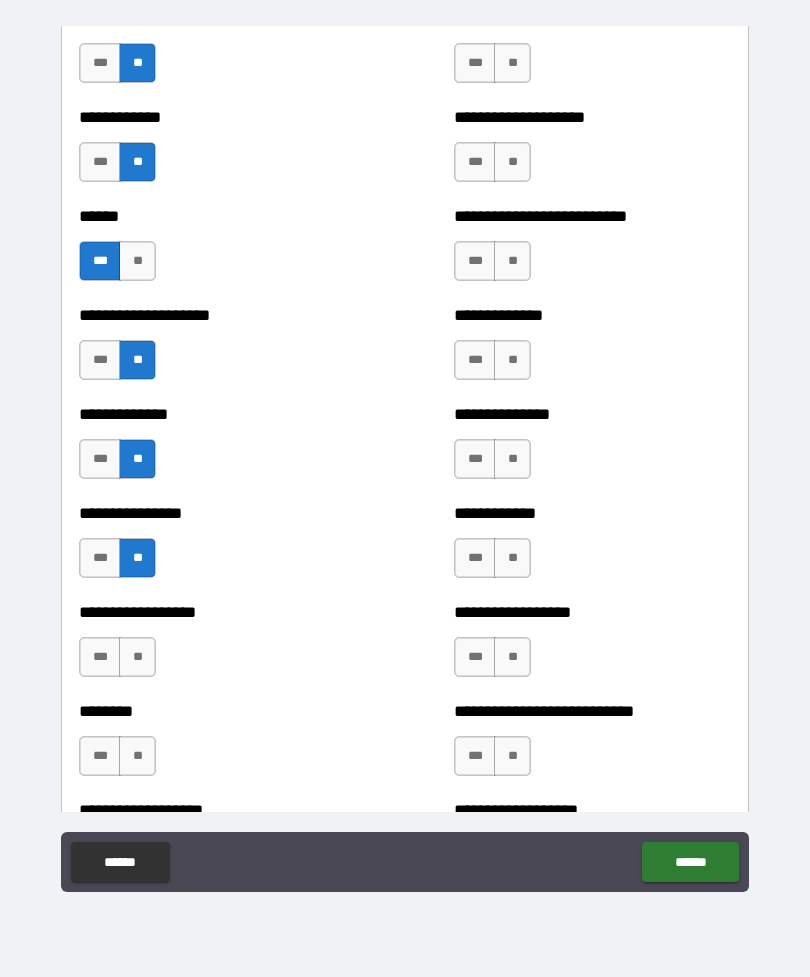 scroll, scrollTop: 3880, scrollLeft: 0, axis: vertical 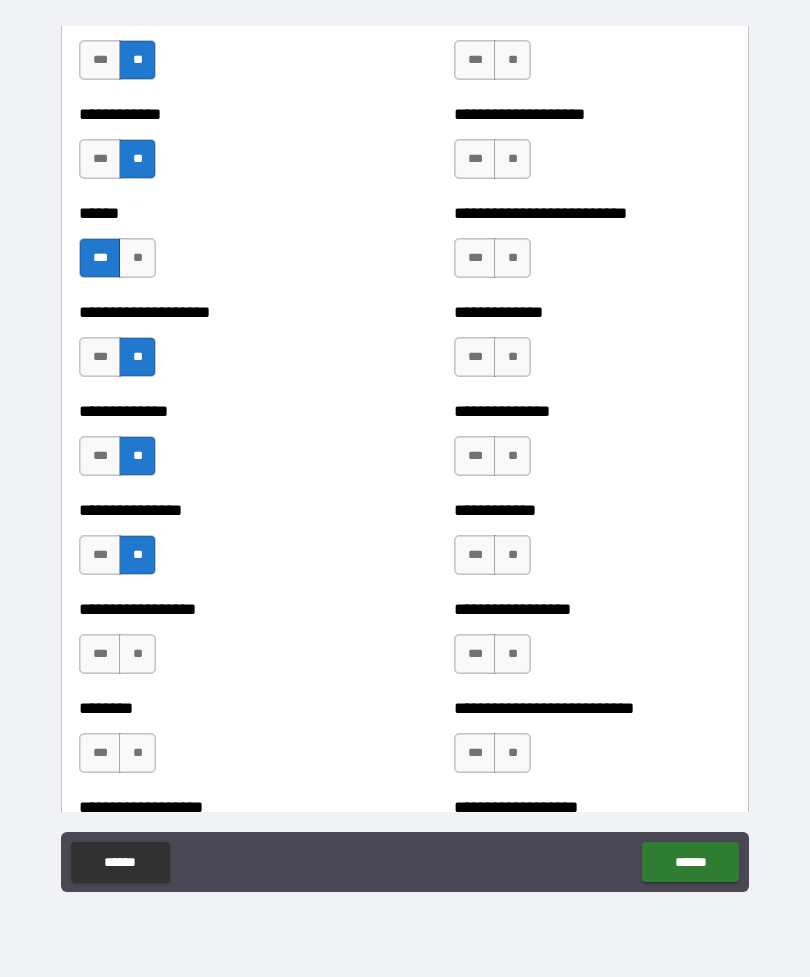 click on "**" at bounding box center [137, 654] 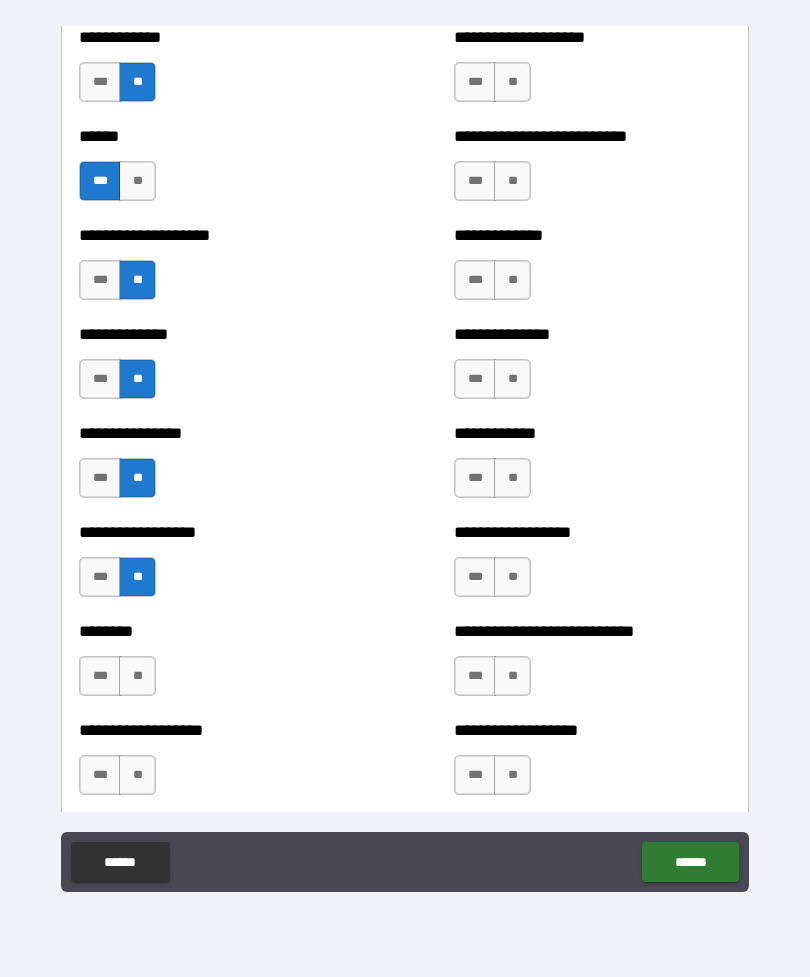 scroll, scrollTop: 3958, scrollLeft: 0, axis: vertical 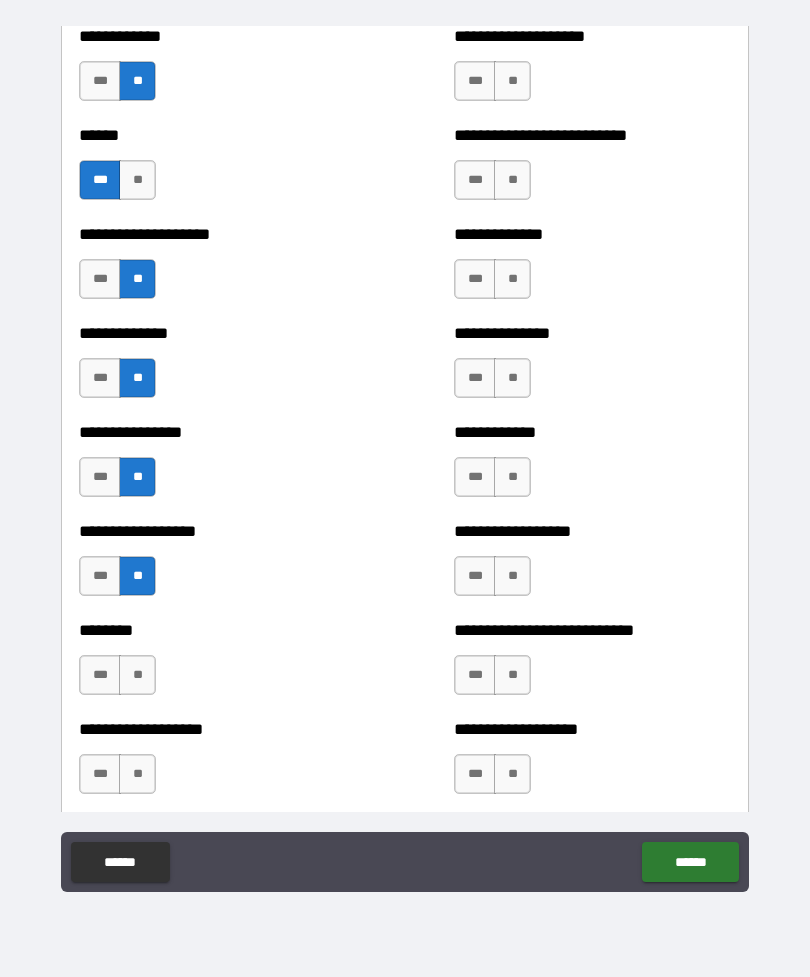click on "**" at bounding box center (137, 675) 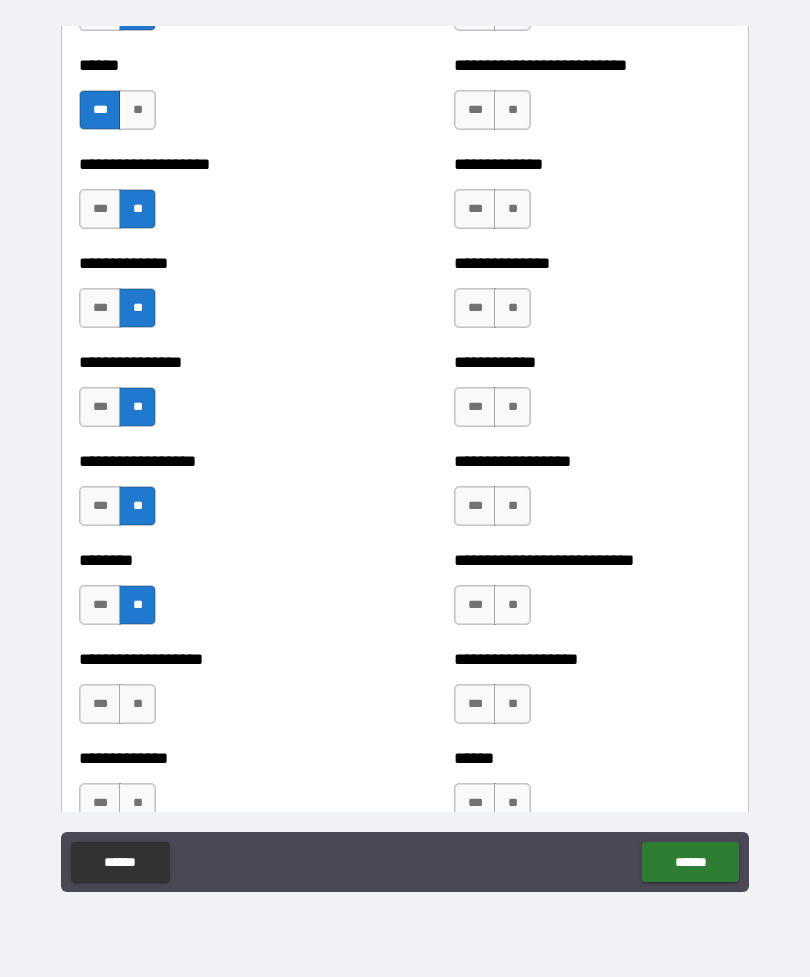 scroll, scrollTop: 4031, scrollLeft: 0, axis: vertical 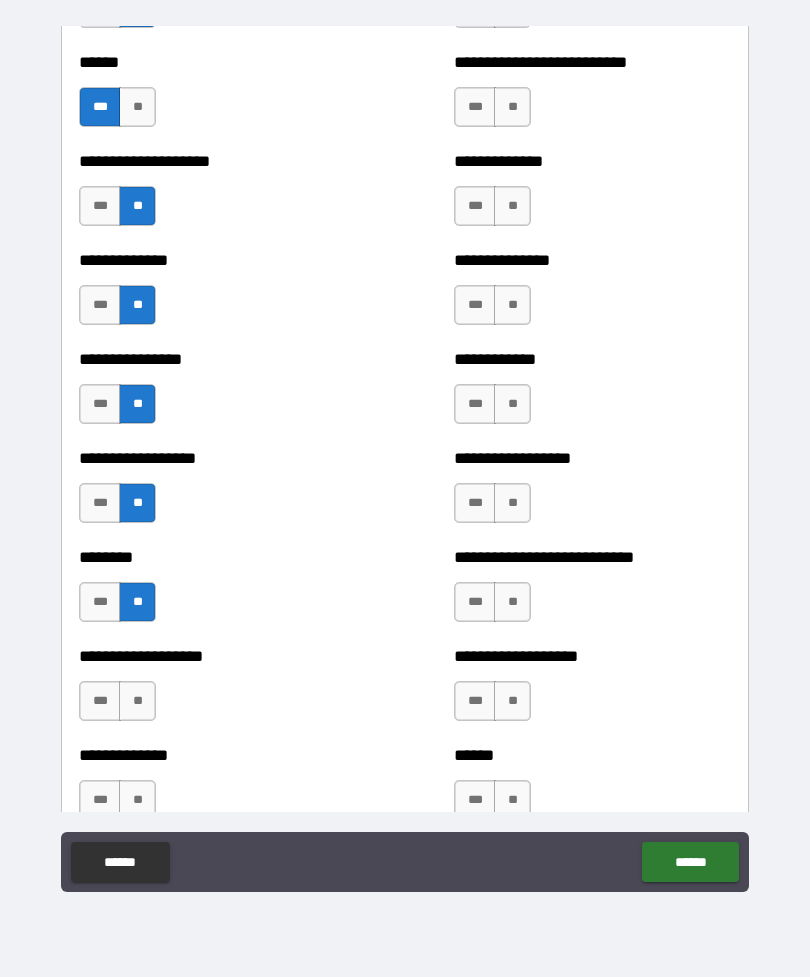 click on "**" at bounding box center (137, 701) 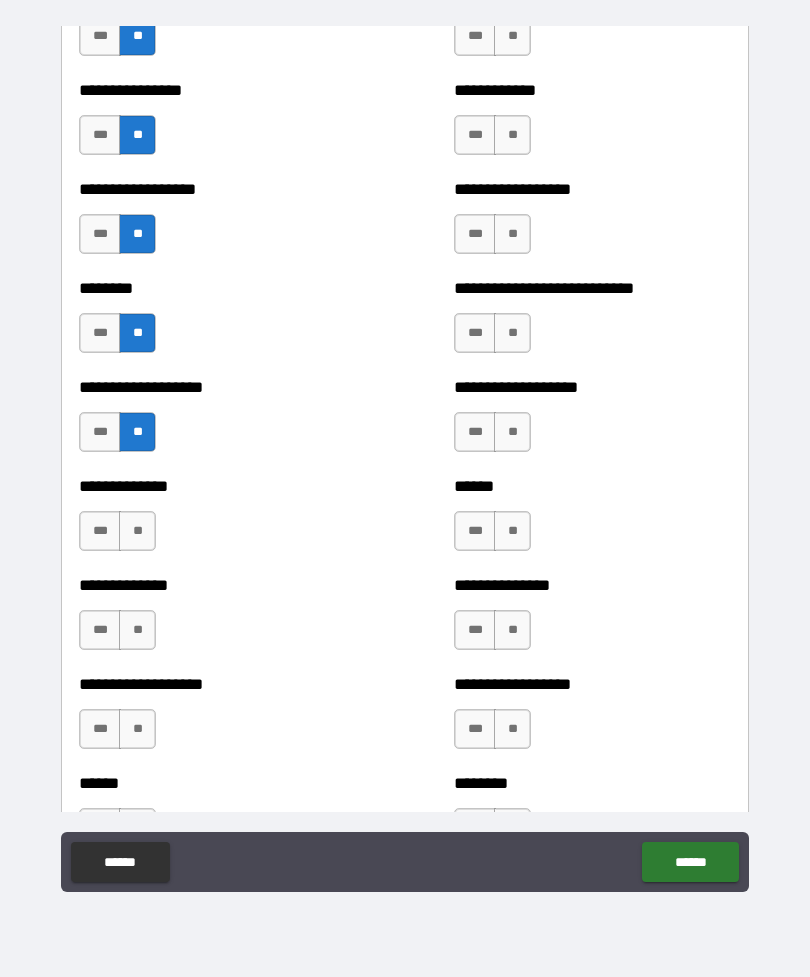 scroll, scrollTop: 4300, scrollLeft: 0, axis: vertical 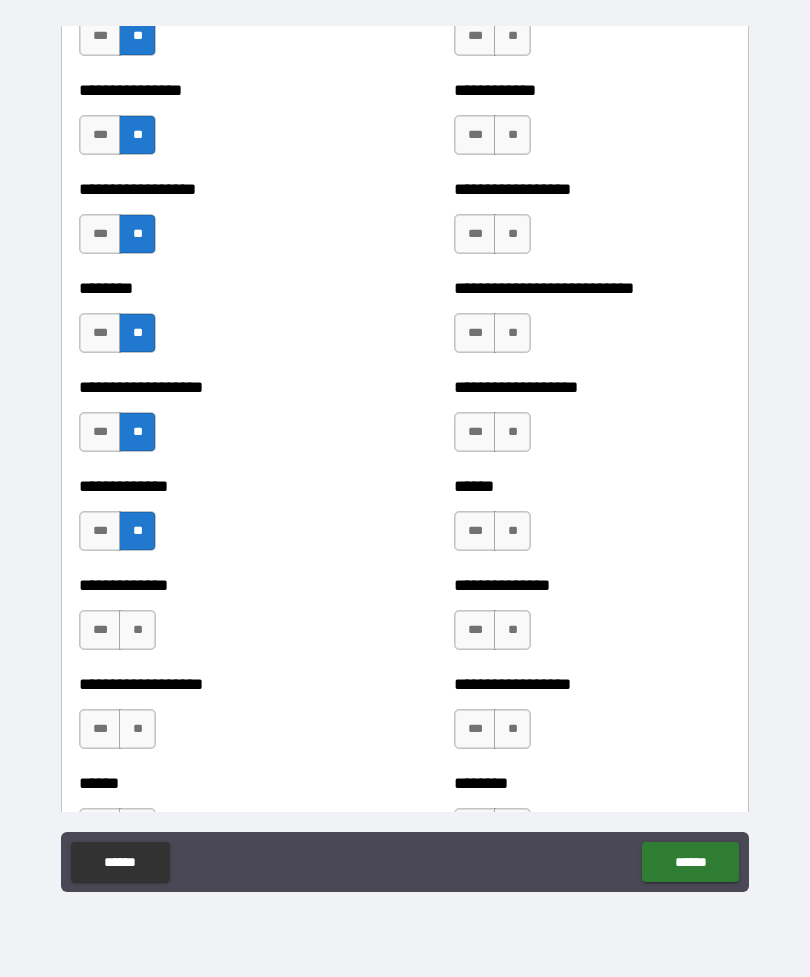 click on "**" at bounding box center [137, 630] 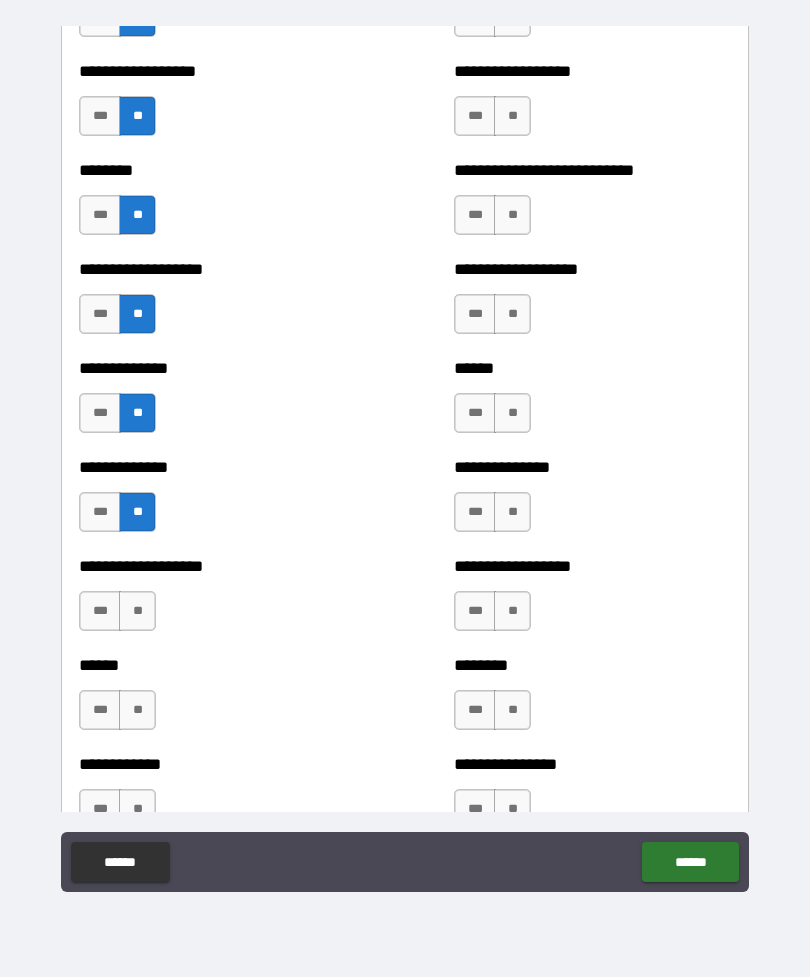 scroll, scrollTop: 4417, scrollLeft: 0, axis: vertical 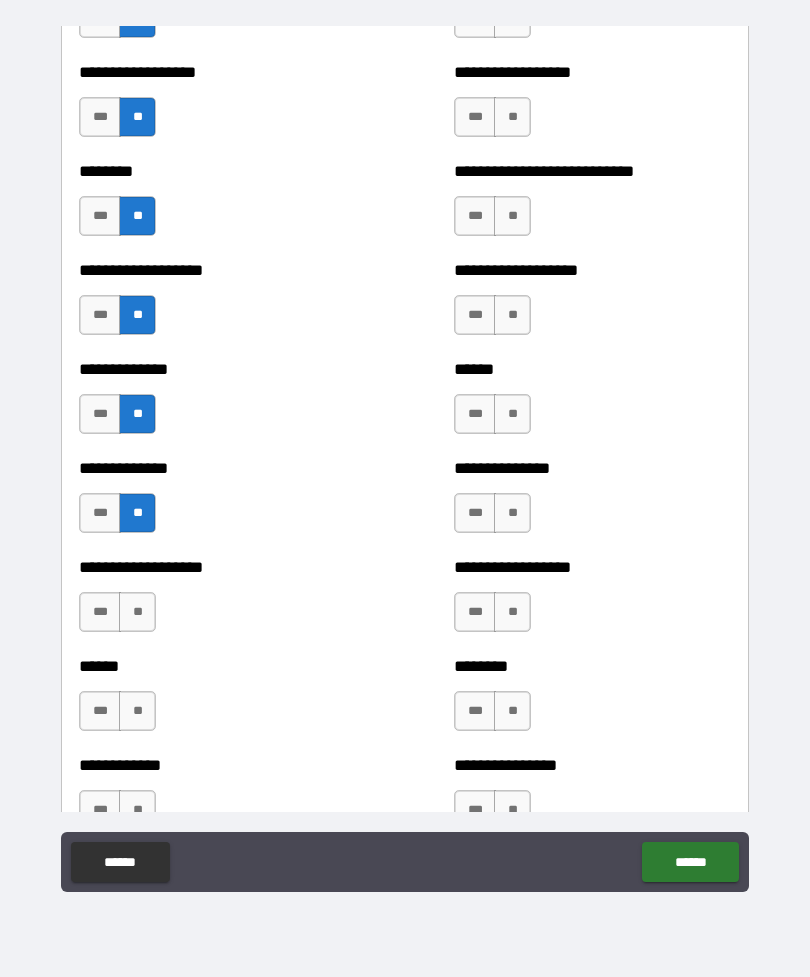 click on "***" at bounding box center (100, 612) 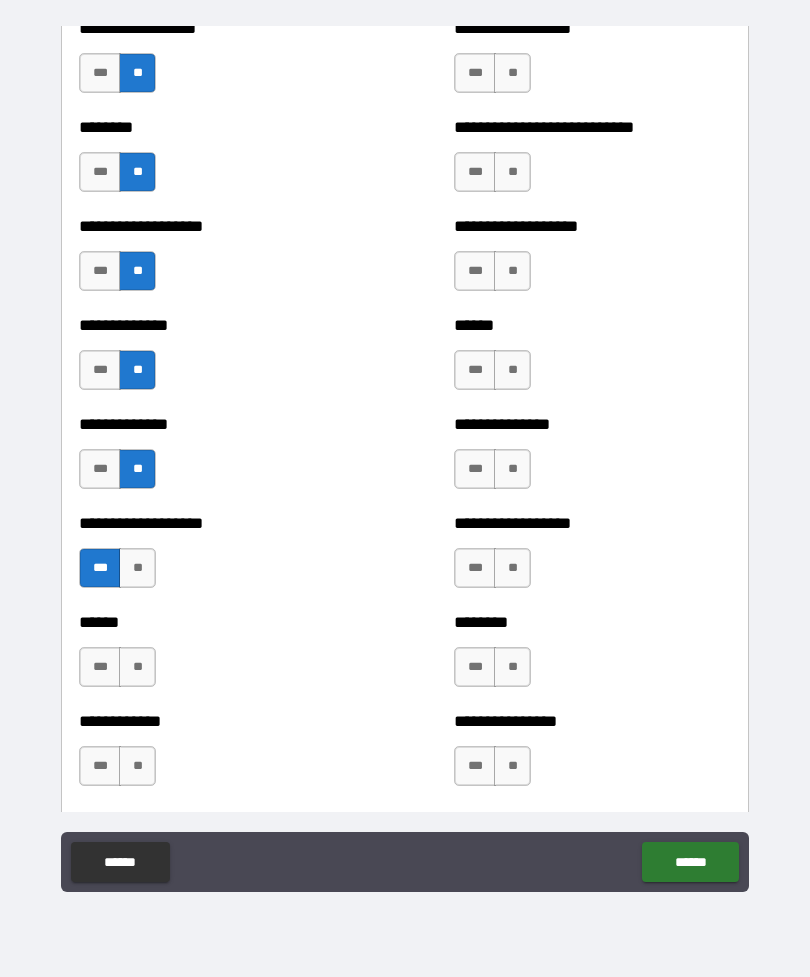 scroll, scrollTop: 4462, scrollLeft: 0, axis: vertical 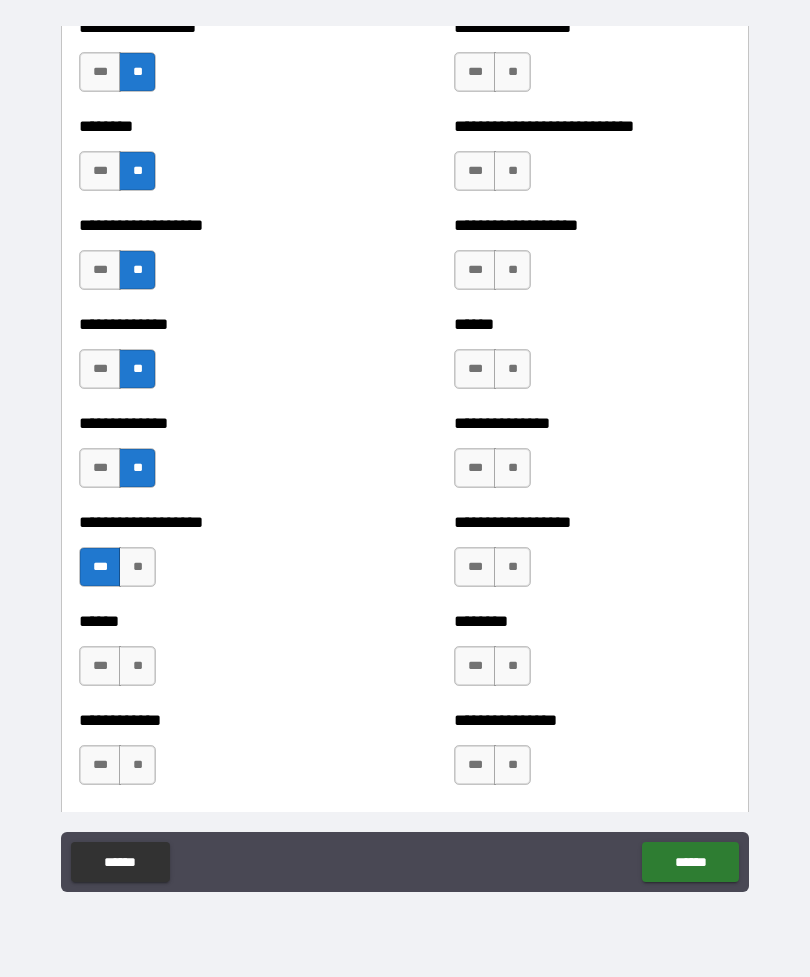 click on "**" at bounding box center [137, 666] 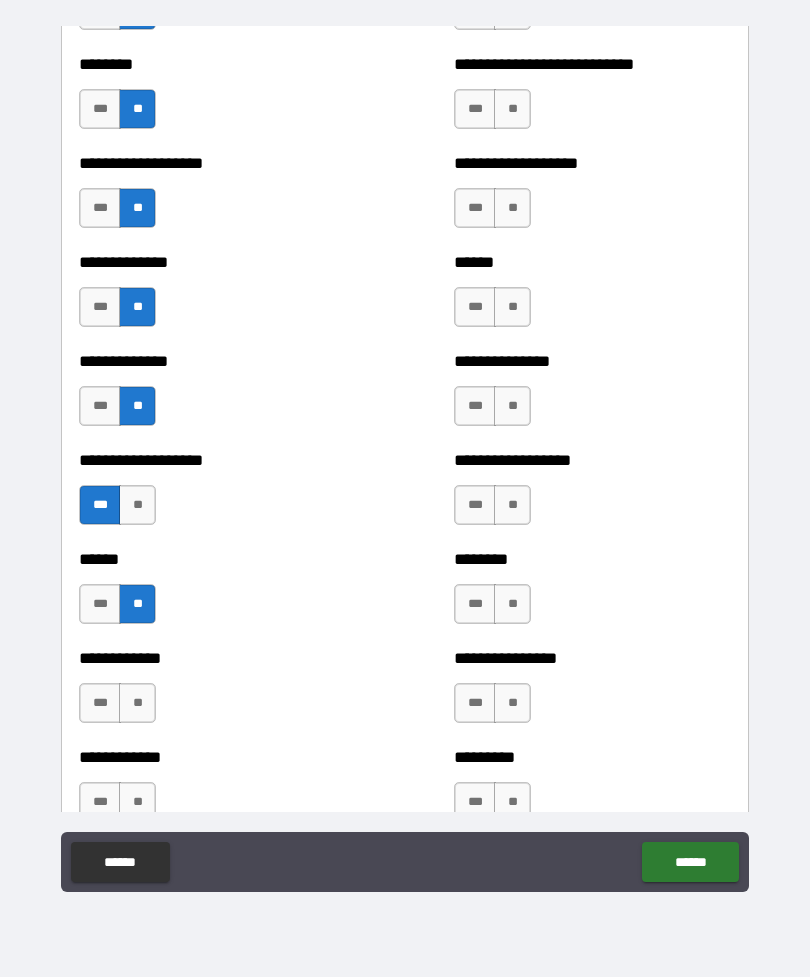 scroll, scrollTop: 4527, scrollLeft: 0, axis: vertical 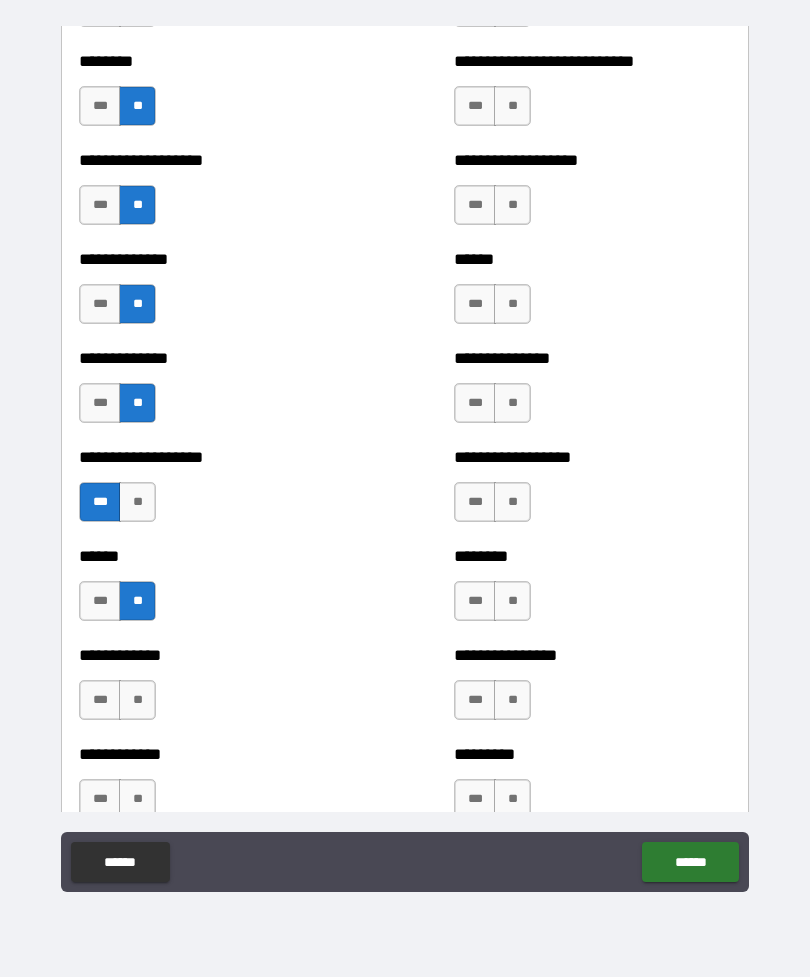 click on "**" at bounding box center (137, 700) 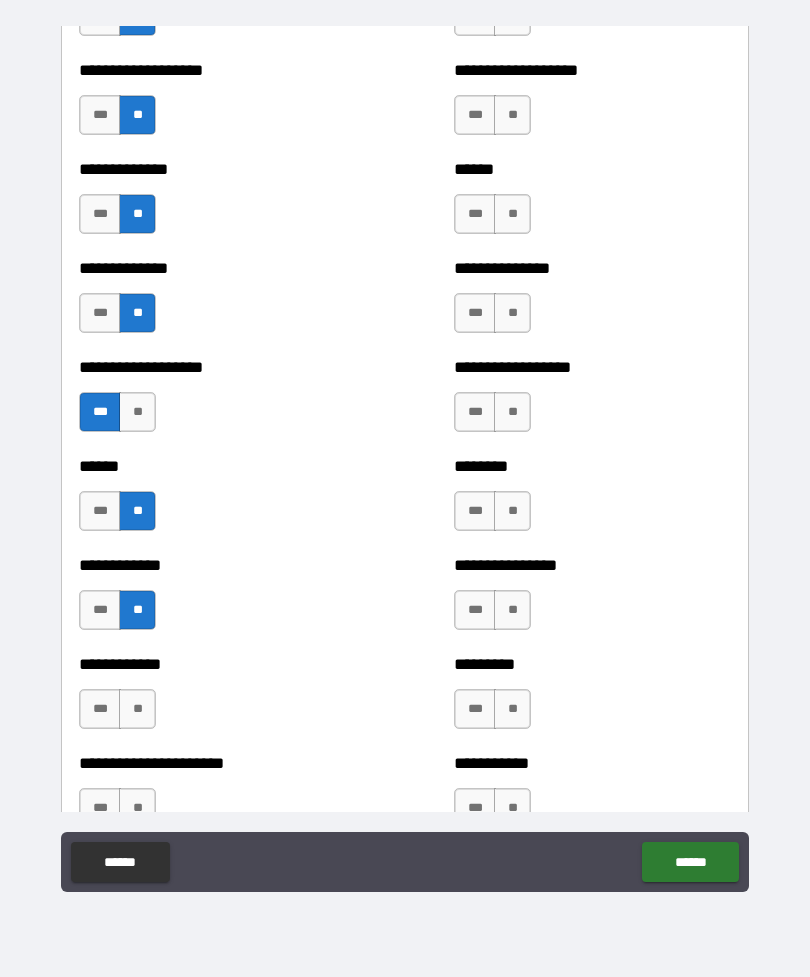 scroll, scrollTop: 4643, scrollLeft: 0, axis: vertical 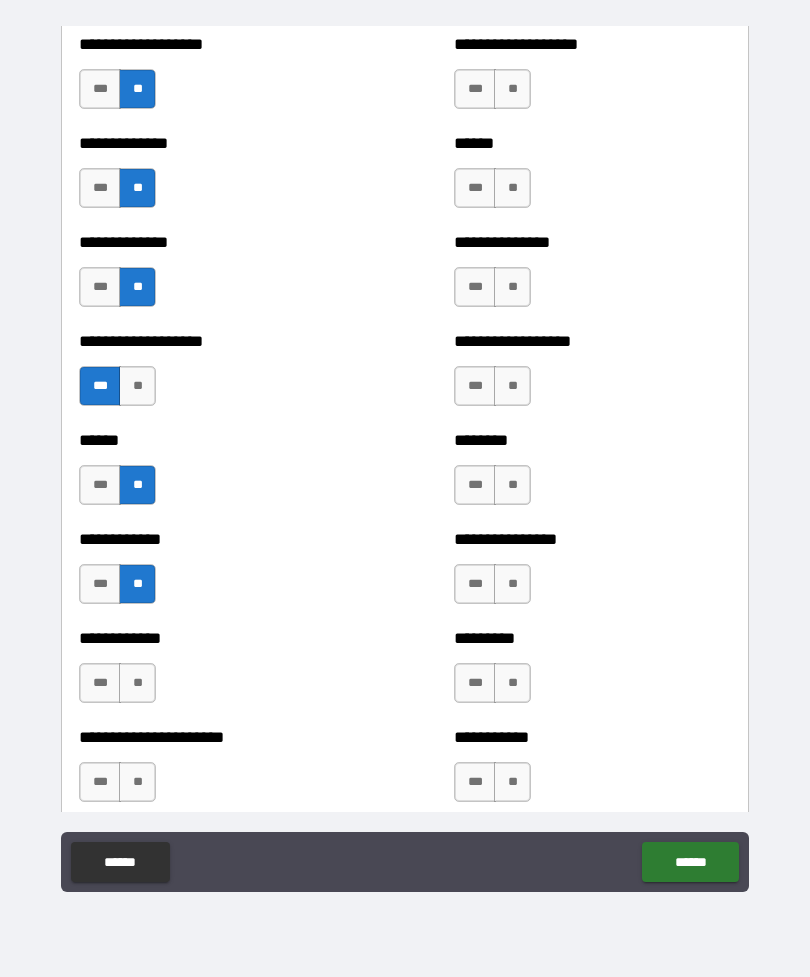 click on "**" at bounding box center [137, 683] 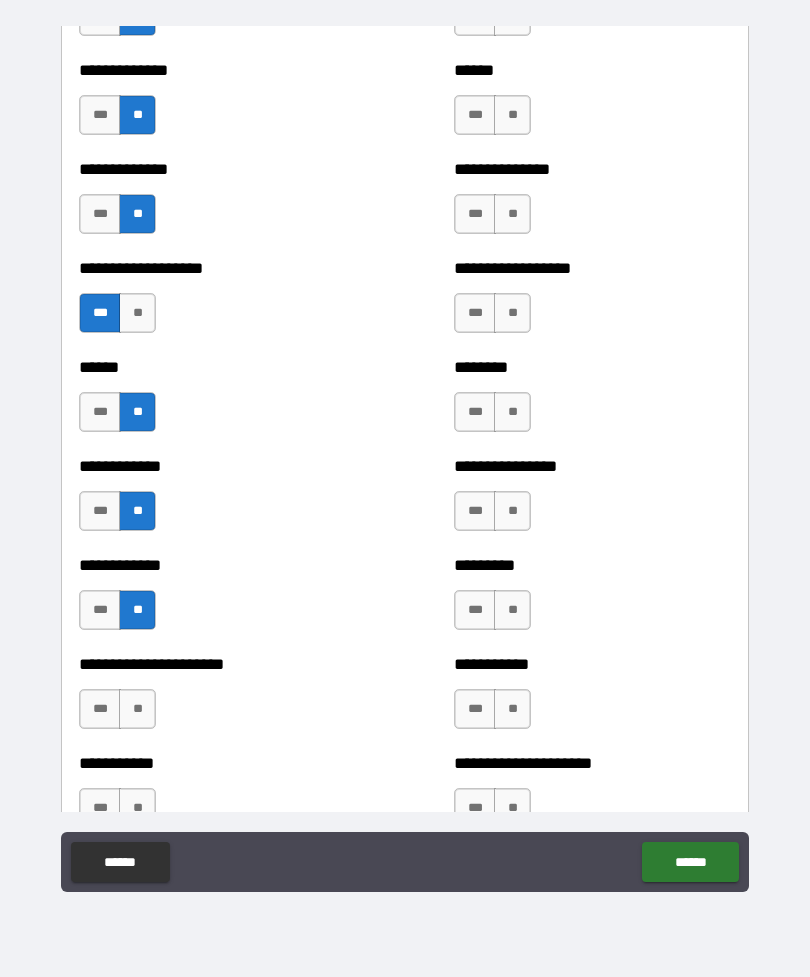 scroll, scrollTop: 4720, scrollLeft: 0, axis: vertical 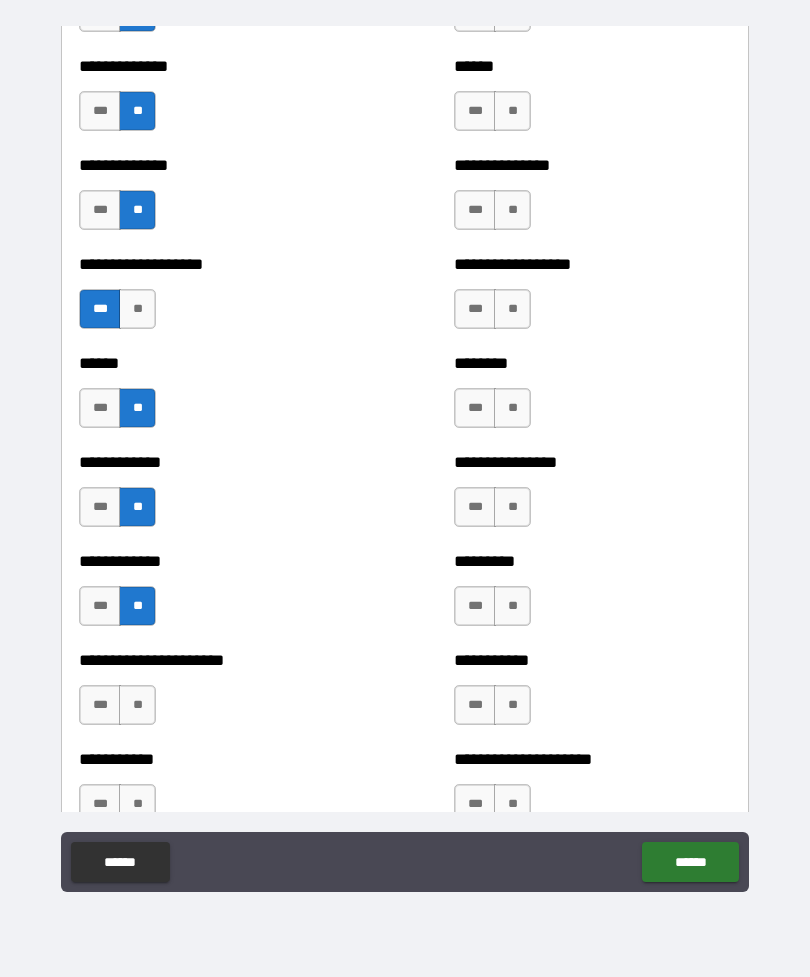 click on "**" at bounding box center [137, 705] 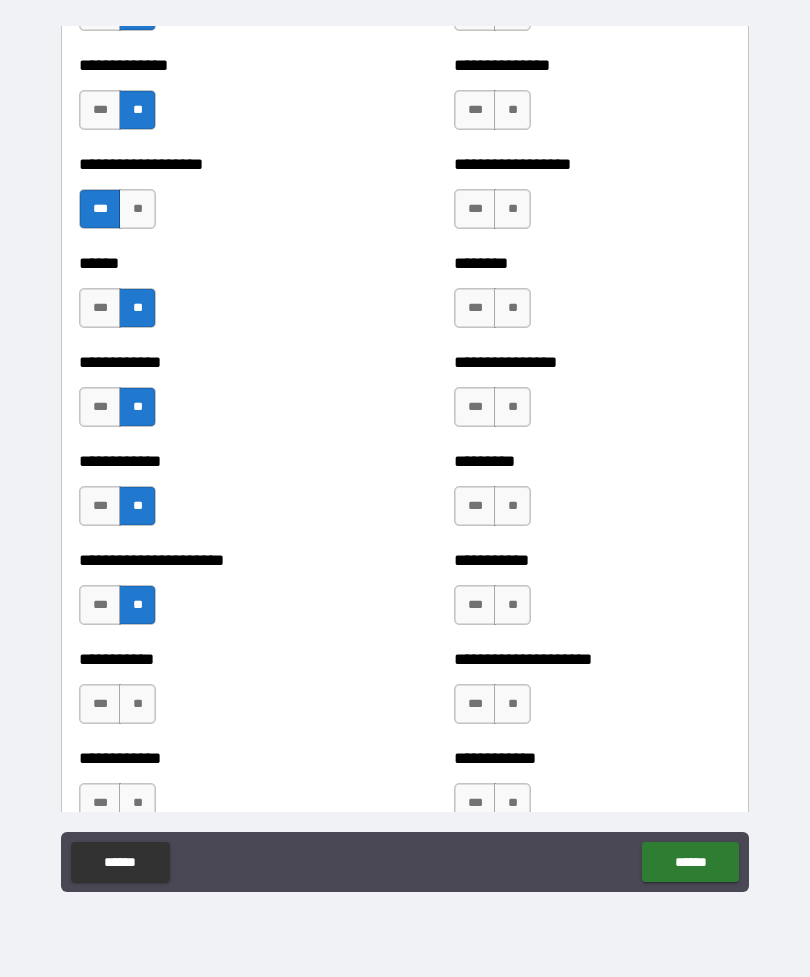 scroll, scrollTop: 4821, scrollLeft: 0, axis: vertical 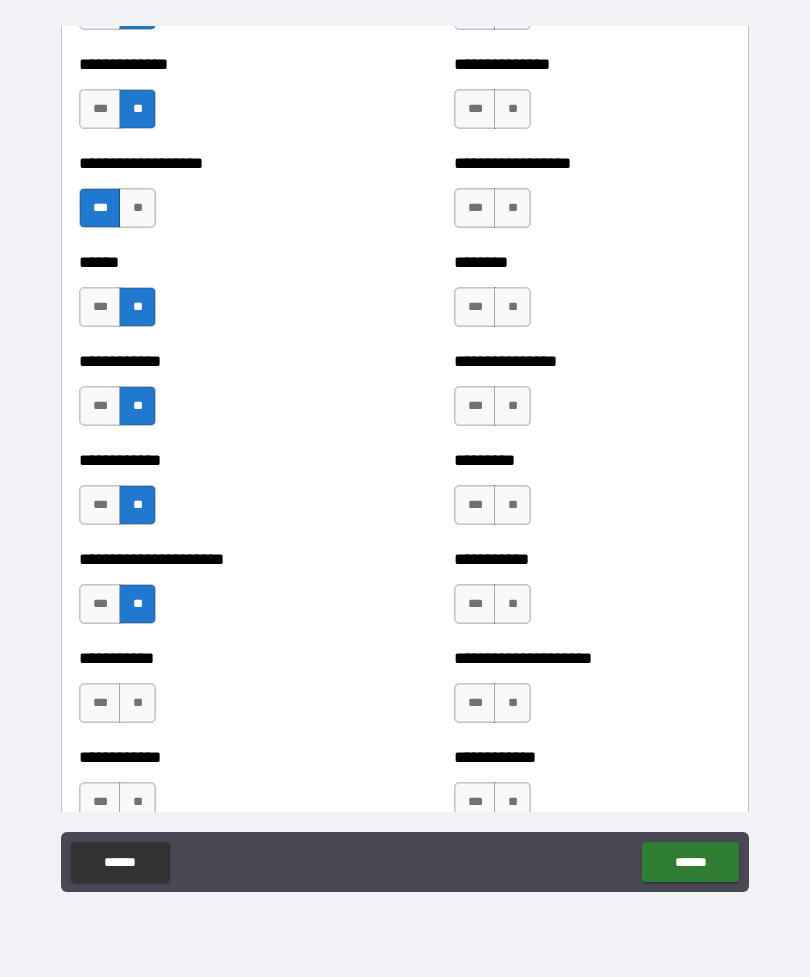 click on "**" at bounding box center (137, 703) 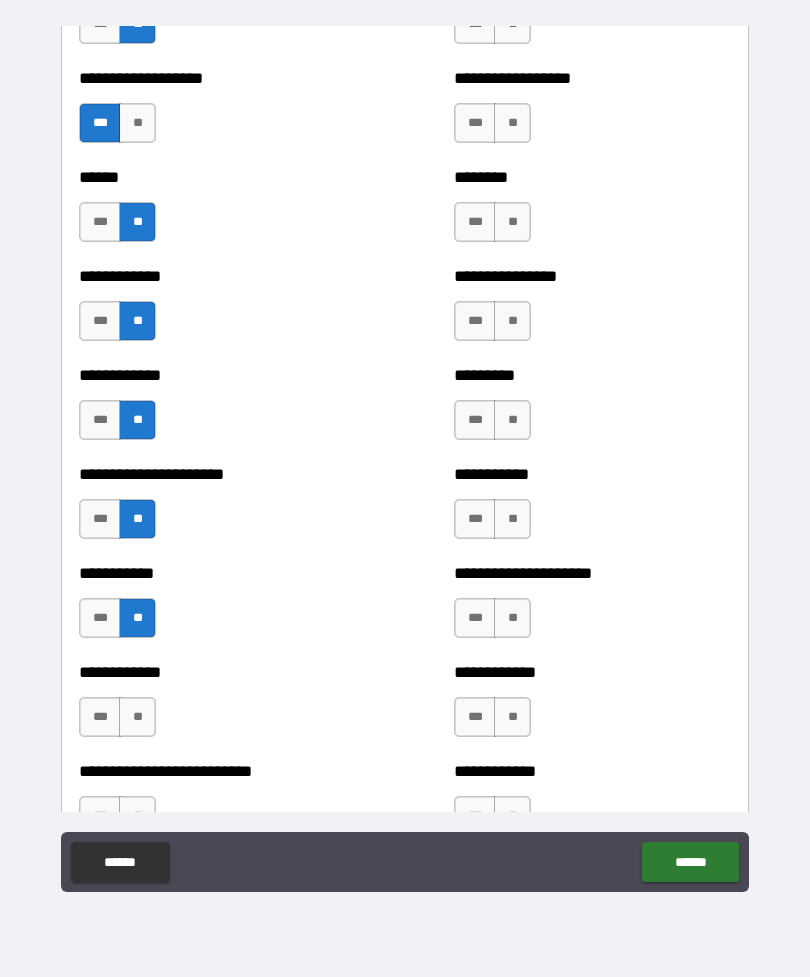 scroll, scrollTop: 4914, scrollLeft: 0, axis: vertical 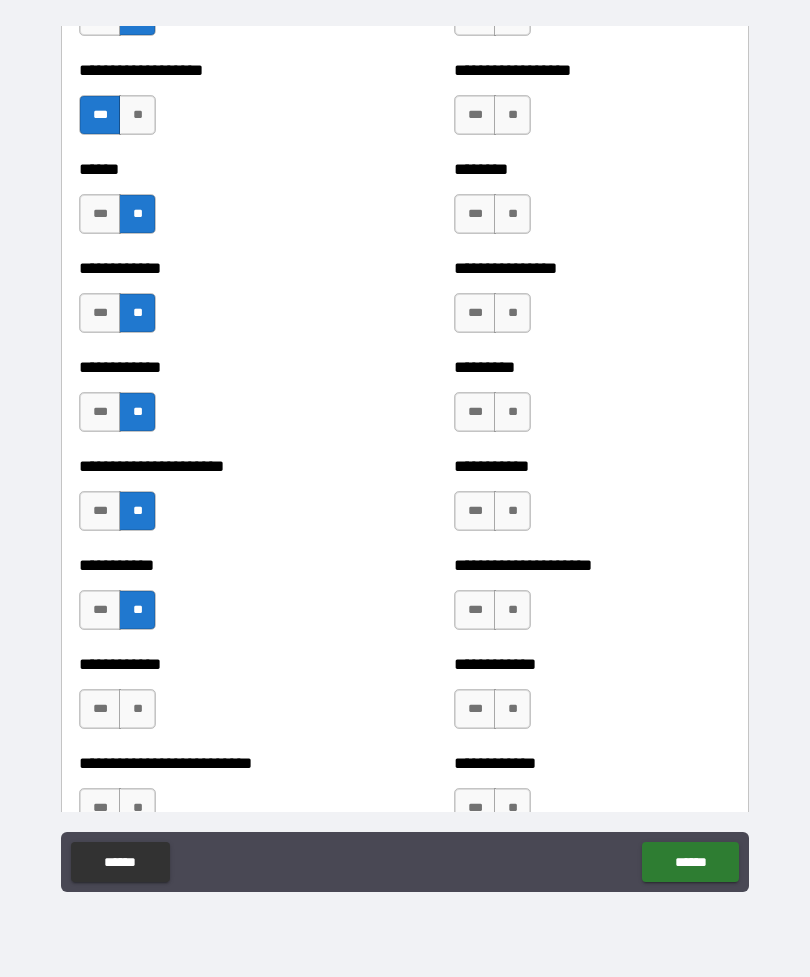 click on "**" at bounding box center (137, 709) 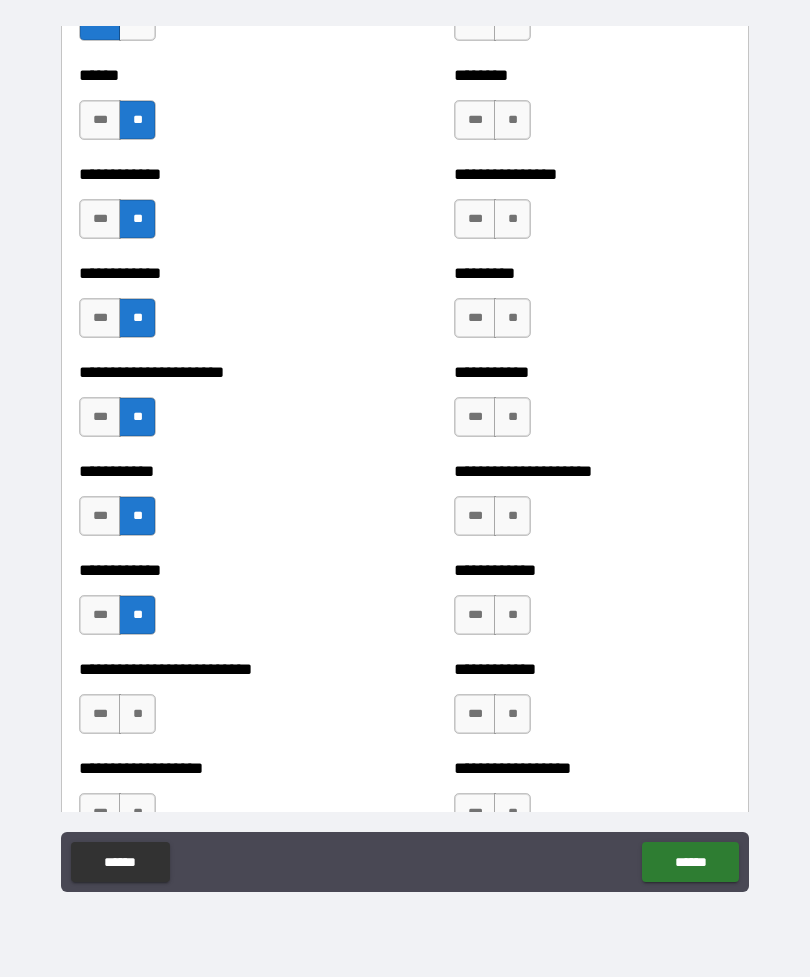 scroll, scrollTop: 5024, scrollLeft: 0, axis: vertical 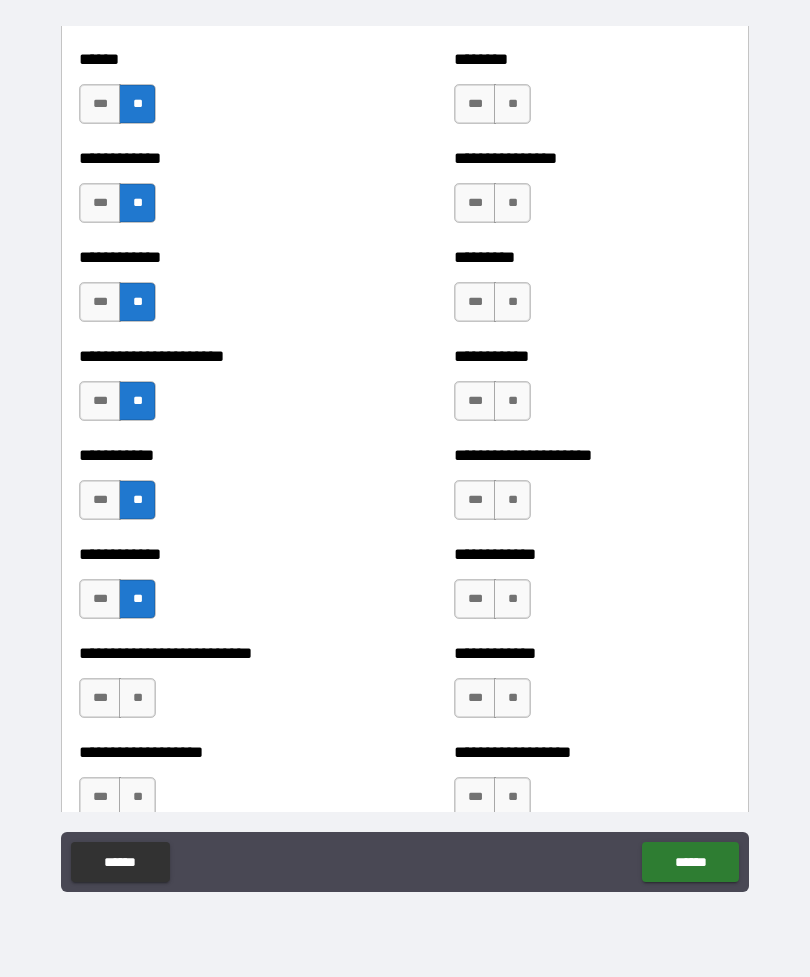 click on "**" at bounding box center [137, 698] 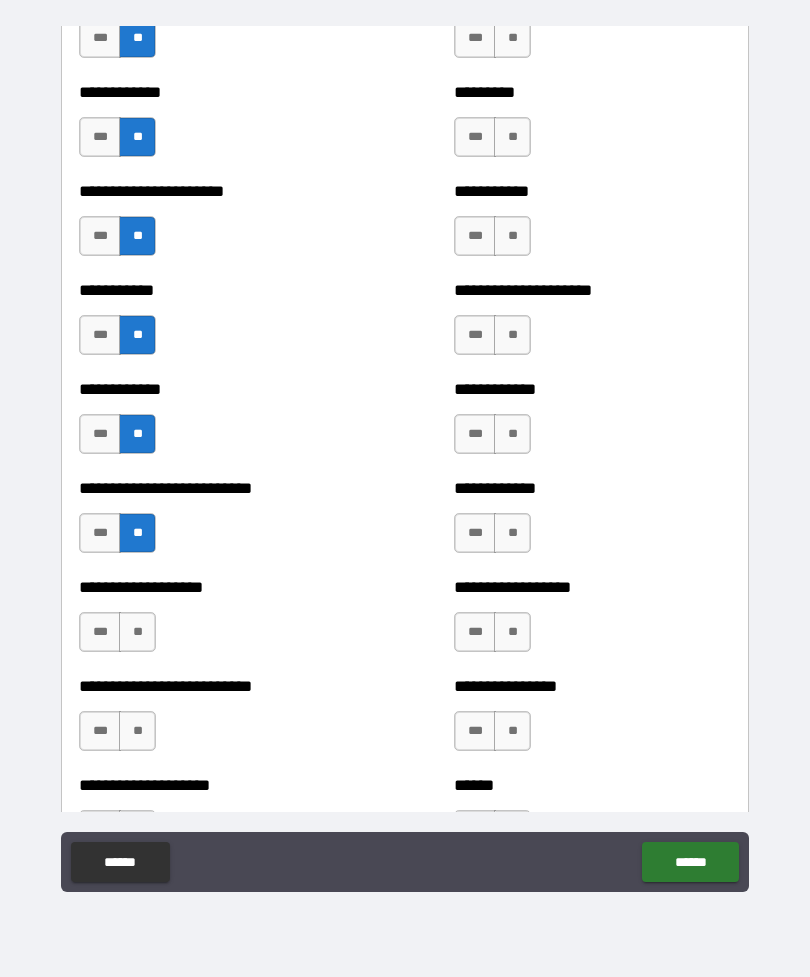 scroll, scrollTop: 5206, scrollLeft: 0, axis: vertical 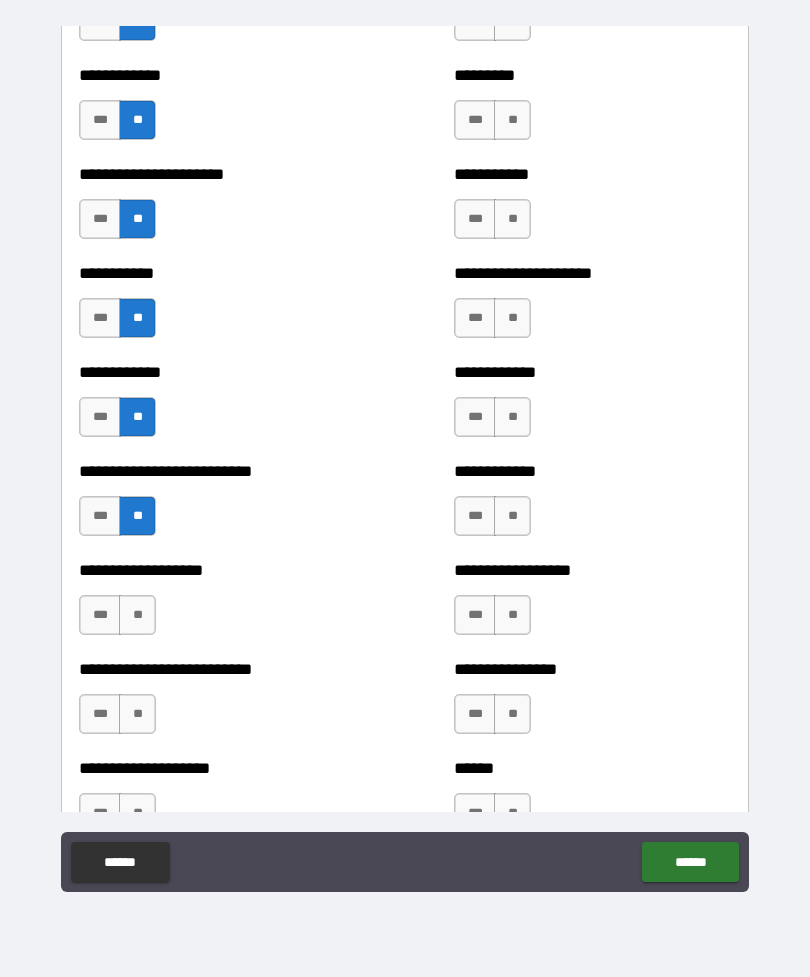 click on "***" at bounding box center [100, 615] 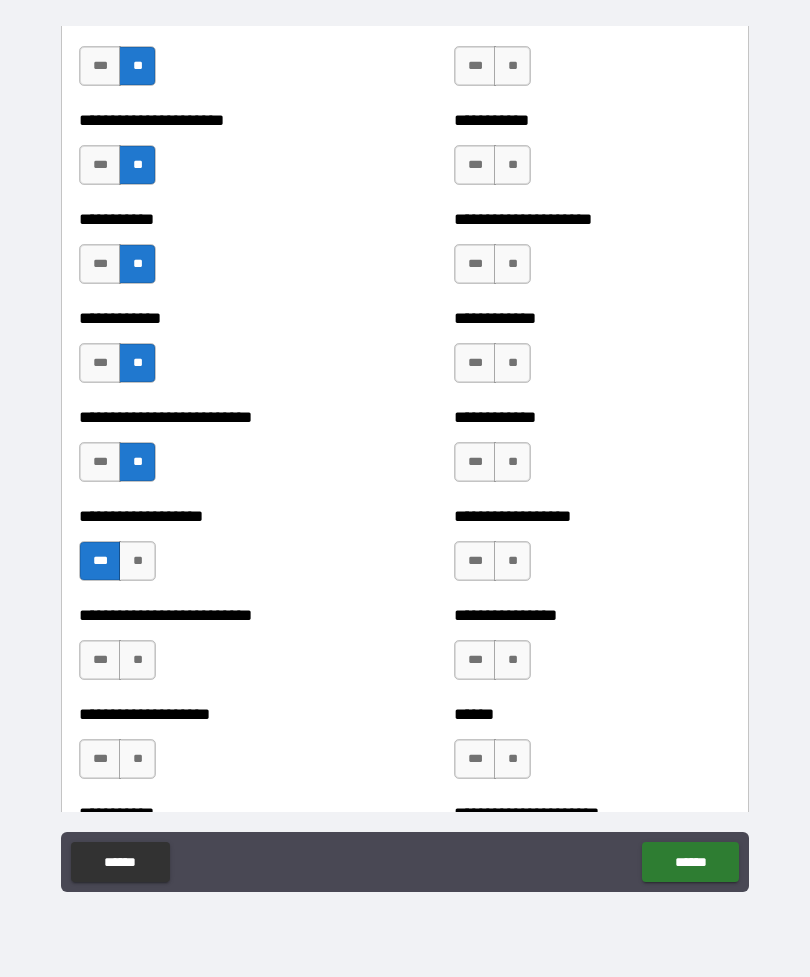 scroll, scrollTop: 5264, scrollLeft: 0, axis: vertical 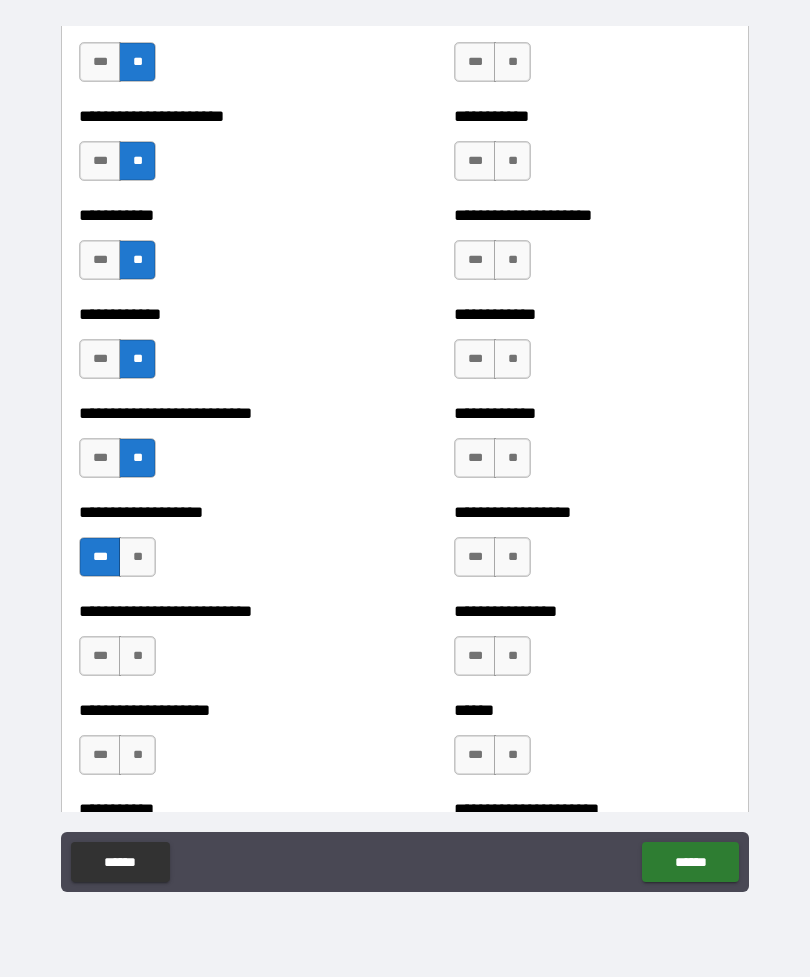 click on "**" at bounding box center (137, 656) 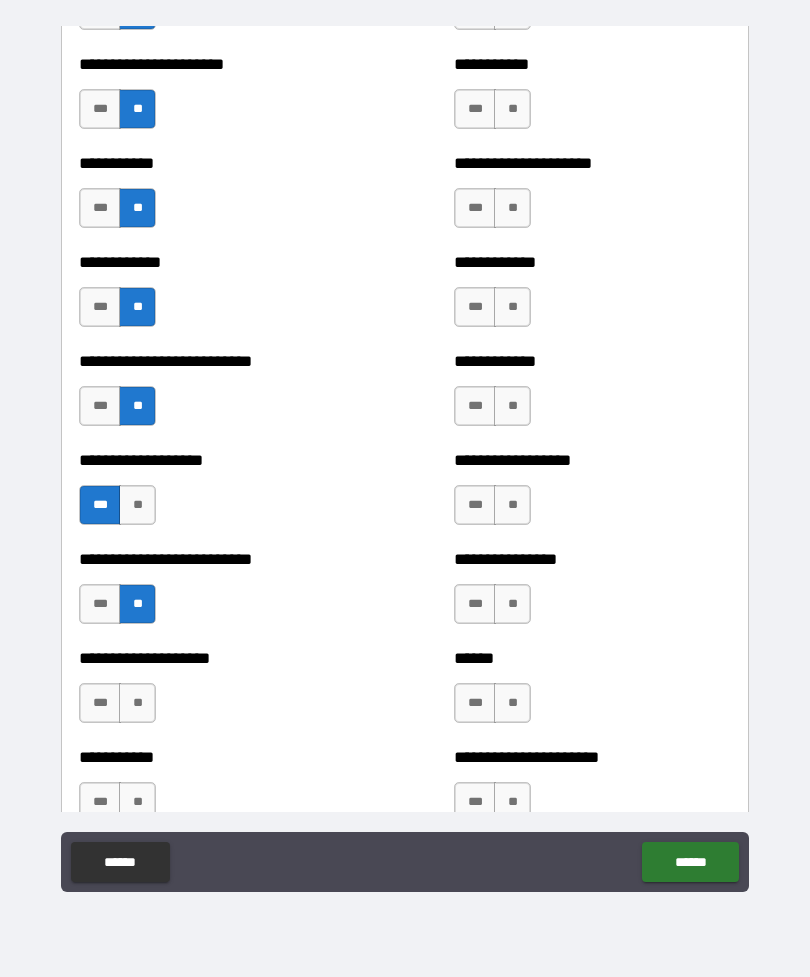 scroll, scrollTop: 5322, scrollLeft: 0, axis: vertical 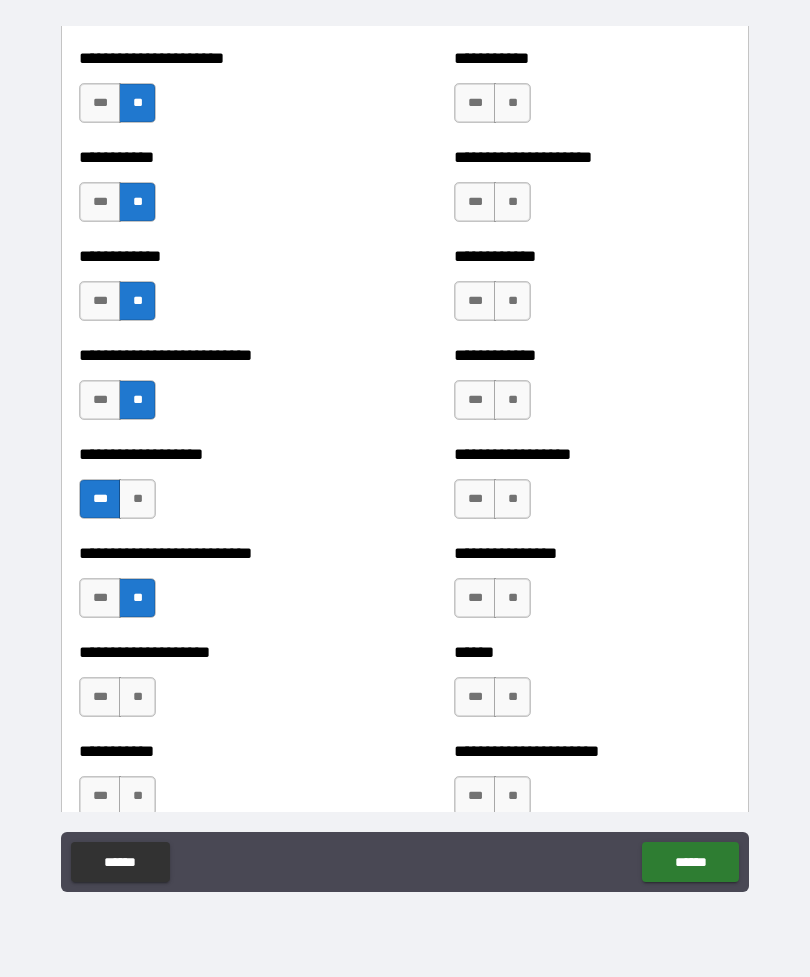 click on "**" at bounding box center [137, 697] 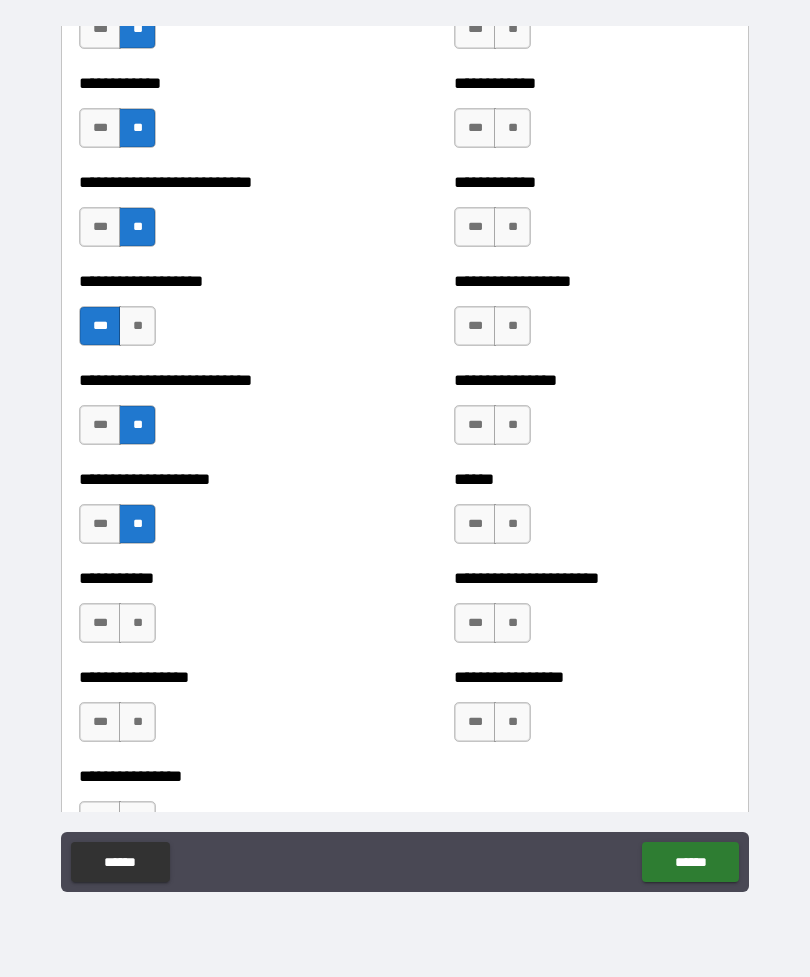 scroll, scrollTop: 5541, scrollLeft: 0, axis: vertical 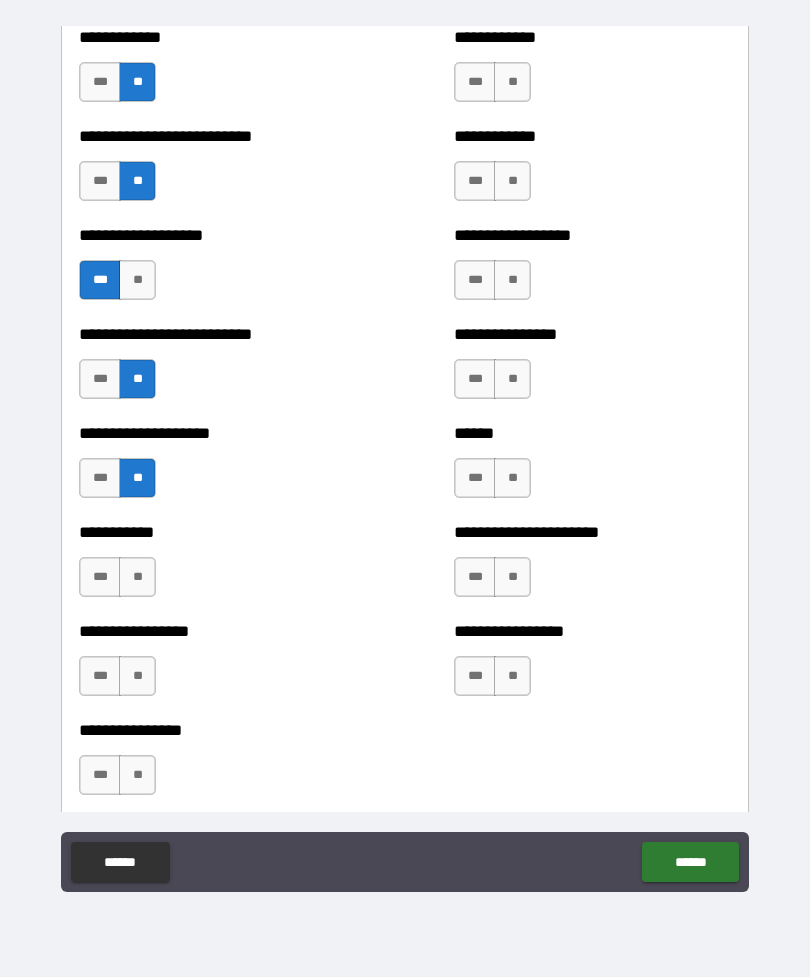 click on "**" at bounding box center [137, 577] 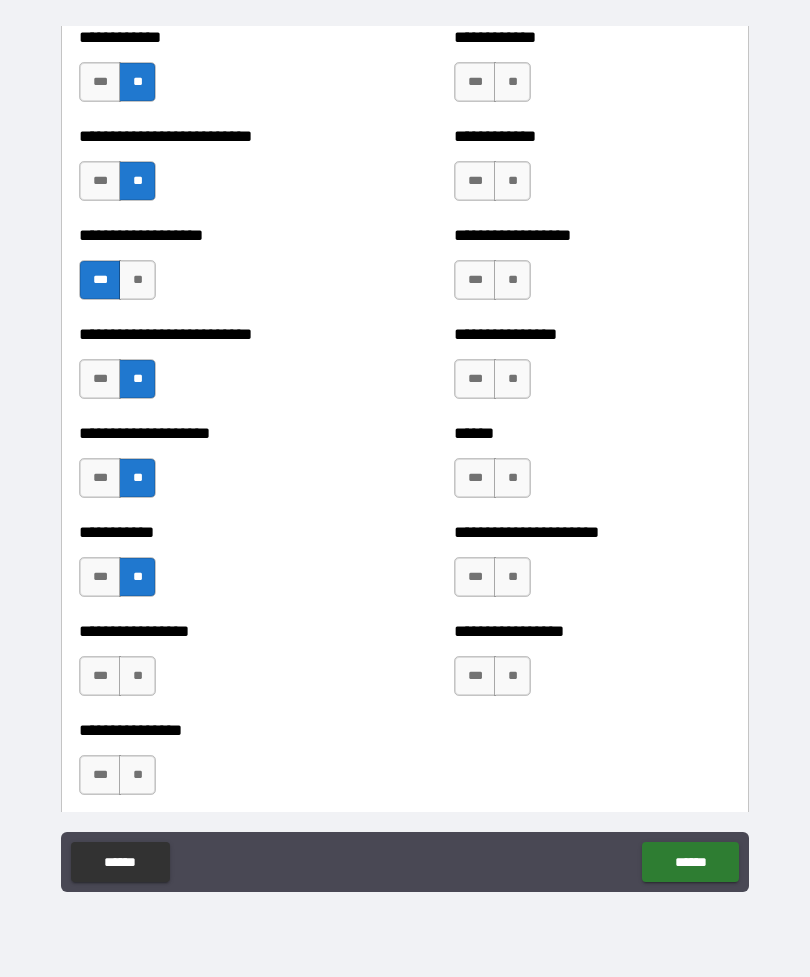 click on "**" at bounding box center (137, 676) 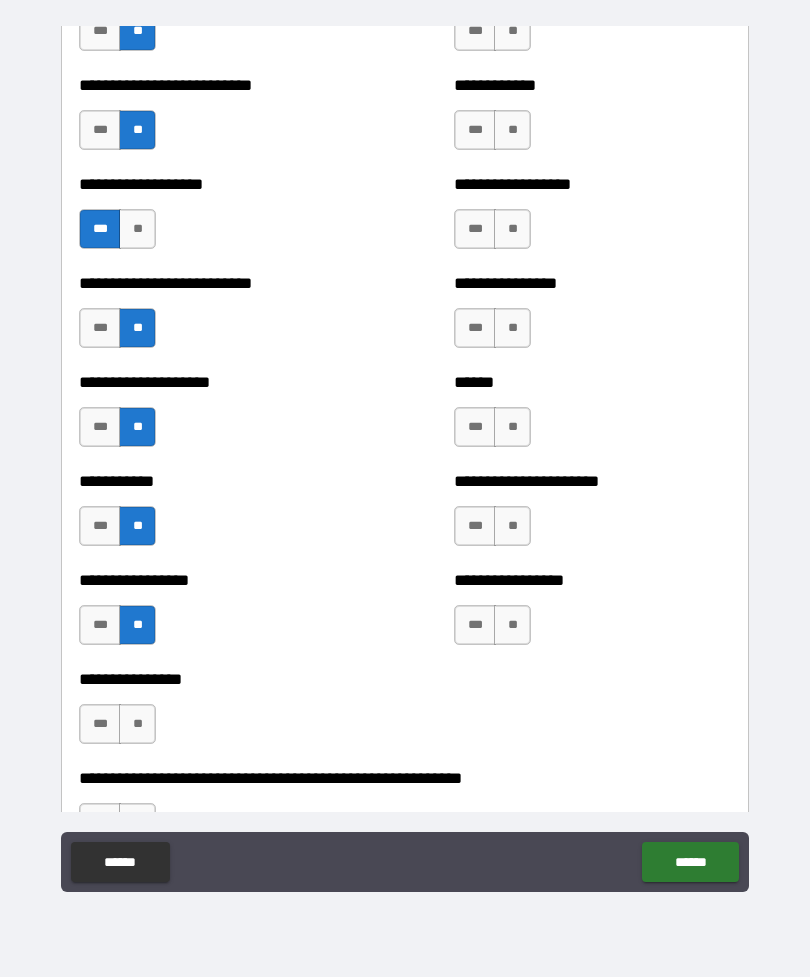 scroll, scrollTop: 5646, scrollLeft: 0, axis: vertical 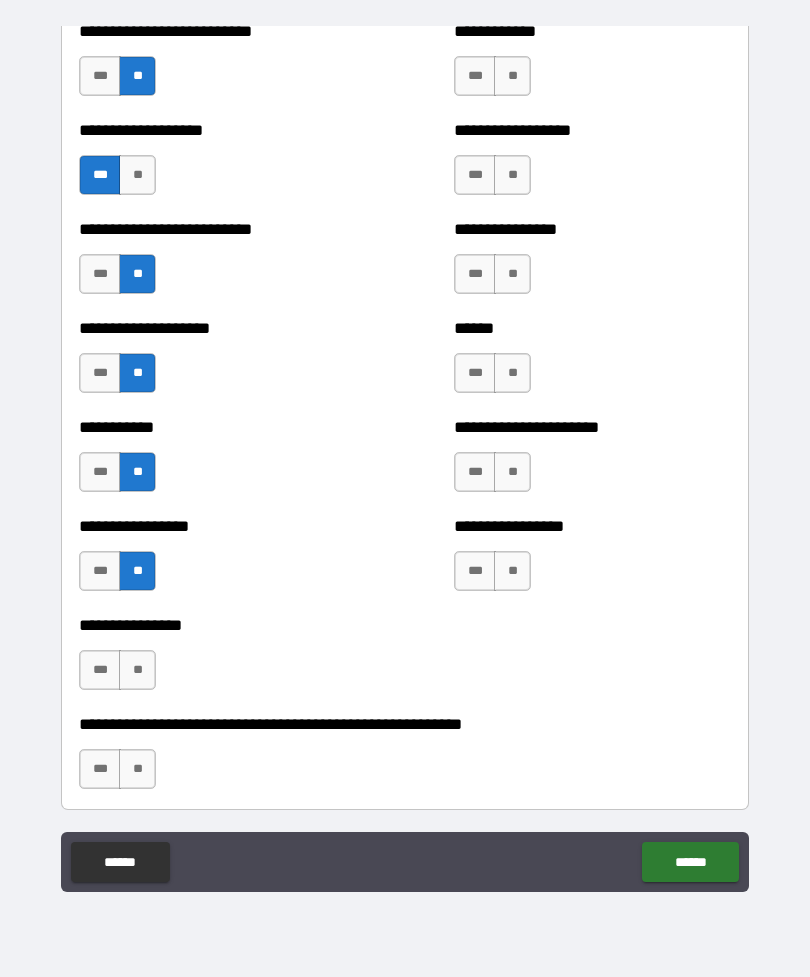 click on "**" at bounding box center (137, 670) 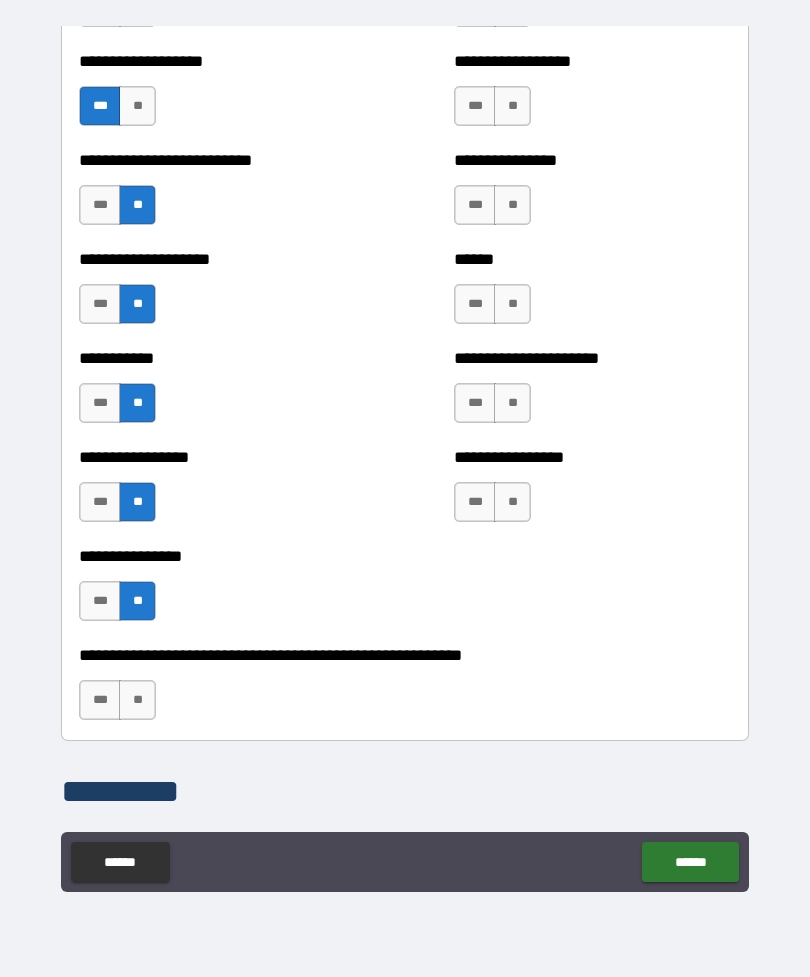 scroll, scrollTop: 5716, scrollLeft: 0, axis: vertical 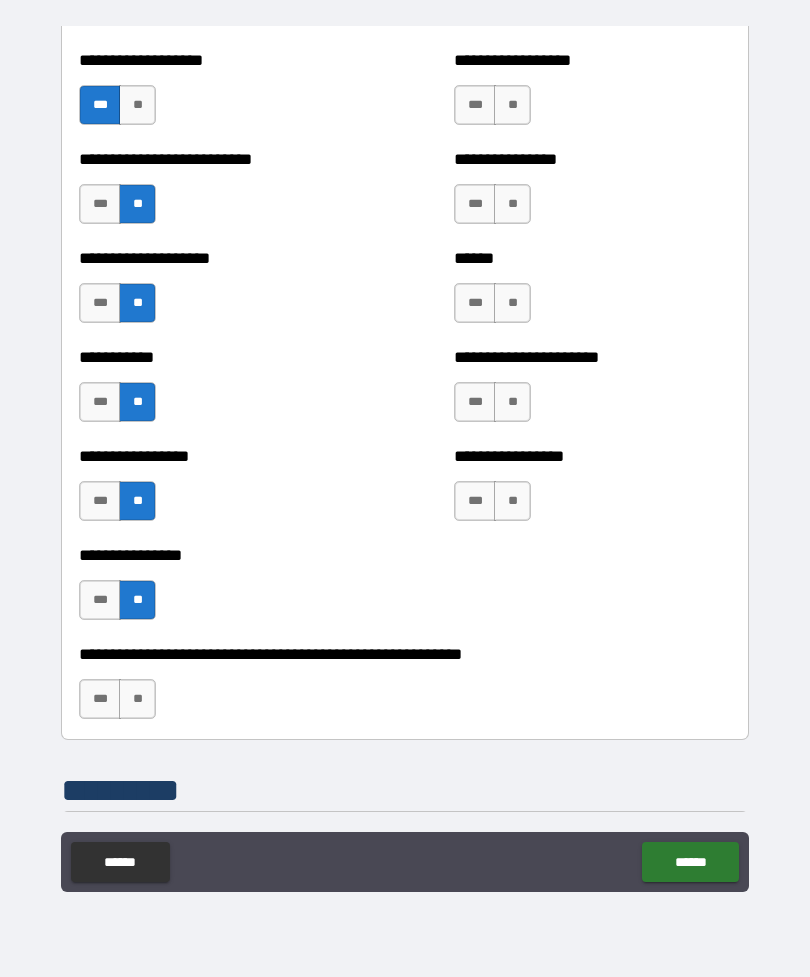 click on "**" at bounding box center (137, 699) 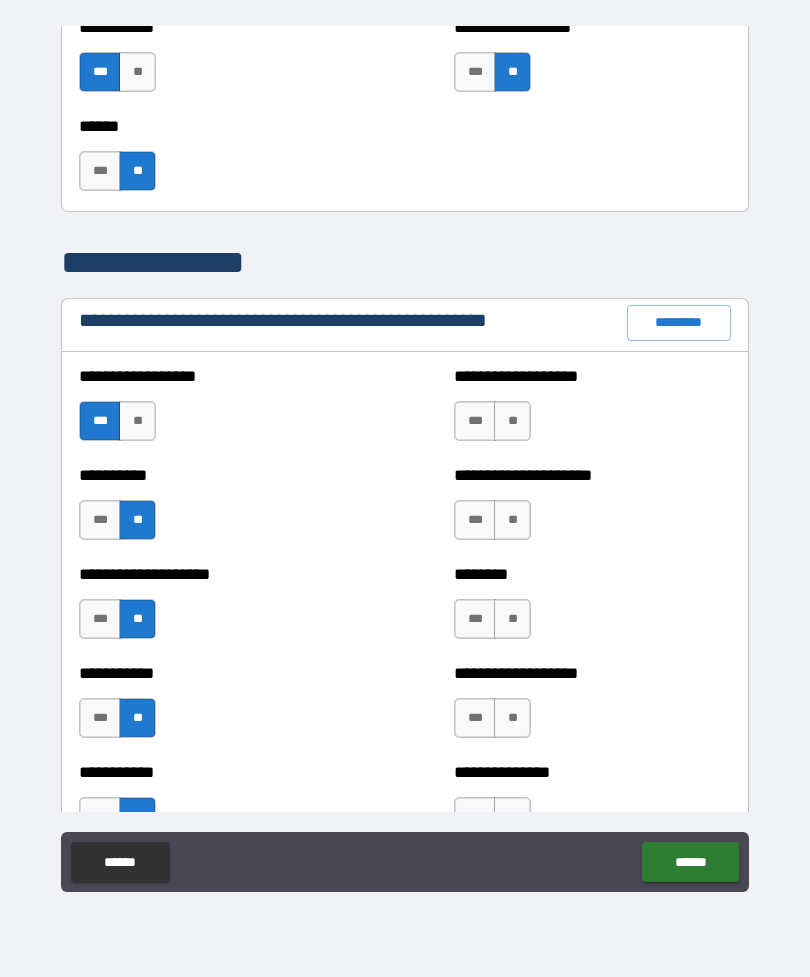 scroll, scrollTop: 2226, scrollLeft: 0, axis: vertical 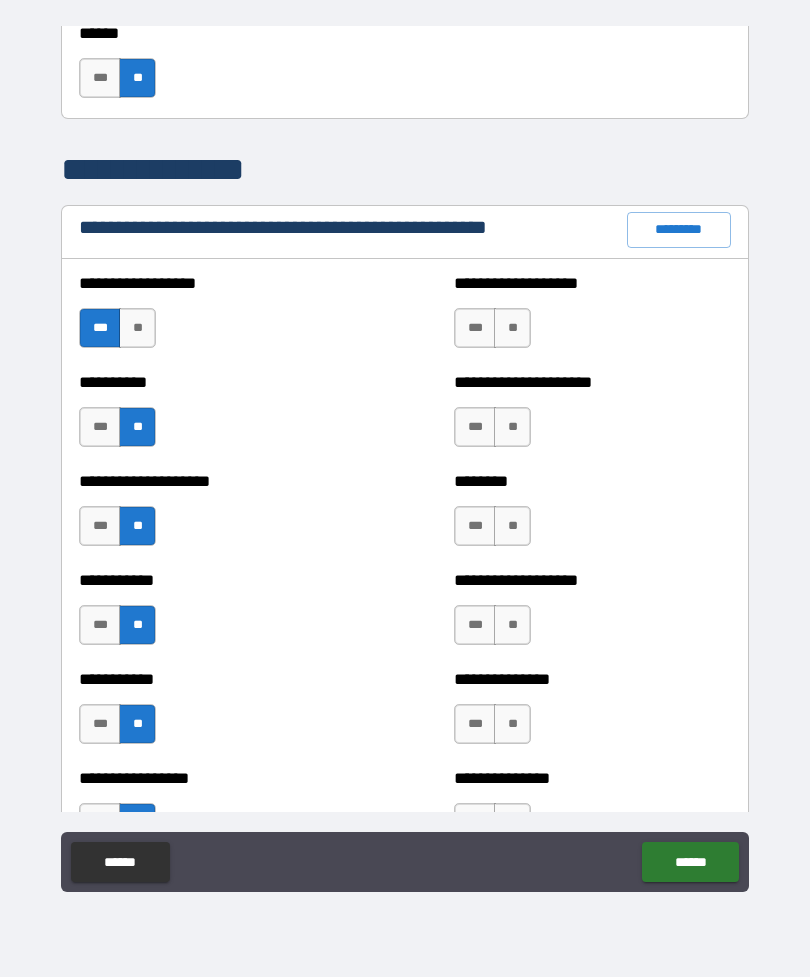 click on "***" at bounding box center (475, 328) 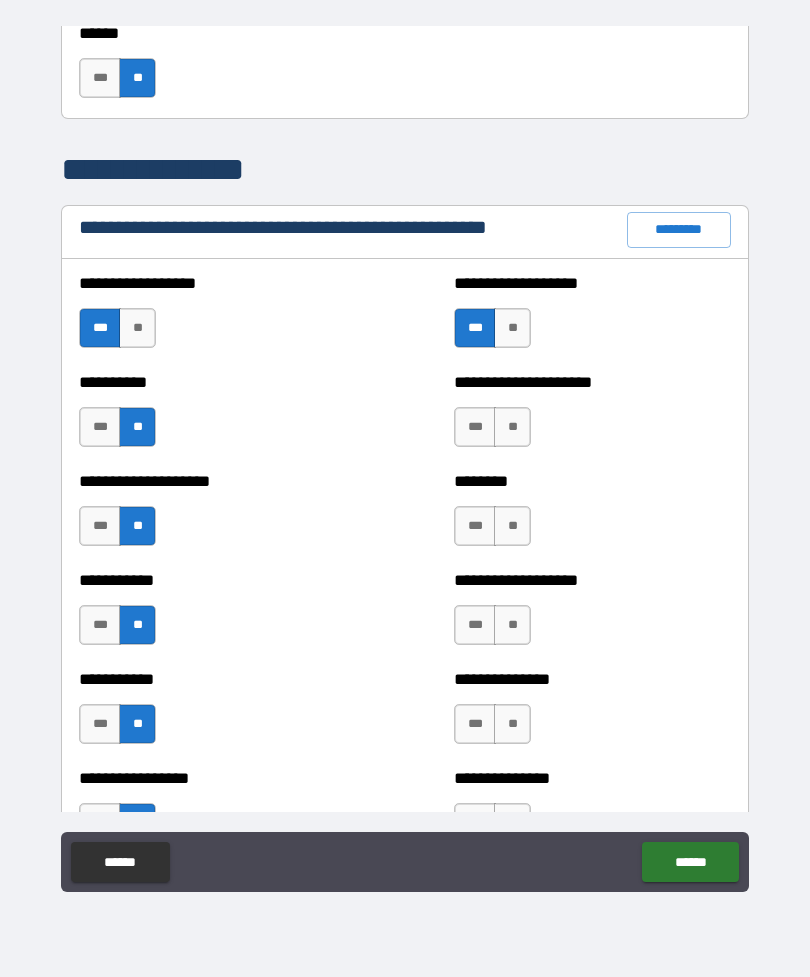 click on "**" at bounding box center [512, 427] 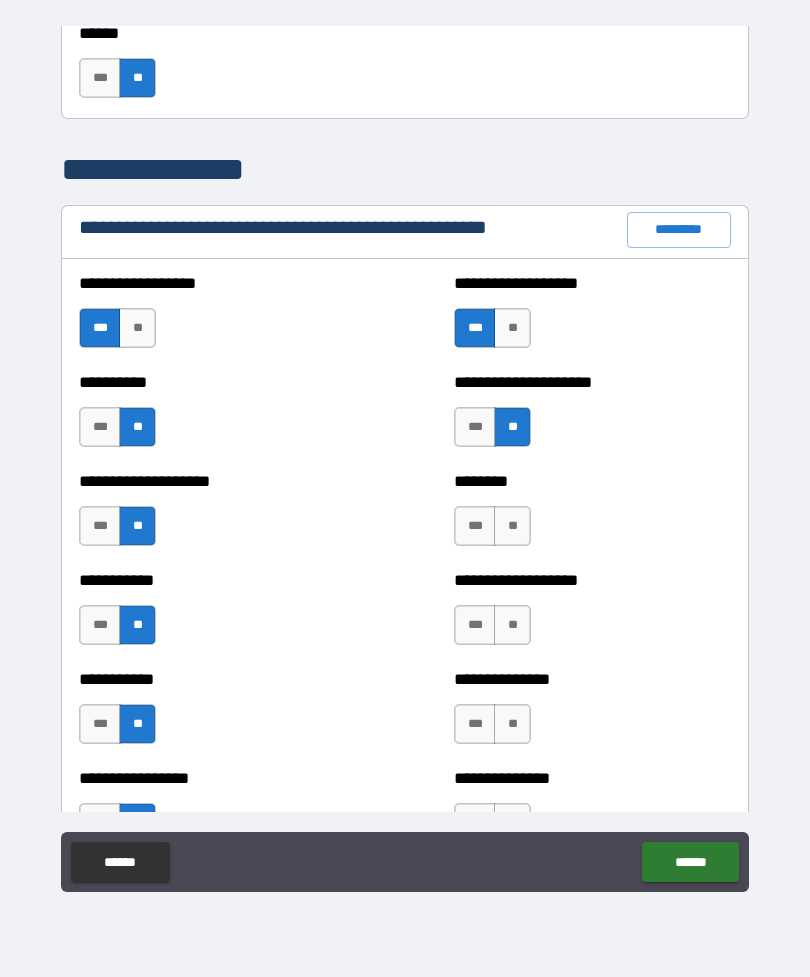 click on "**" at bounding box center [512, 526] 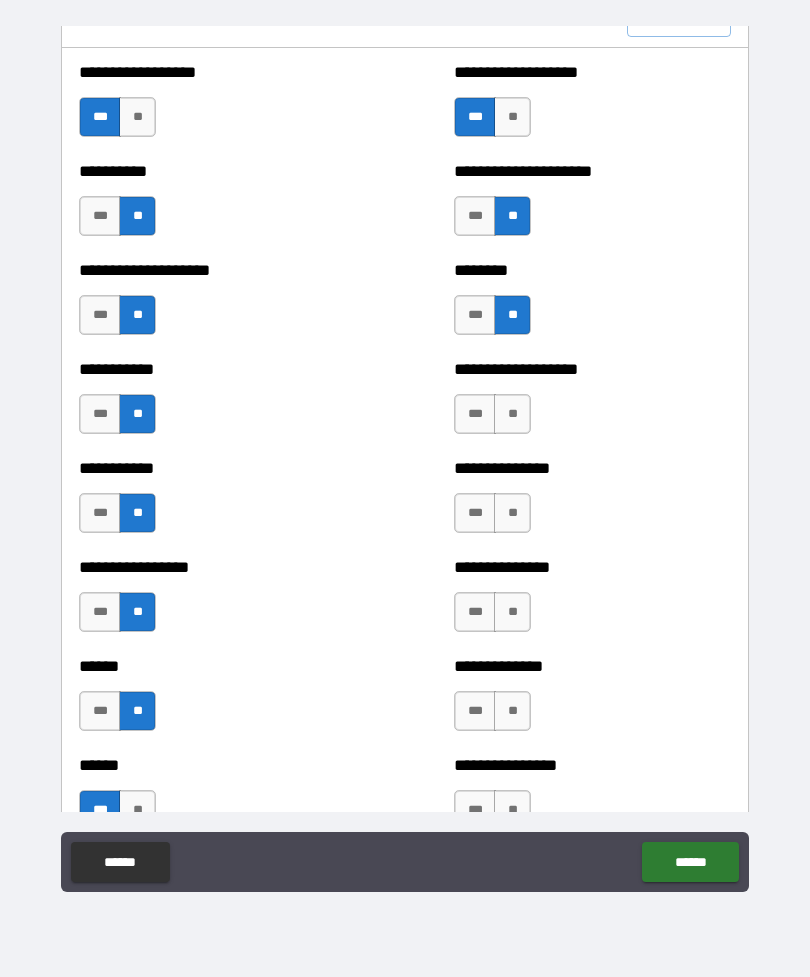 scroll, scrollTop: 2499, scrollLeft: 0, axis: vertical 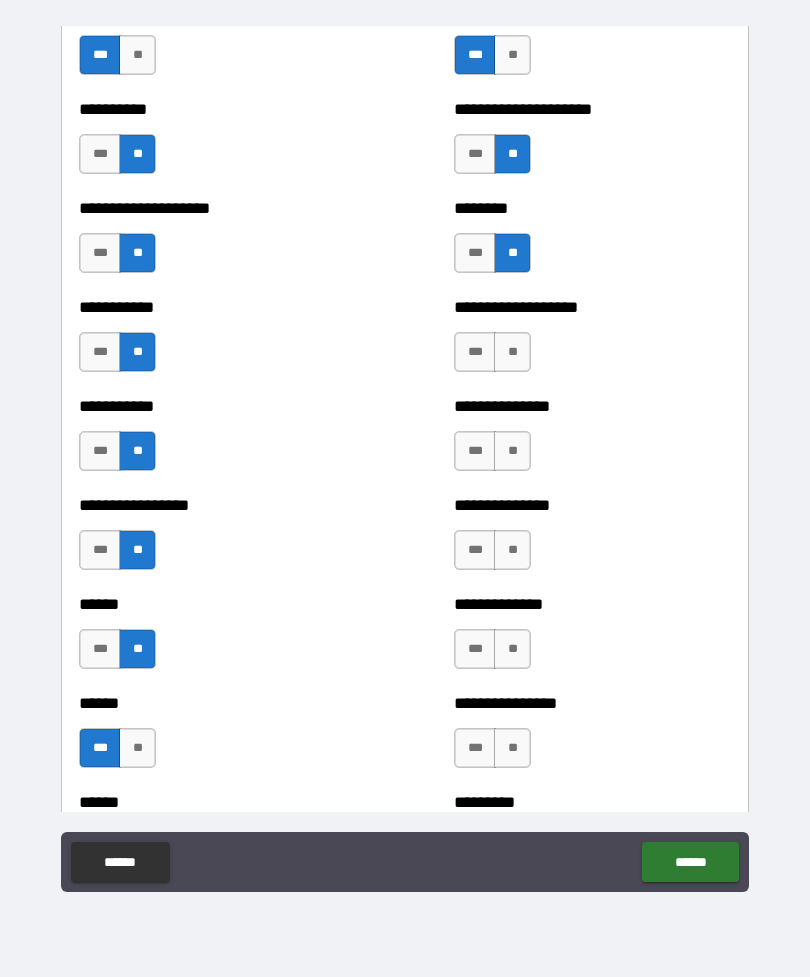 click on "**" at bounding box center [512, 352] 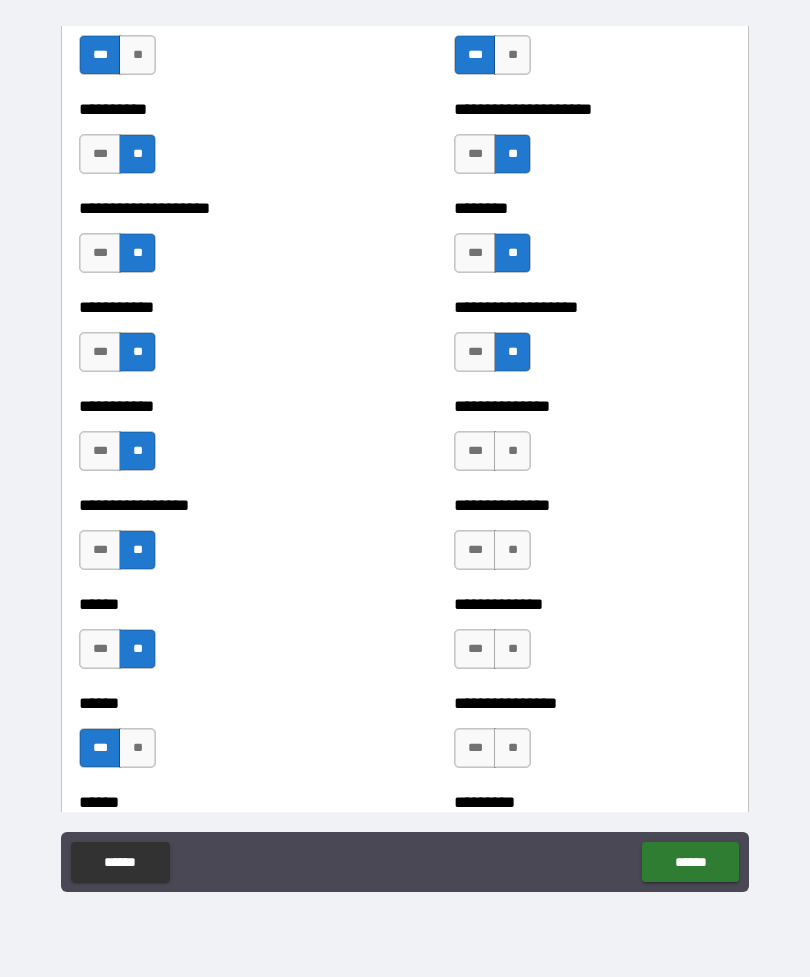 click on "**" at bounding box center (512, 451) 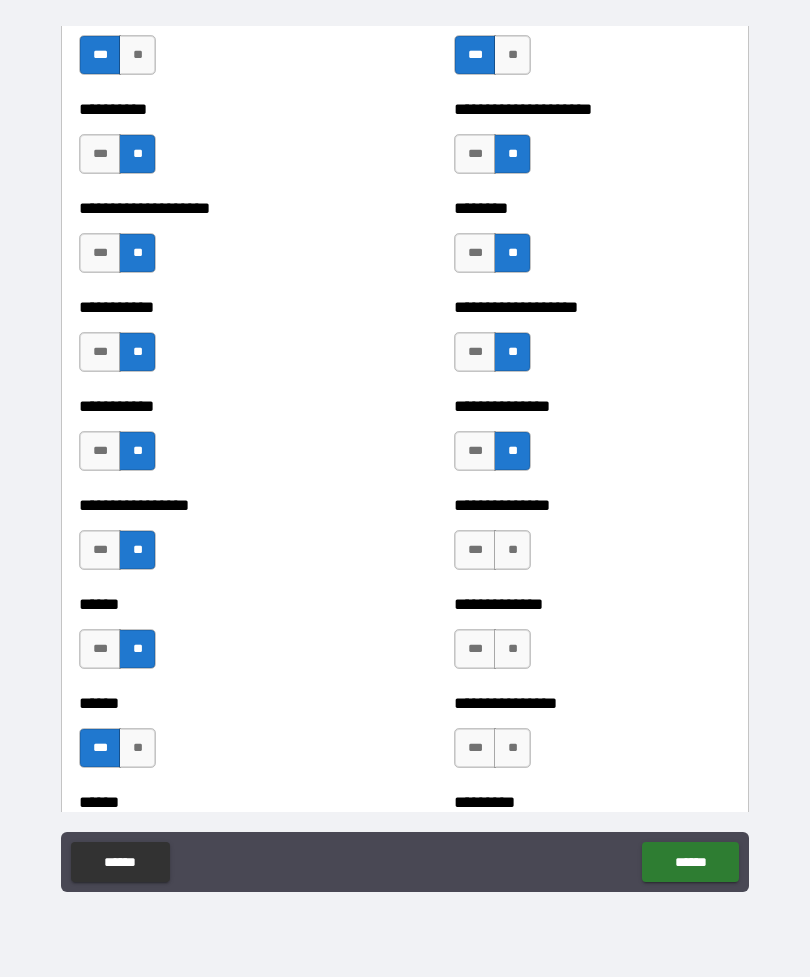 click on "**" at bounding box center [512, 550] 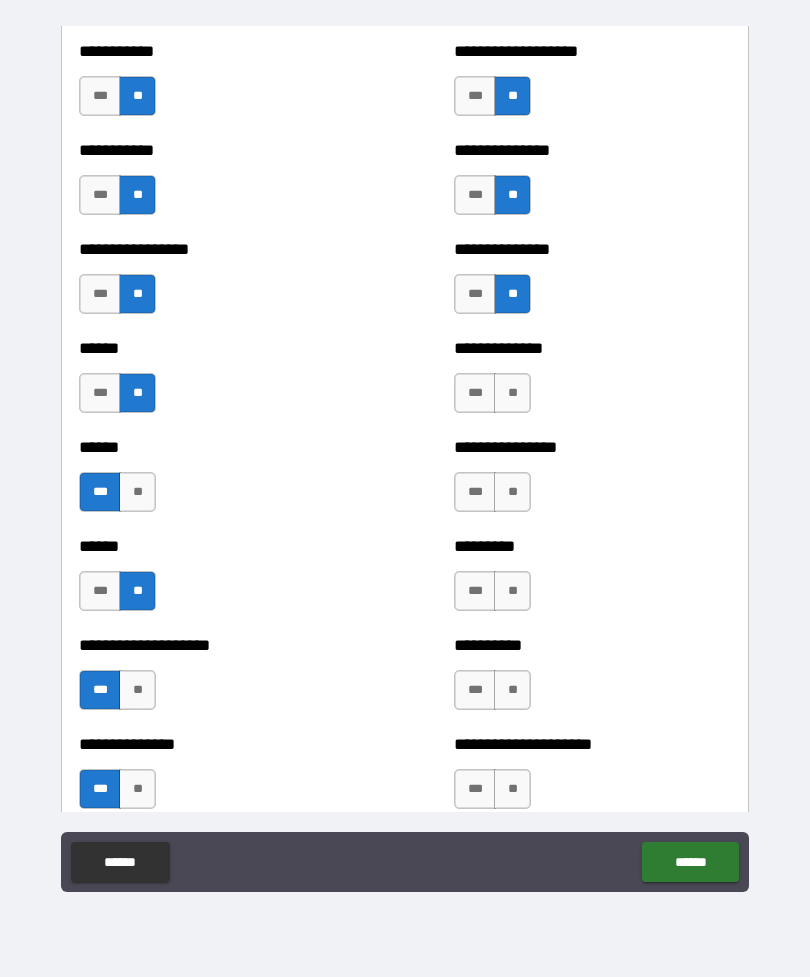 scroll, scrollTop: 2784, scrollLeft: 0, axis: vertical 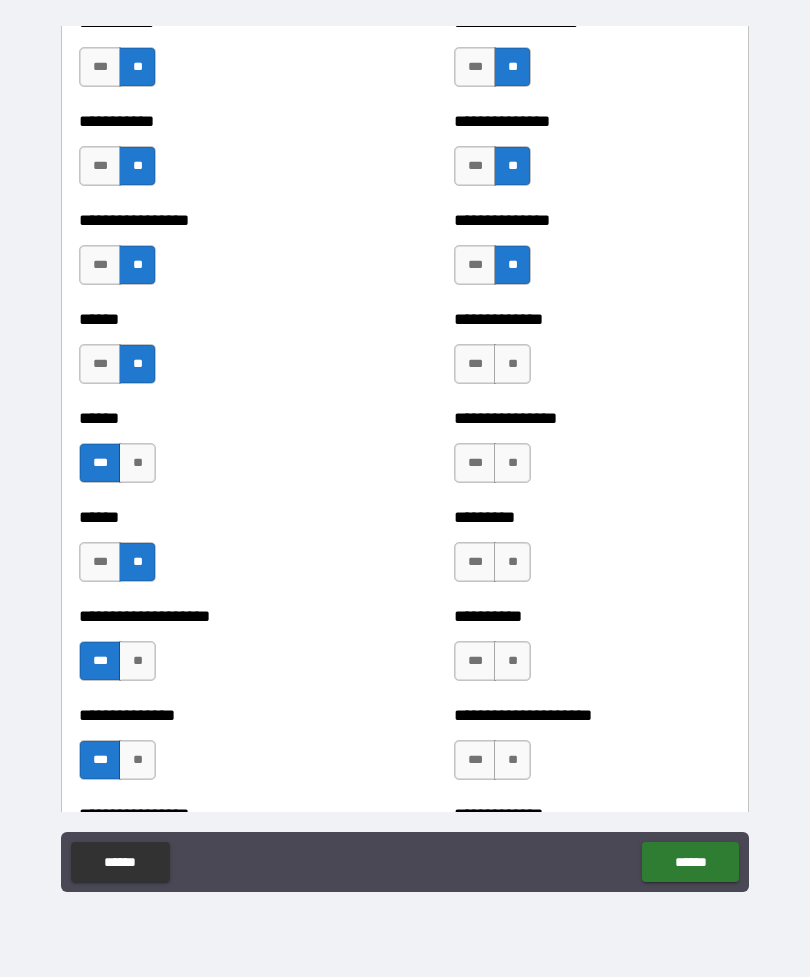 click on "**" at bounding box center [512, 364] 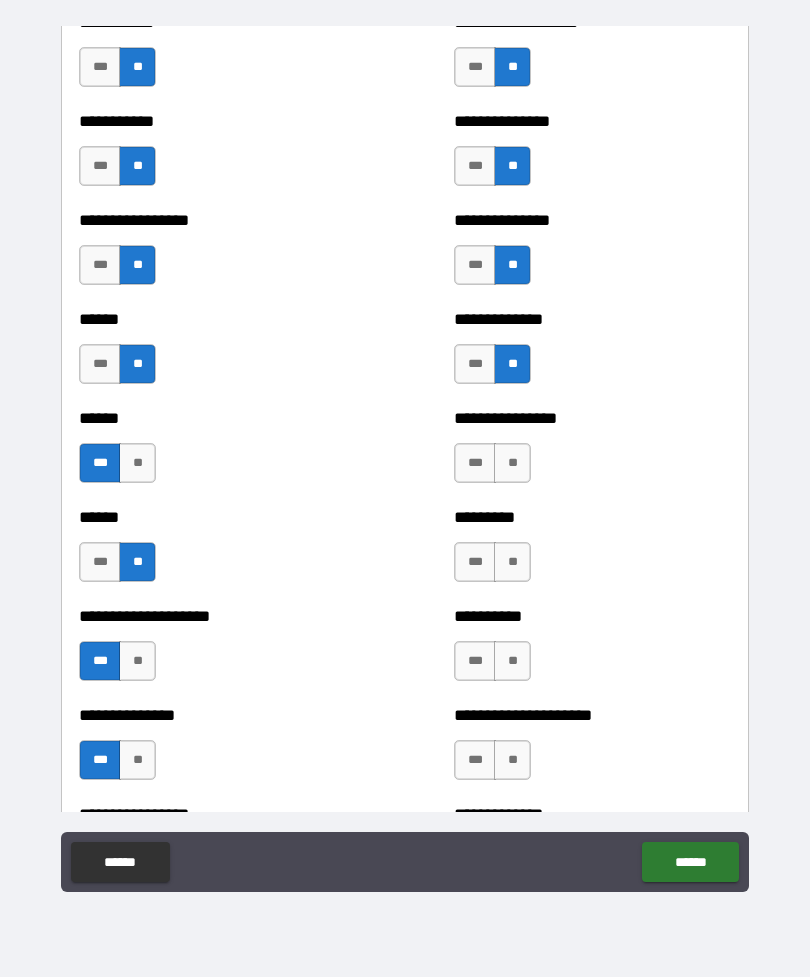 click on "**" at bounding box center [512, 463] 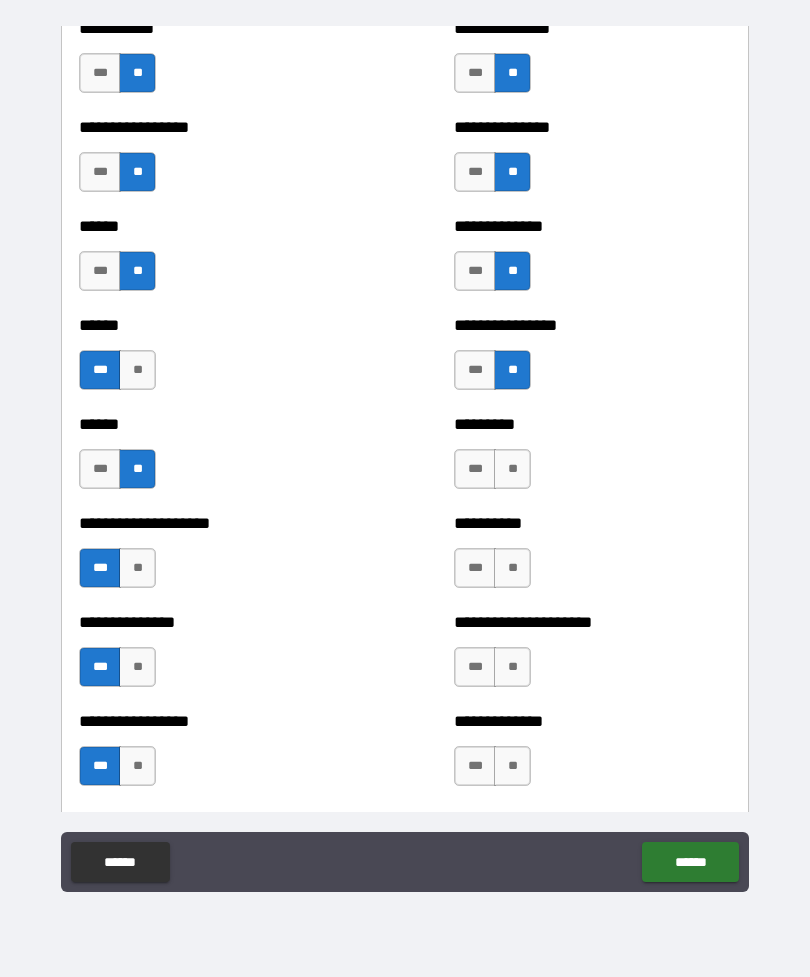 scroll, scrollTop: 2900, scrollLeft: 0, axis: vertical 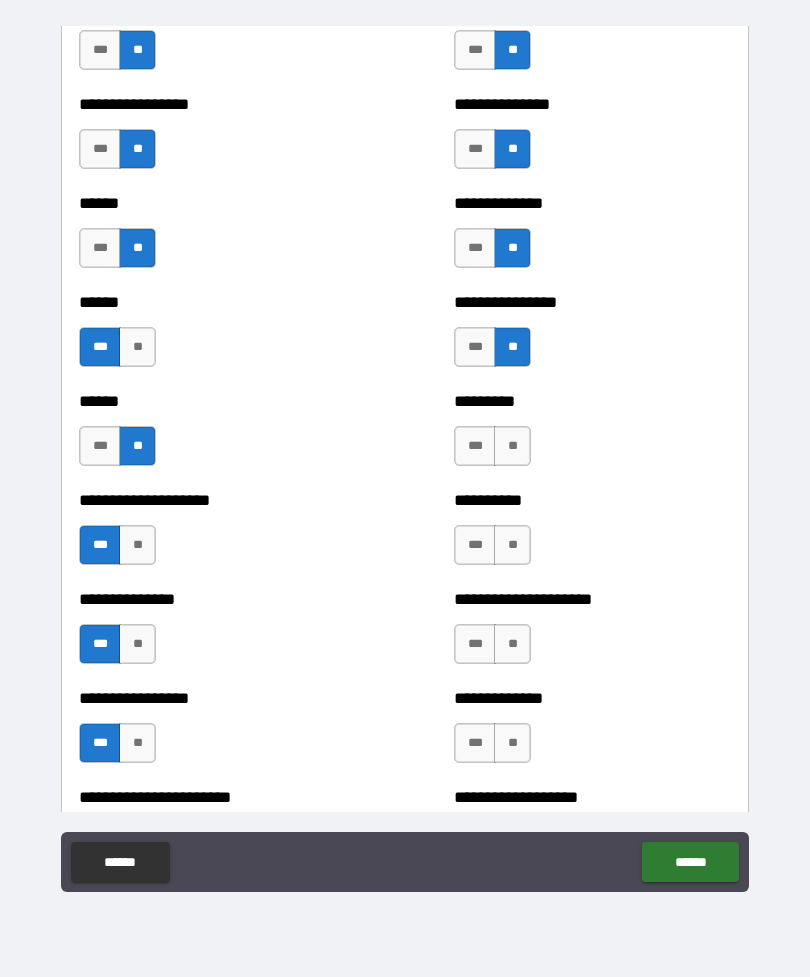 click on "**" at bounding box center (512, 446) 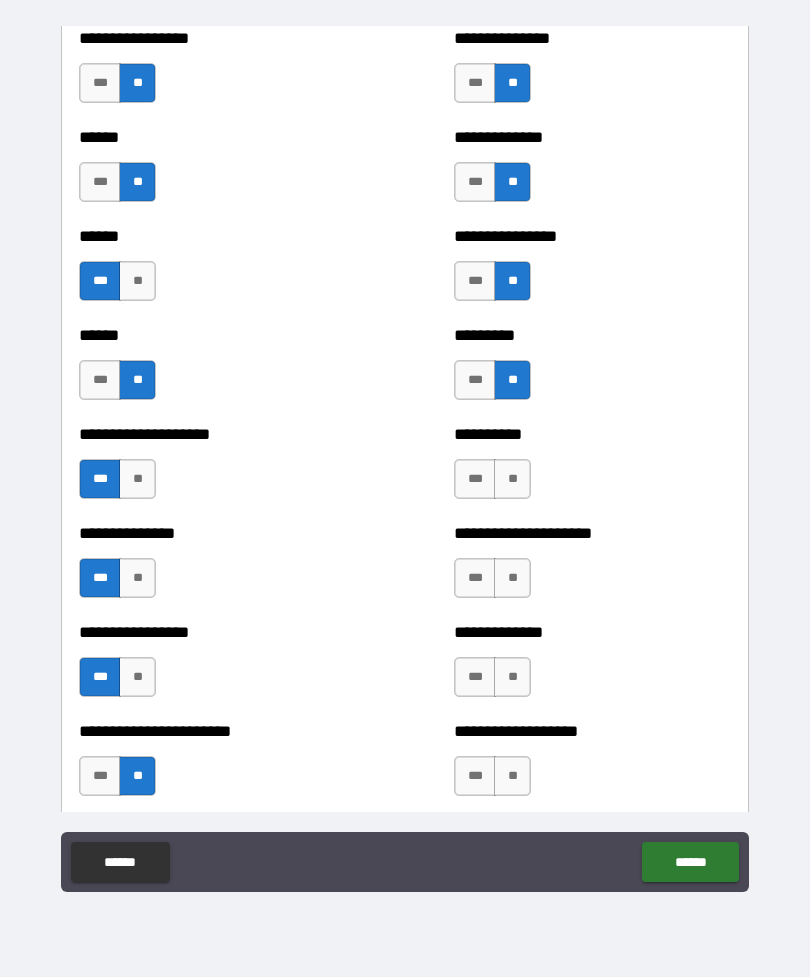 scroll, scrollTop: 2967, scrollLeft: 0, axis: vertical 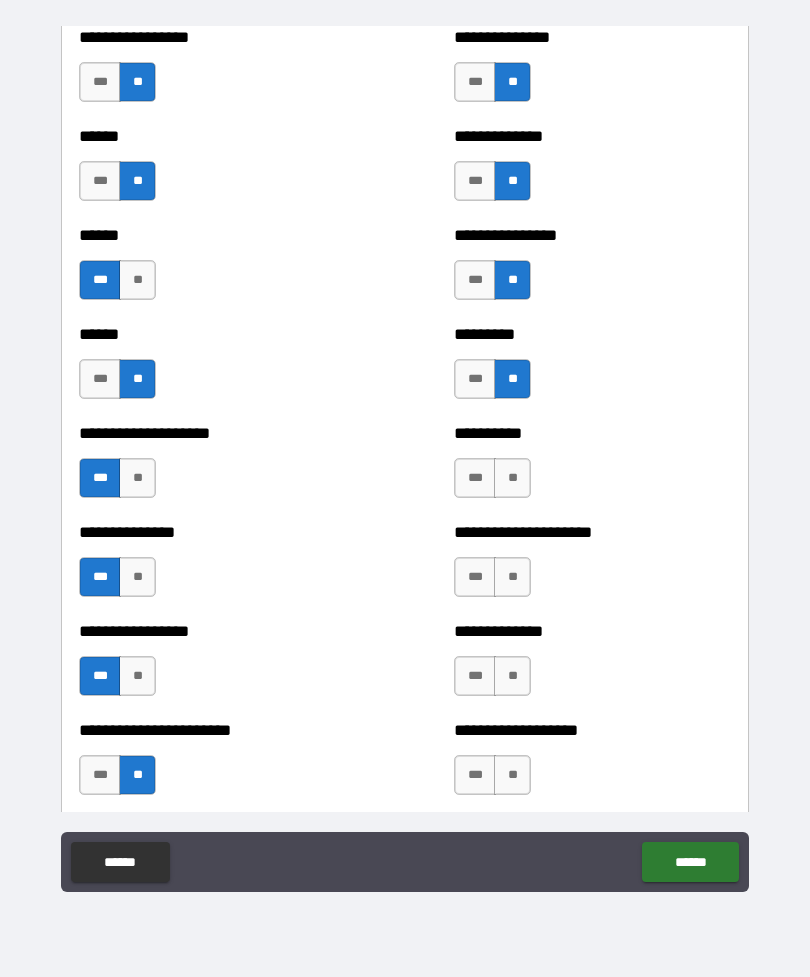 click on "**" at bounding box center [512, 478] 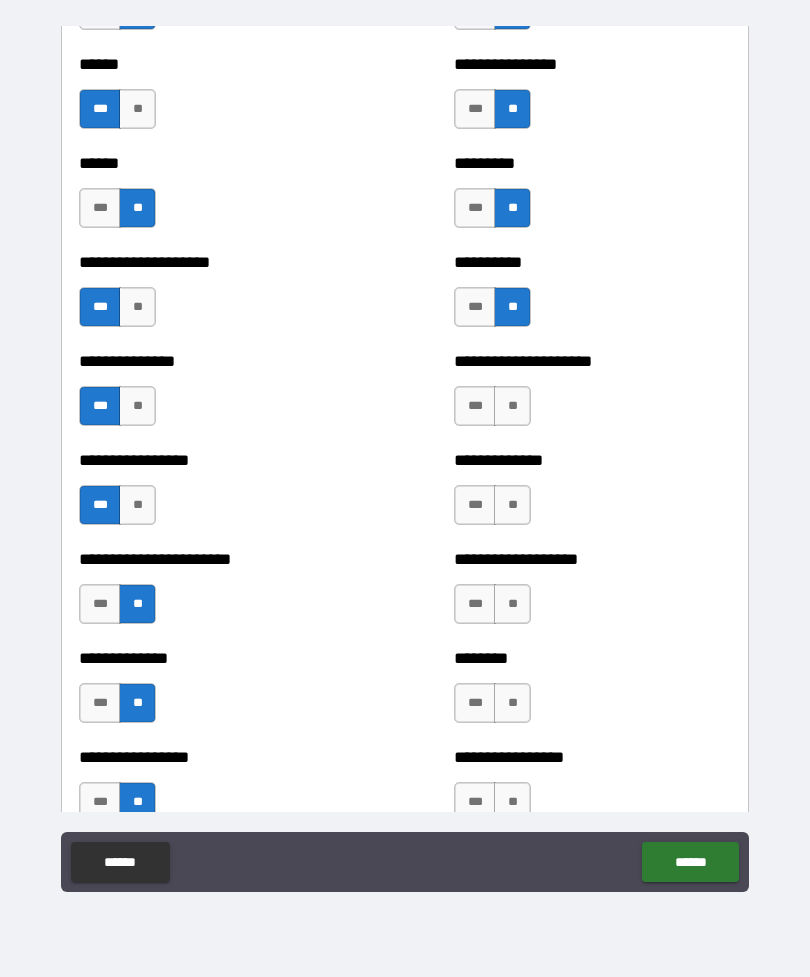 scroll, scrollTop: 3181, scrollLeft: 0, axis: vertical 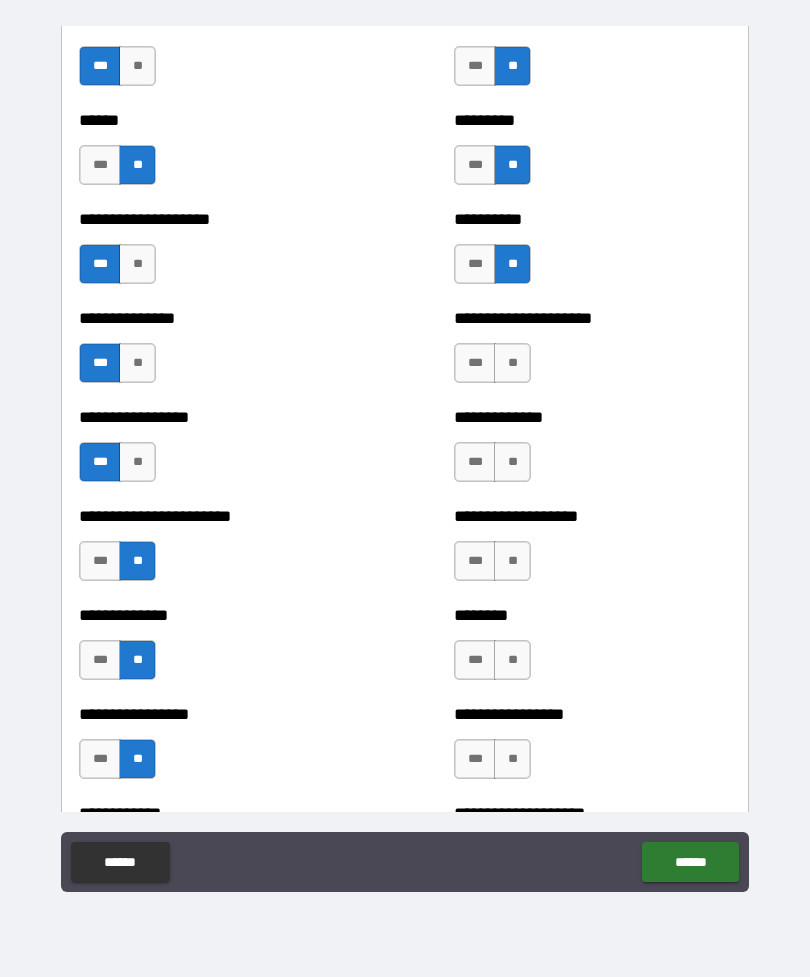 click on "**" at bounding box center [512, 363] 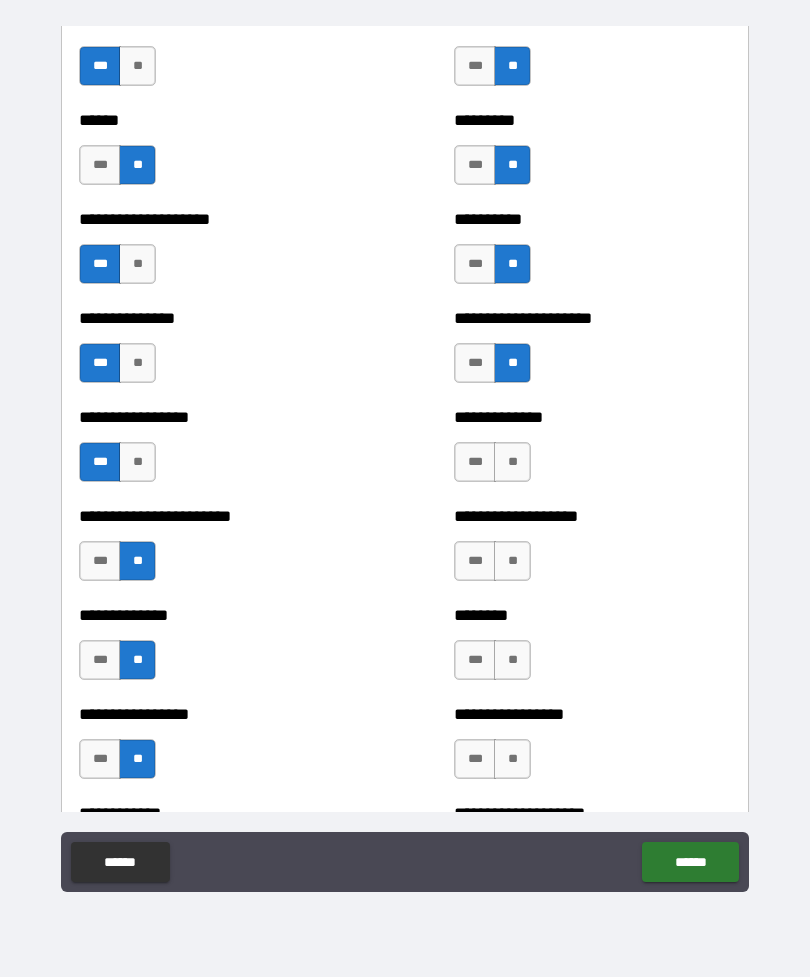 click on "**" at bounding box center [512, 462] 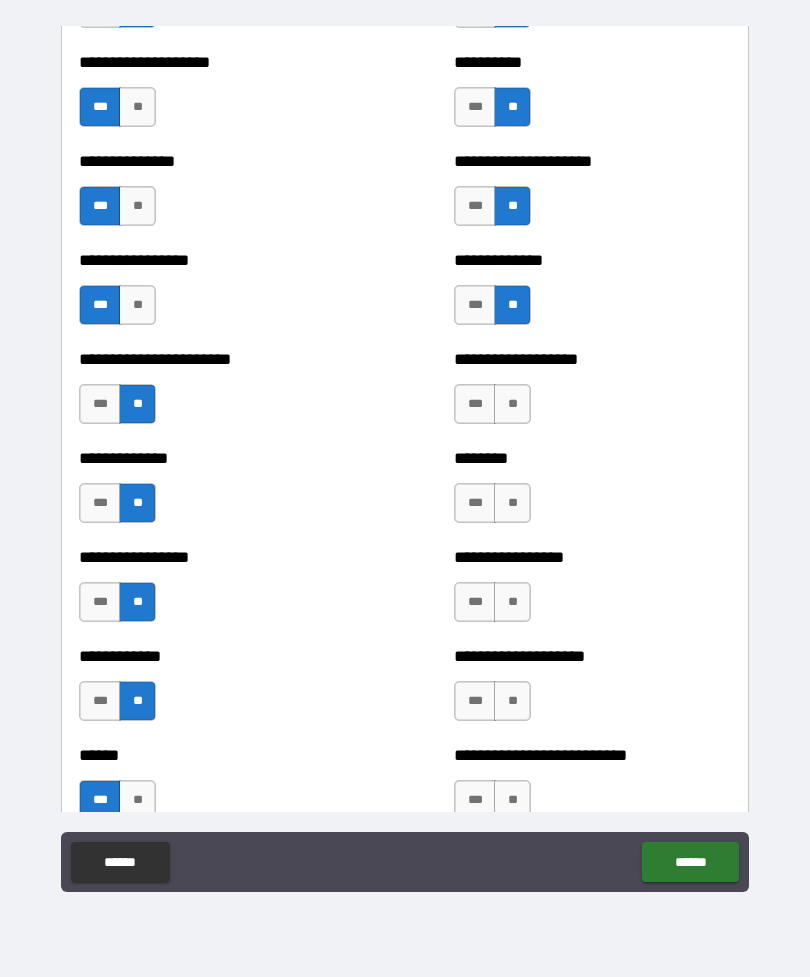 scroll, scrollTop: 3389, scrollLeft: 0, axis: vertical 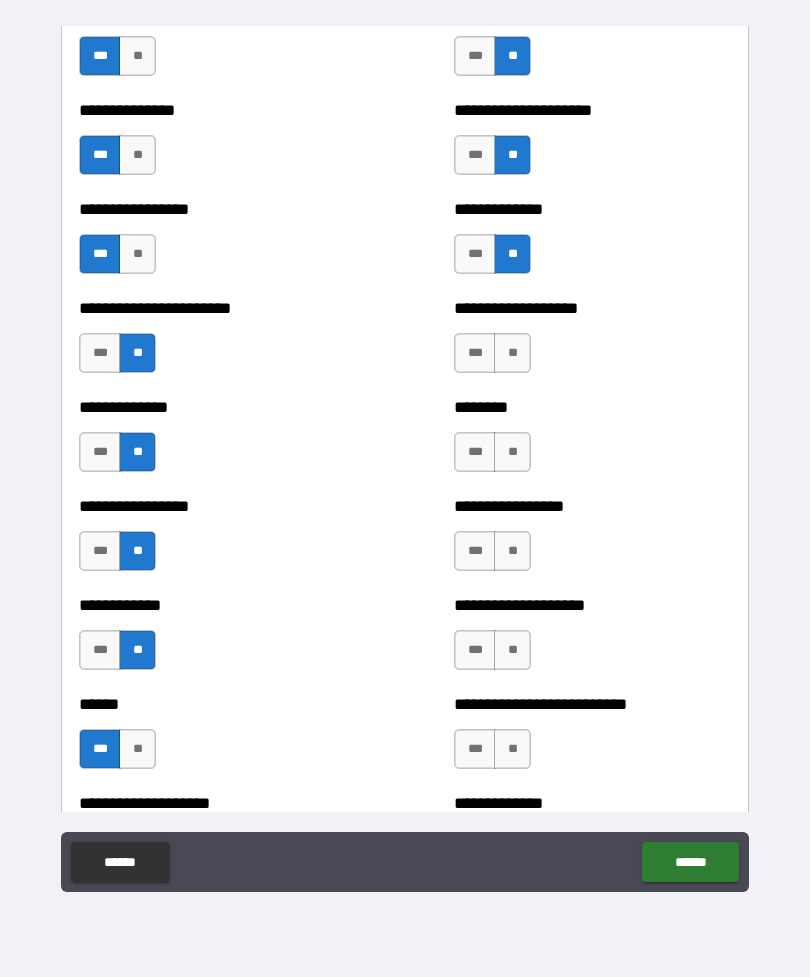 click on "**" at bounding box center (512, 353) 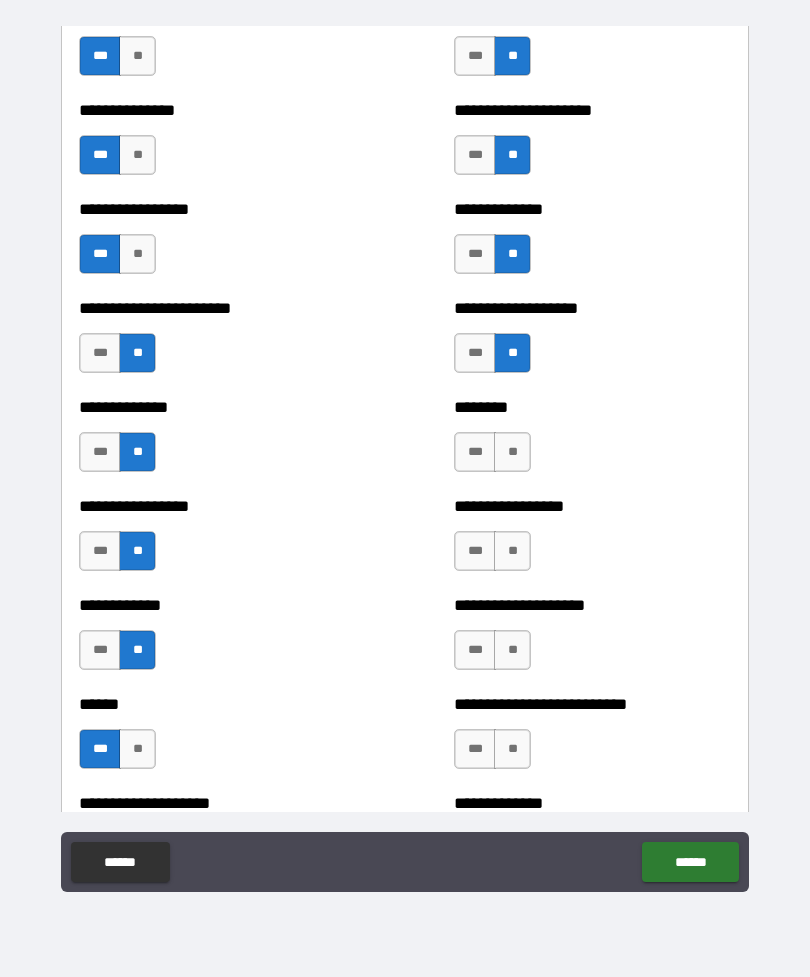 click on "**" at bounding box center [512, 452] 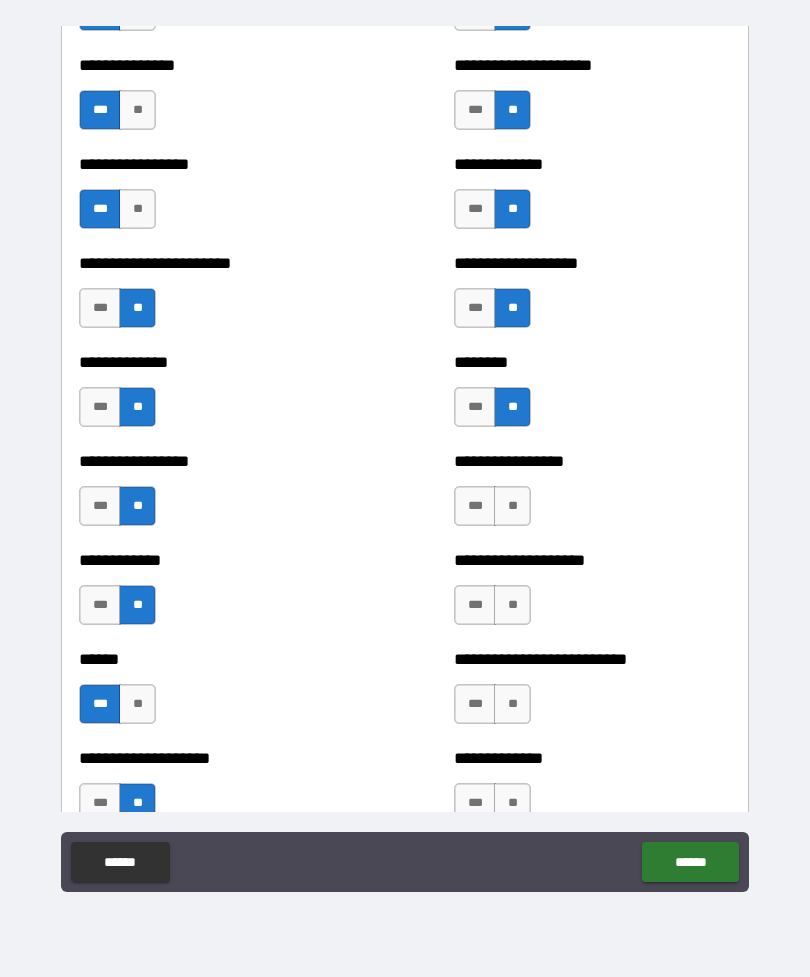 scroll, scrollTop: 3439, scrollLeft: 0, axis: vertical 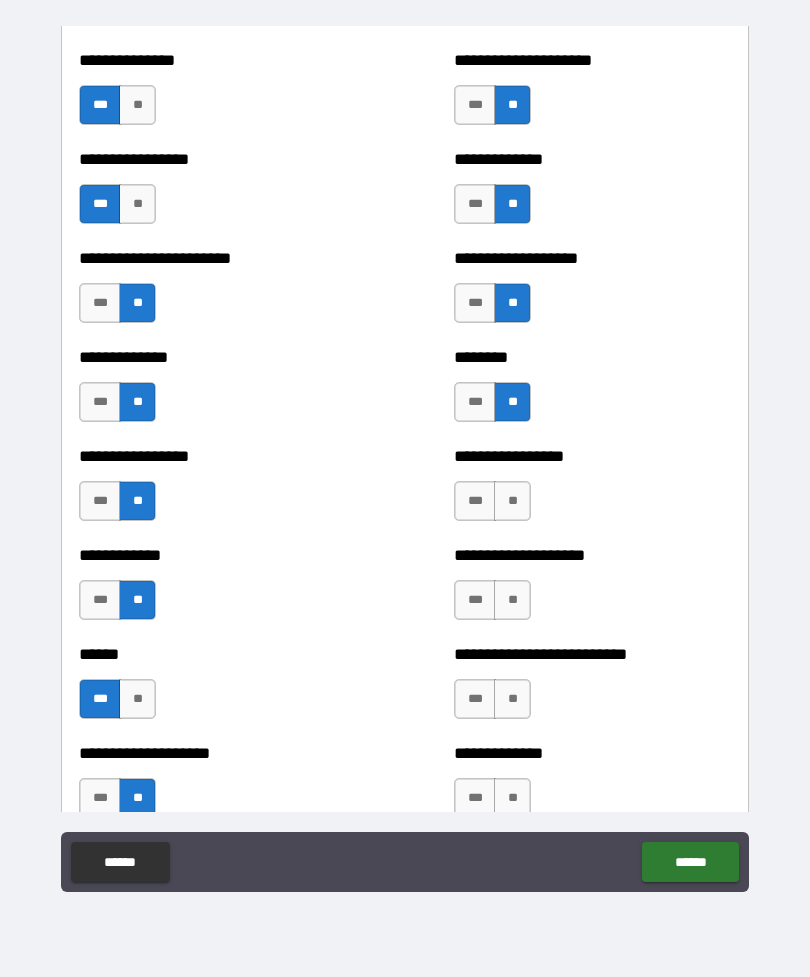click on "**" at bounding box center (512, 501) 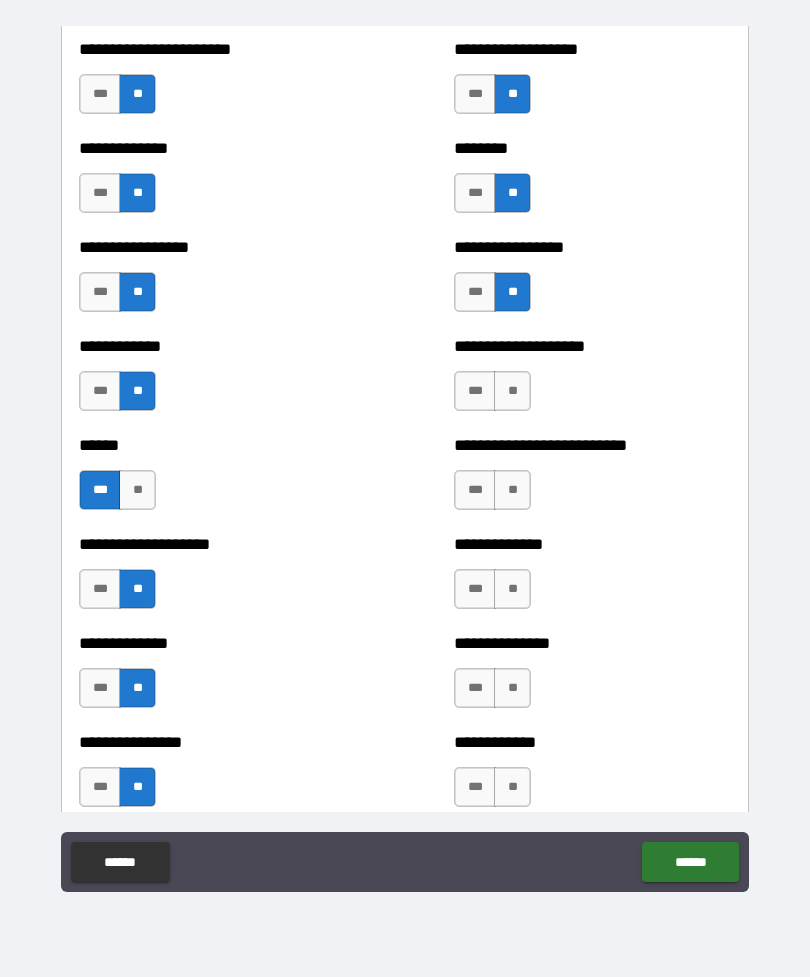 scroll, scrollTop: 3664, scrollLeft: 0, axis: vertical 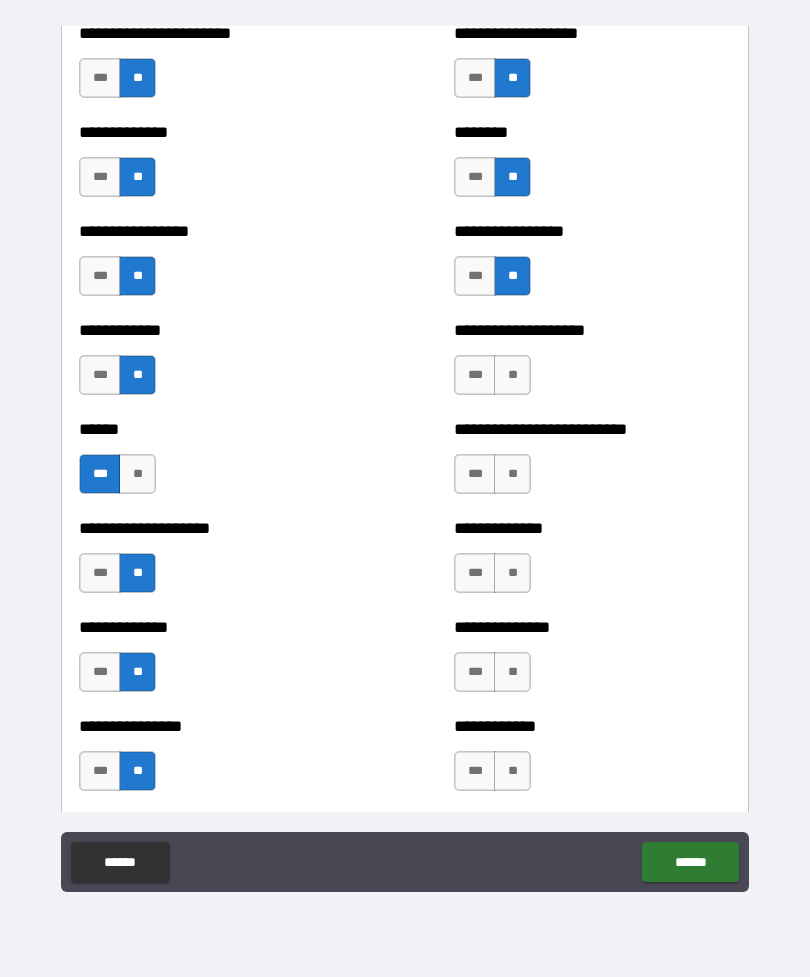click on "**" at bounding box center [512, 375] 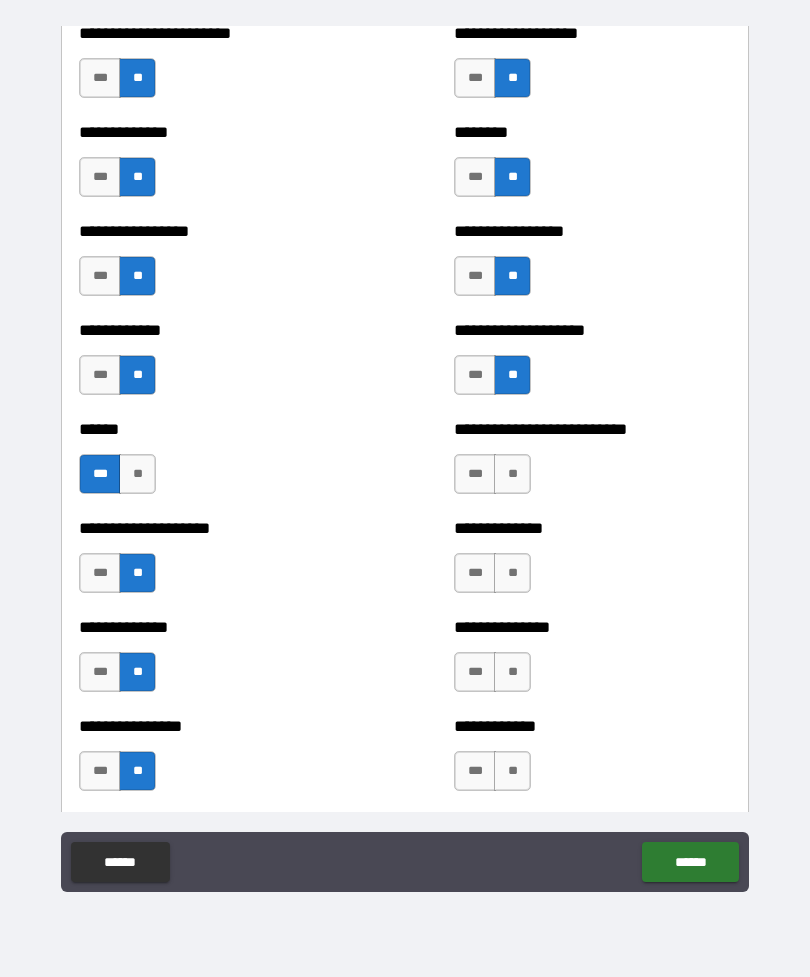click on "**" at bounding box center [512, 474] 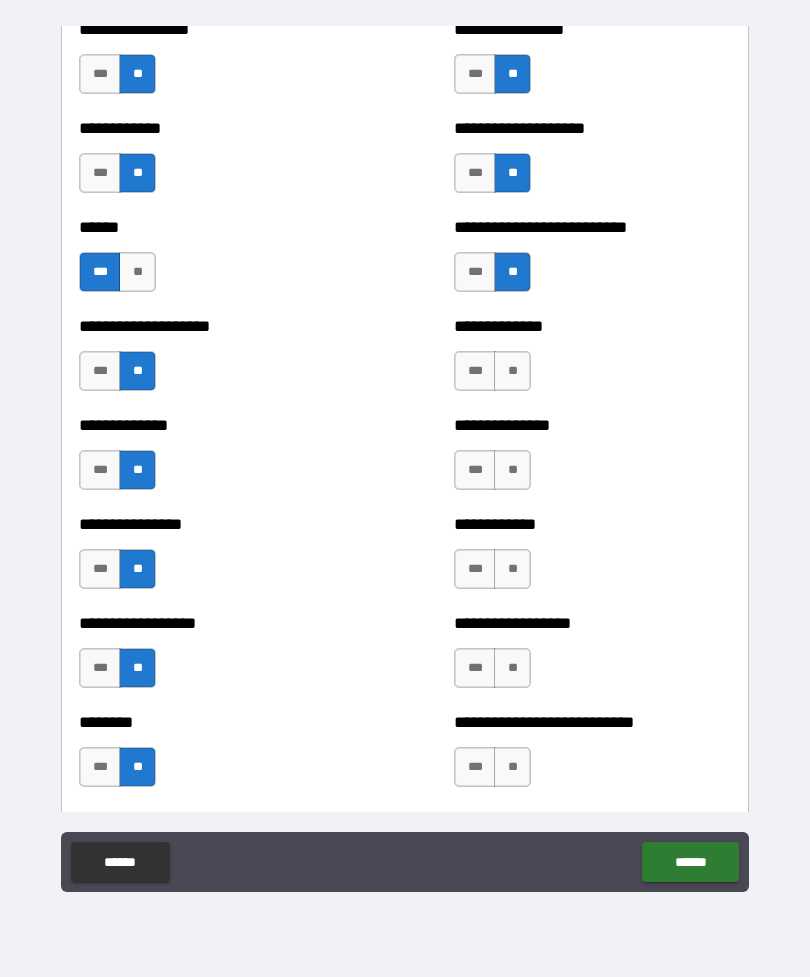 scroll, scrollTop: 3873, scrollLeft: 0, axis: vertical 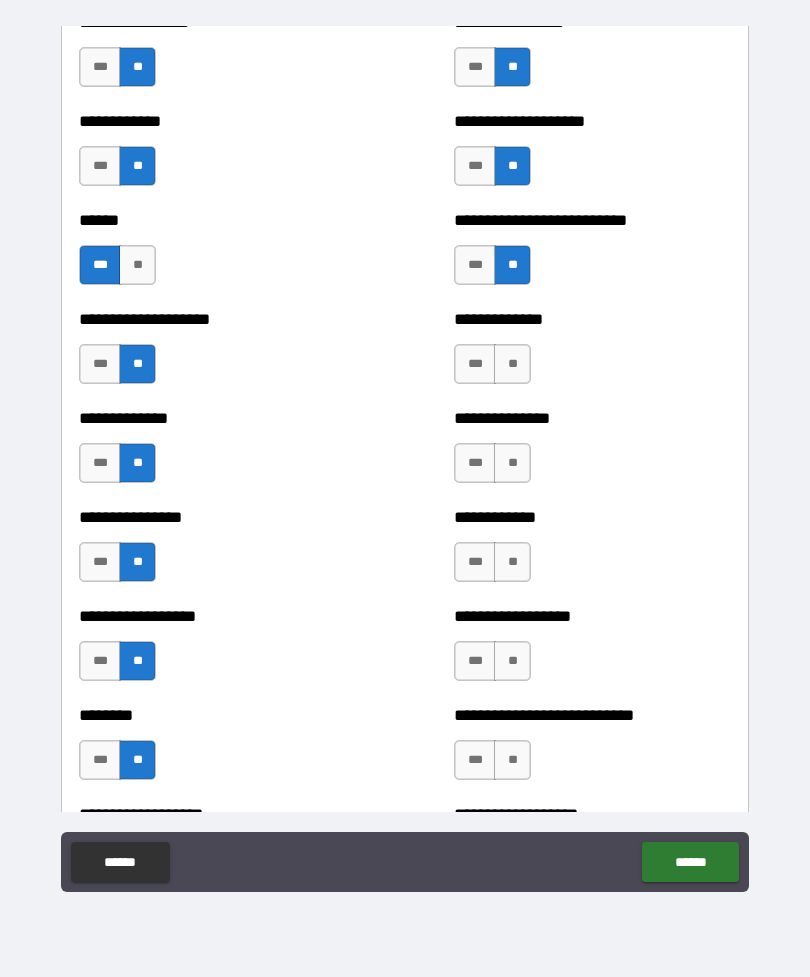 click on "**" at bounding box center (512, 364) 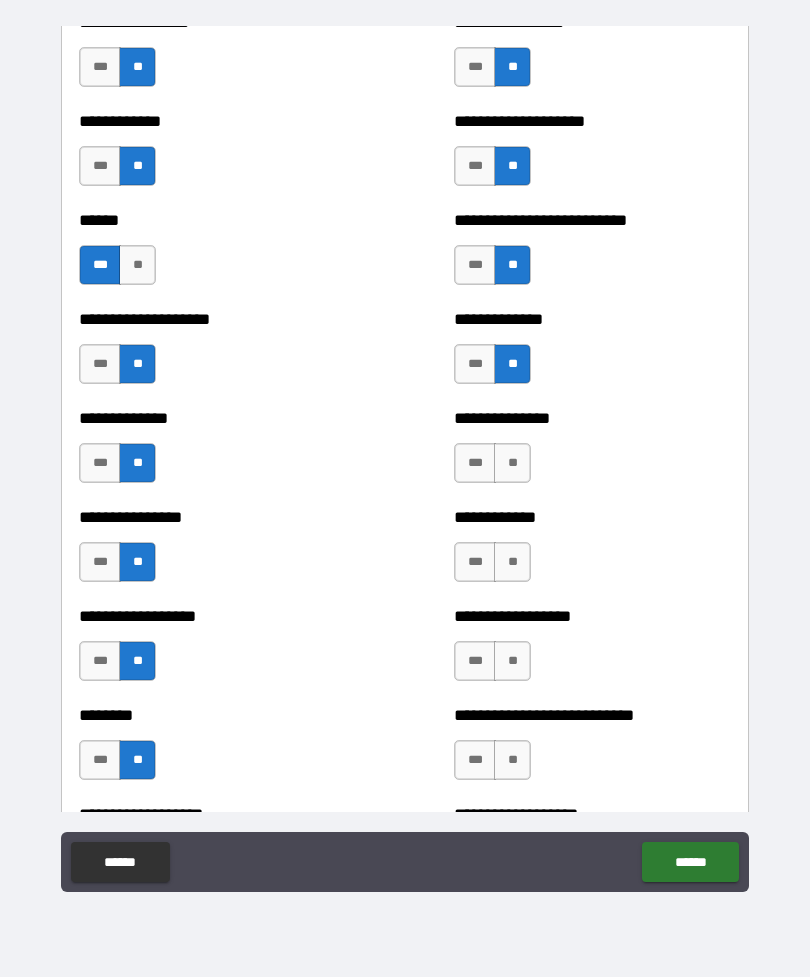click on "**" at bounding box center (512, 463) 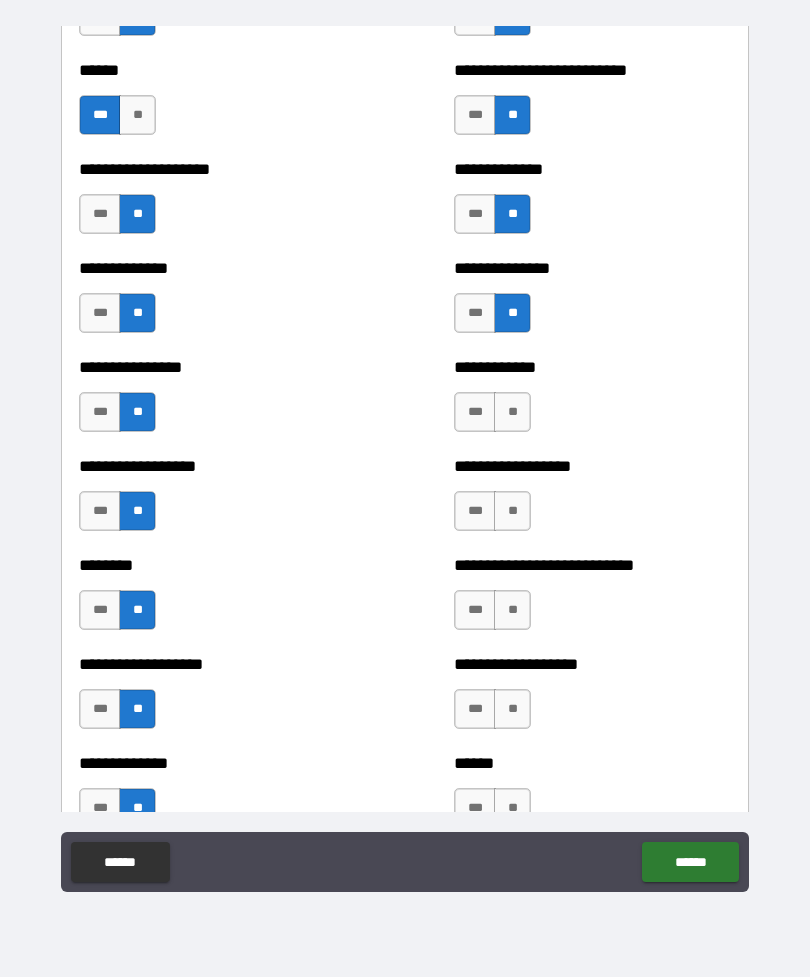 scroll, scrollTop: 4065, scrollLeft: 0, axis: vertical 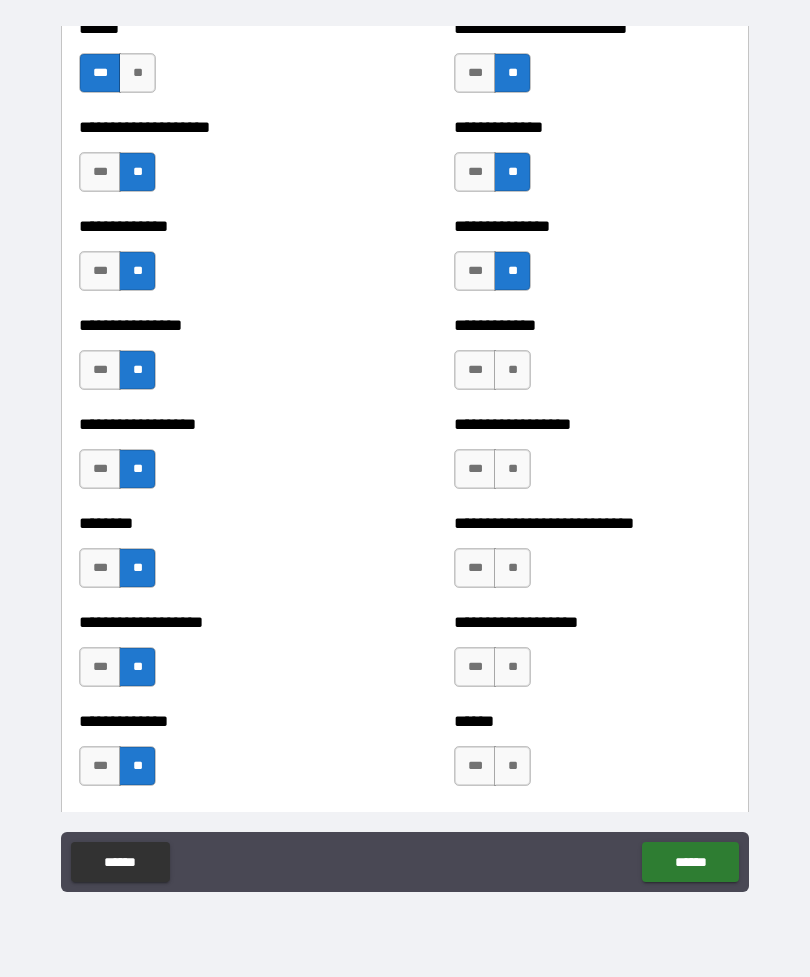 click on "**" at bounding box center [512, 370] 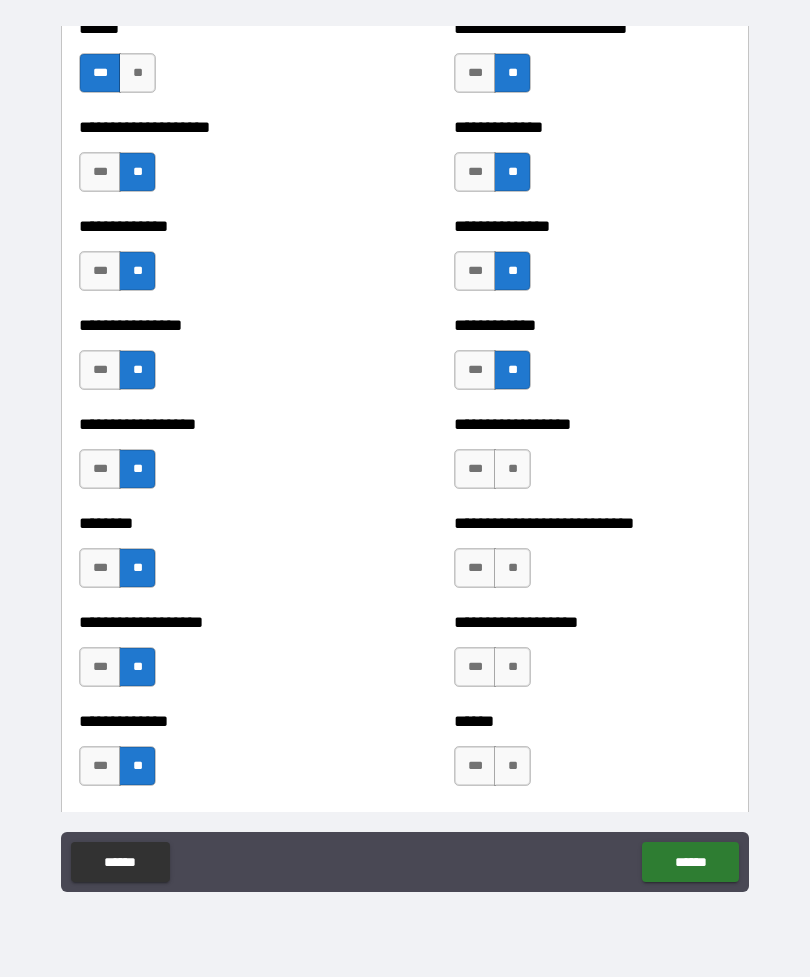 click on "**" at bounding box center (512, 469) 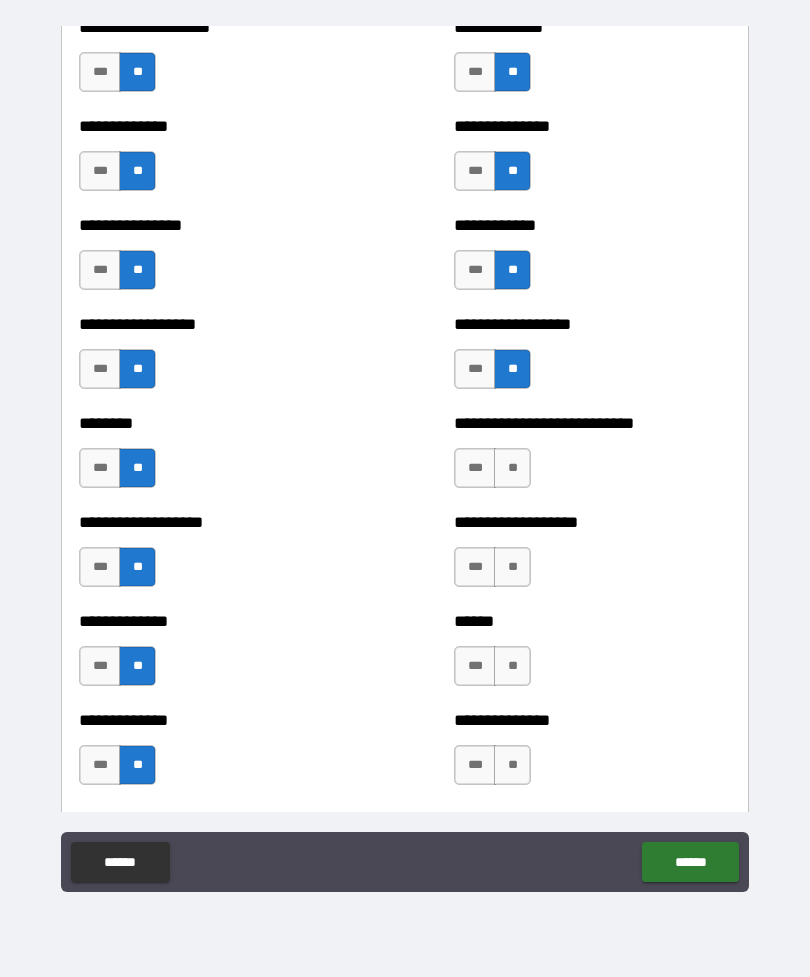 scroll, scrollTop: 4171, scrollLeft: 0, axis: vertical 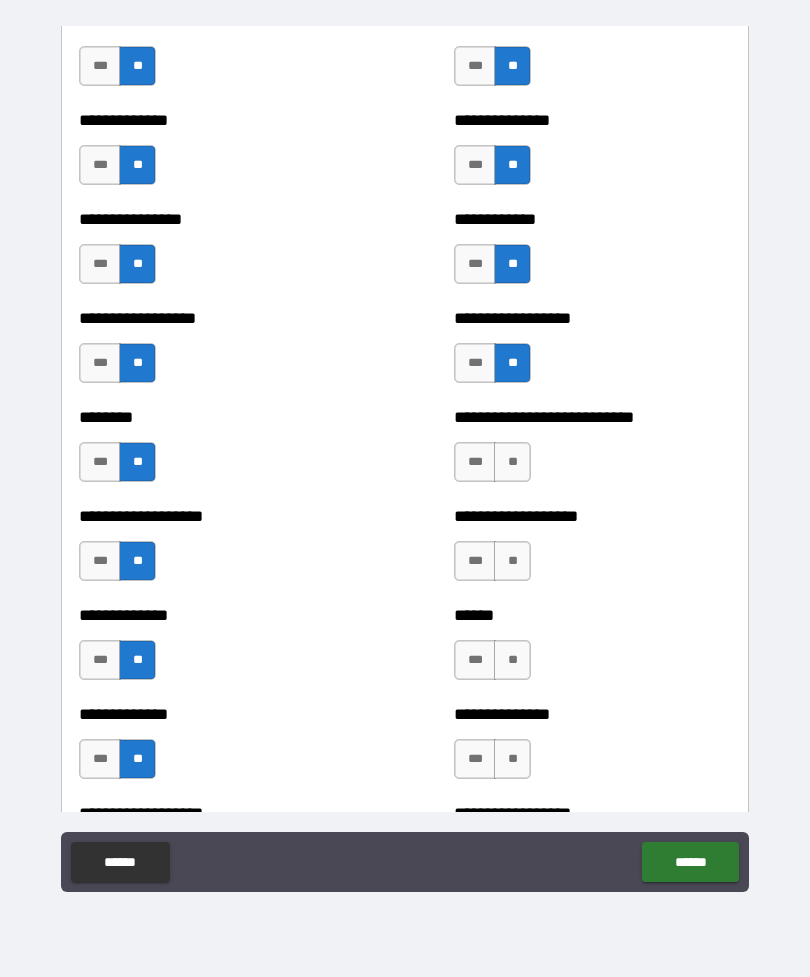 click on "**" at bounding box center (512, 462) 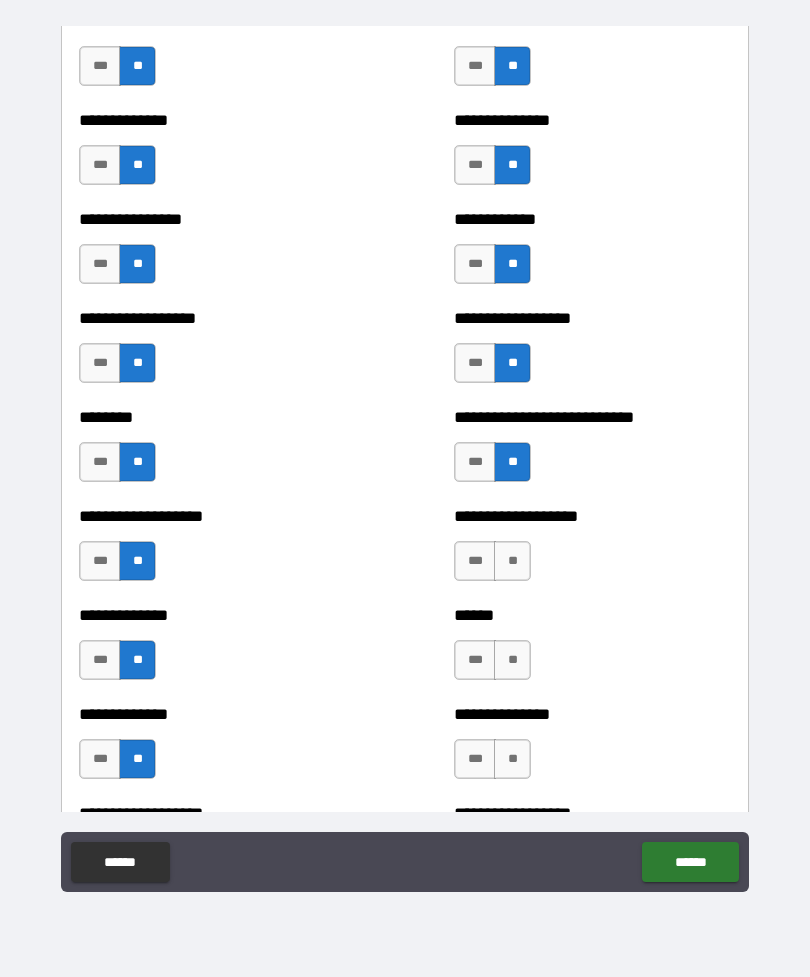 scroll, scrollTop: 4233, scrollLeft: 0, axis: vertical 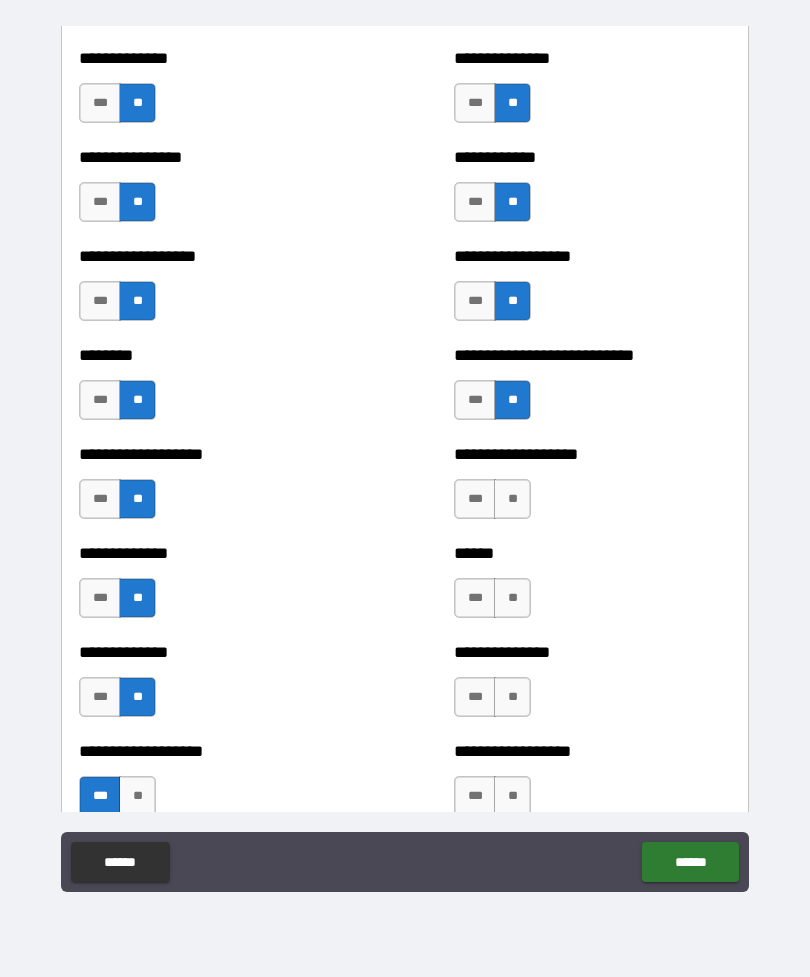 click on "**" at bounding box center (512, 499) 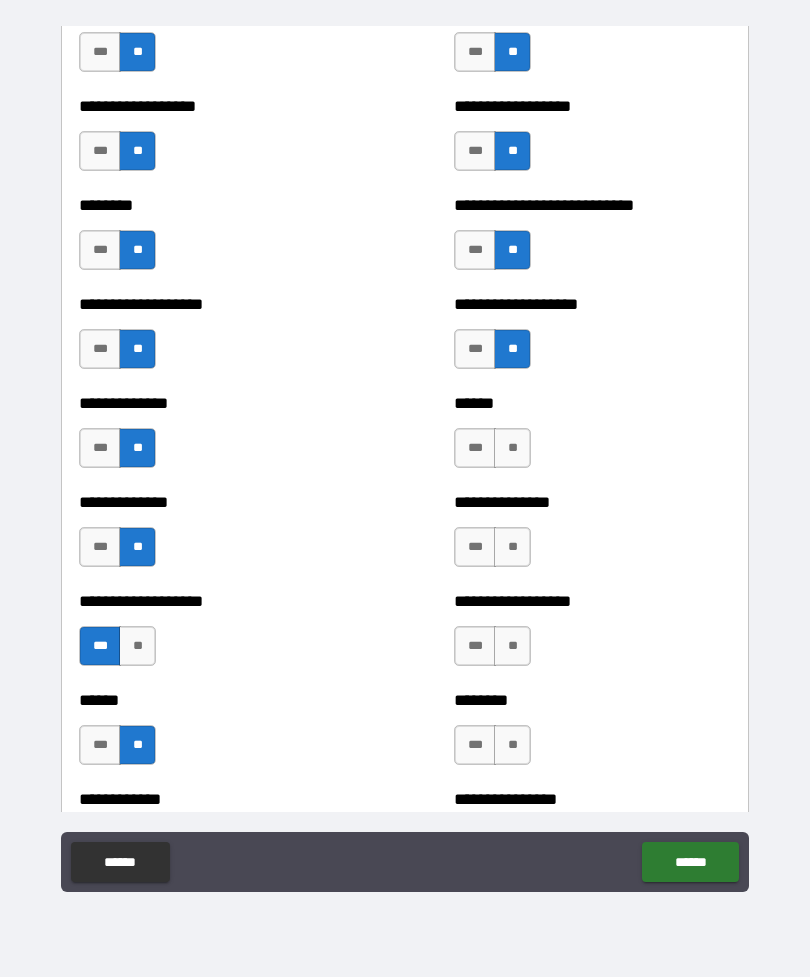scroll, scrollTop: 4440, scrollLeft: 0, axis: vertical 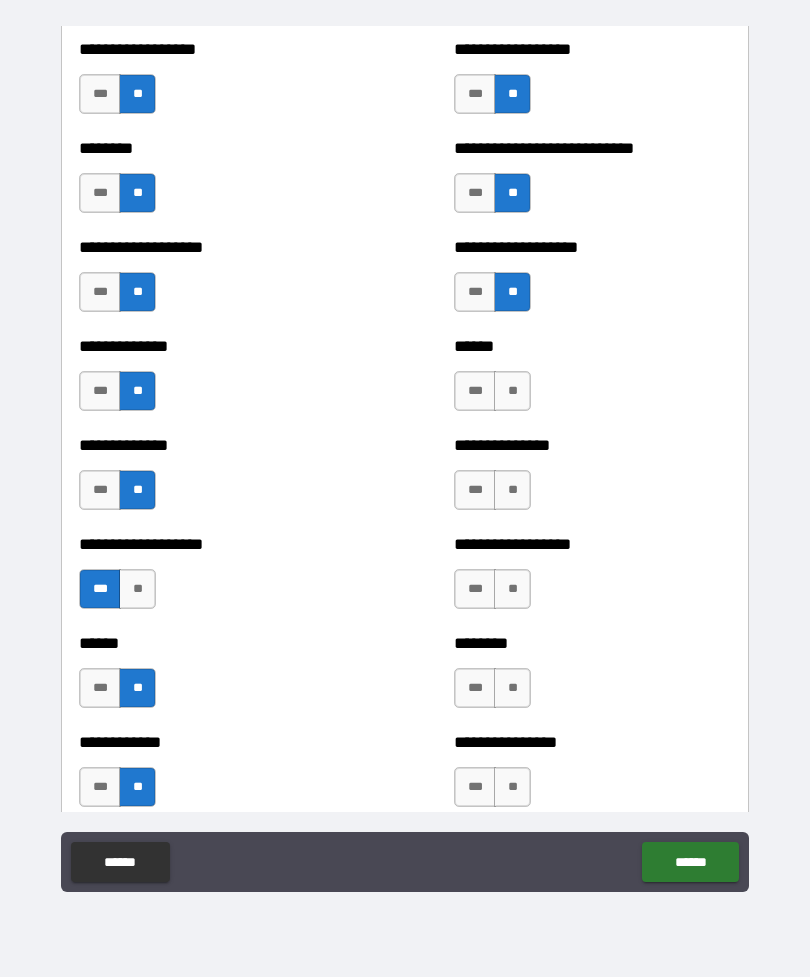 click on "**" at bounding box center [512, 391] 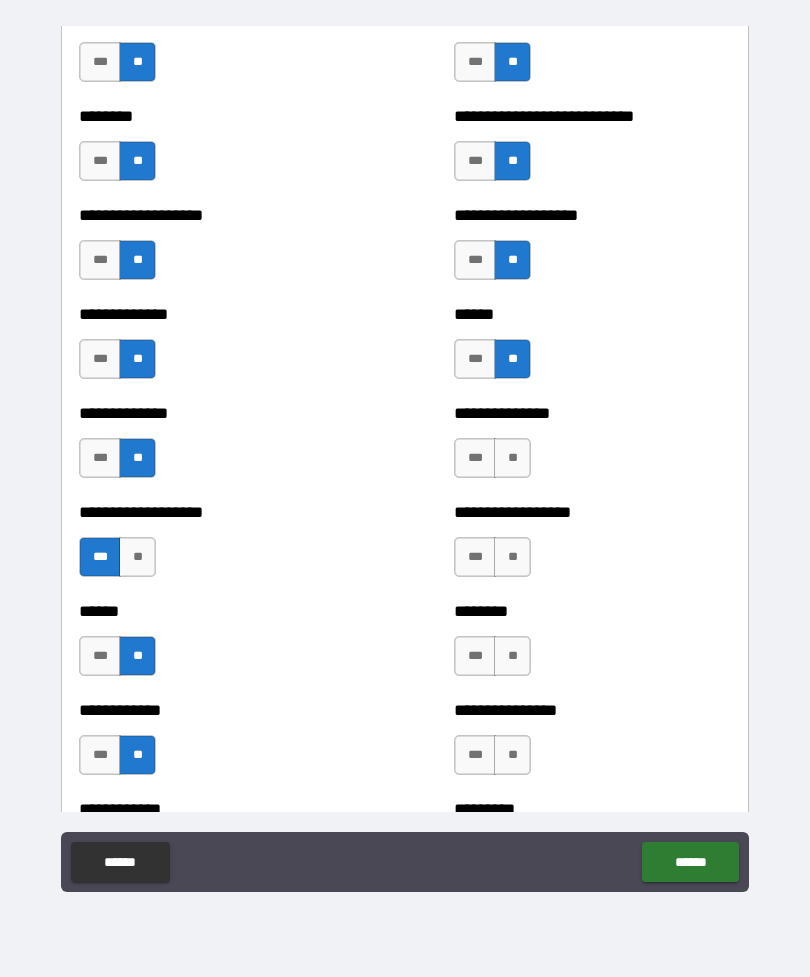 scroll, scrollTop: 4475, scrollLeft: 0, axis: vertical 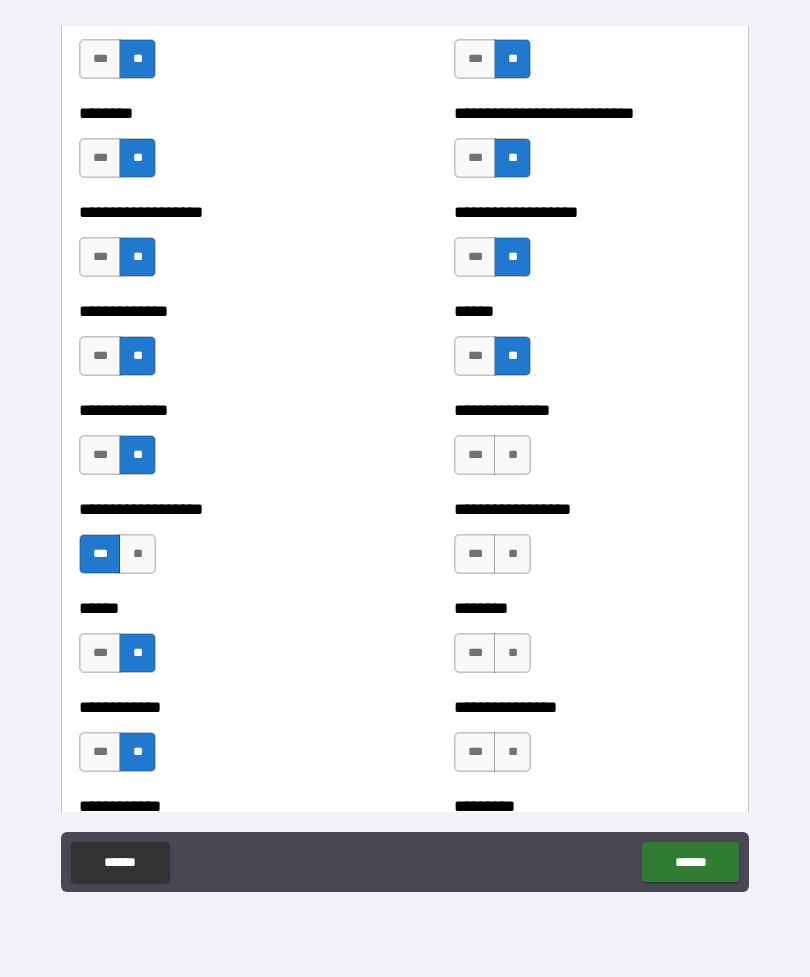 click on "***" at bounding box center [475, 455] 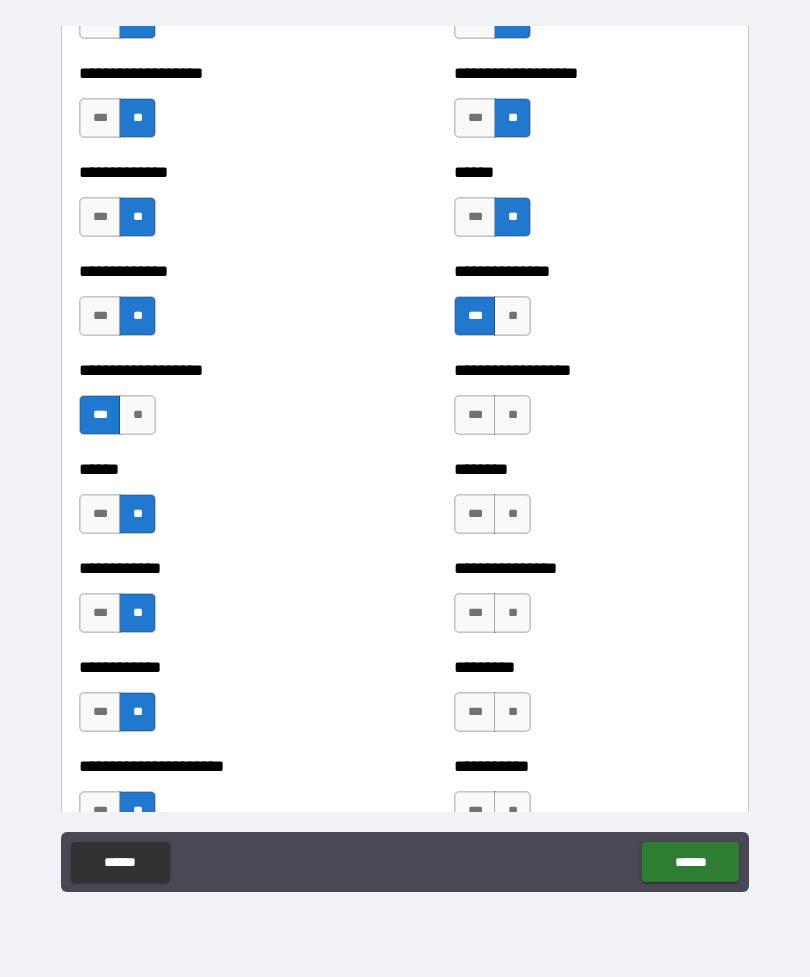 scroll, scrollTop: 4653, scrollLeft: 0, axis: vertical 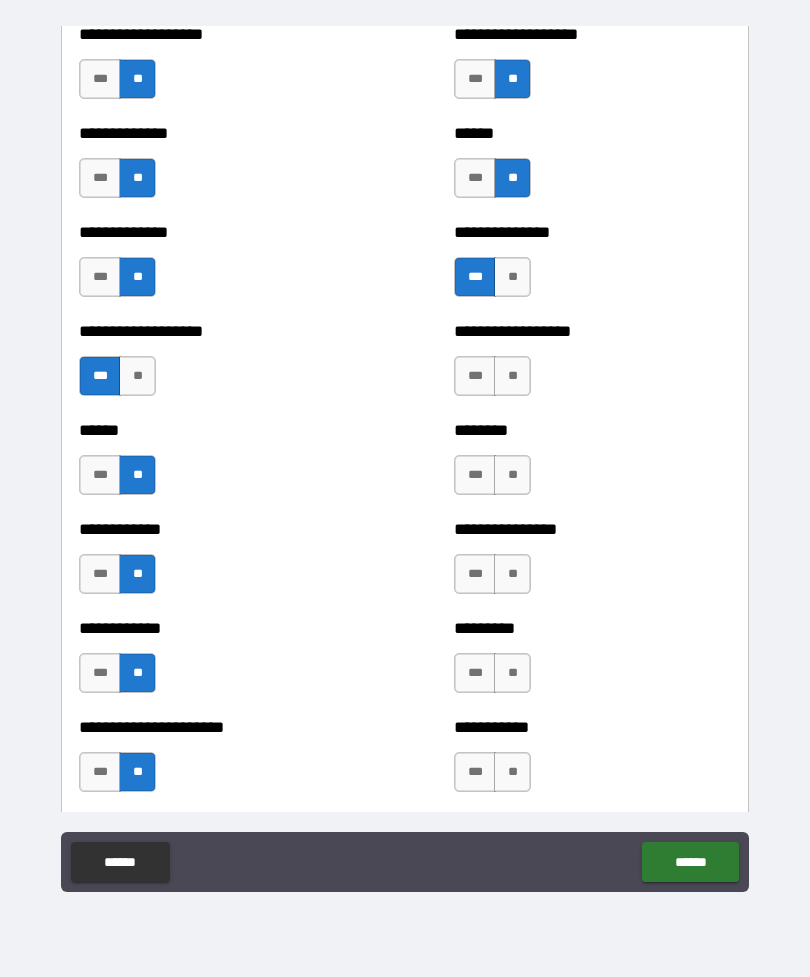 click on "**" at bounding box center (512, 376) 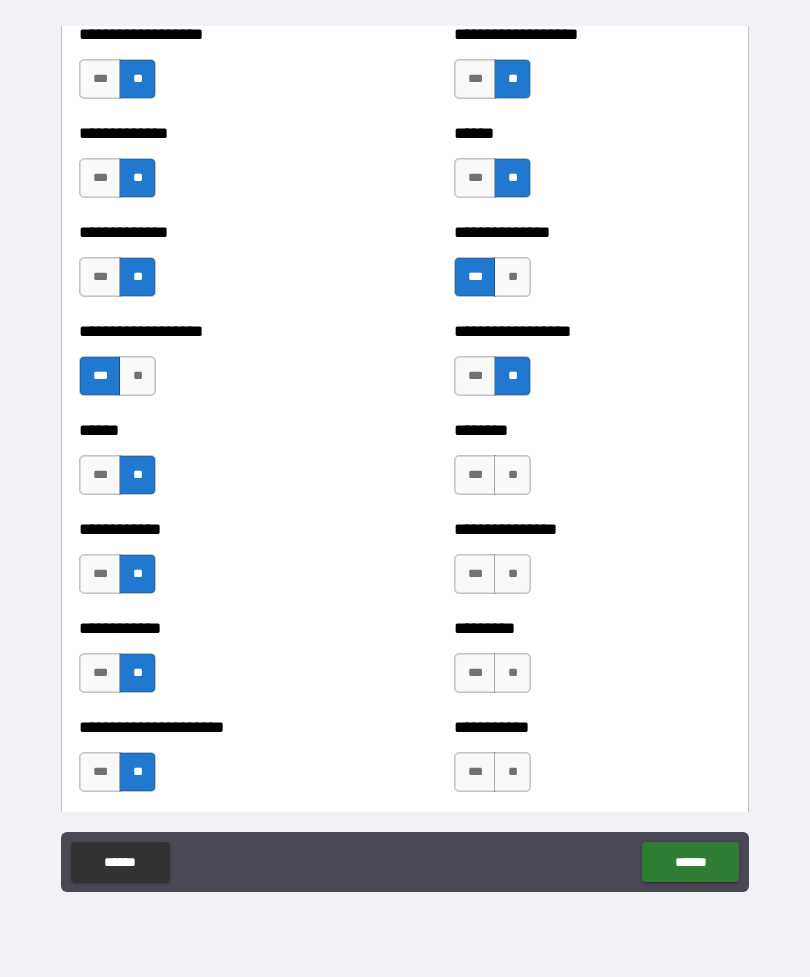 click on "**" at bounding box center (512, 475) 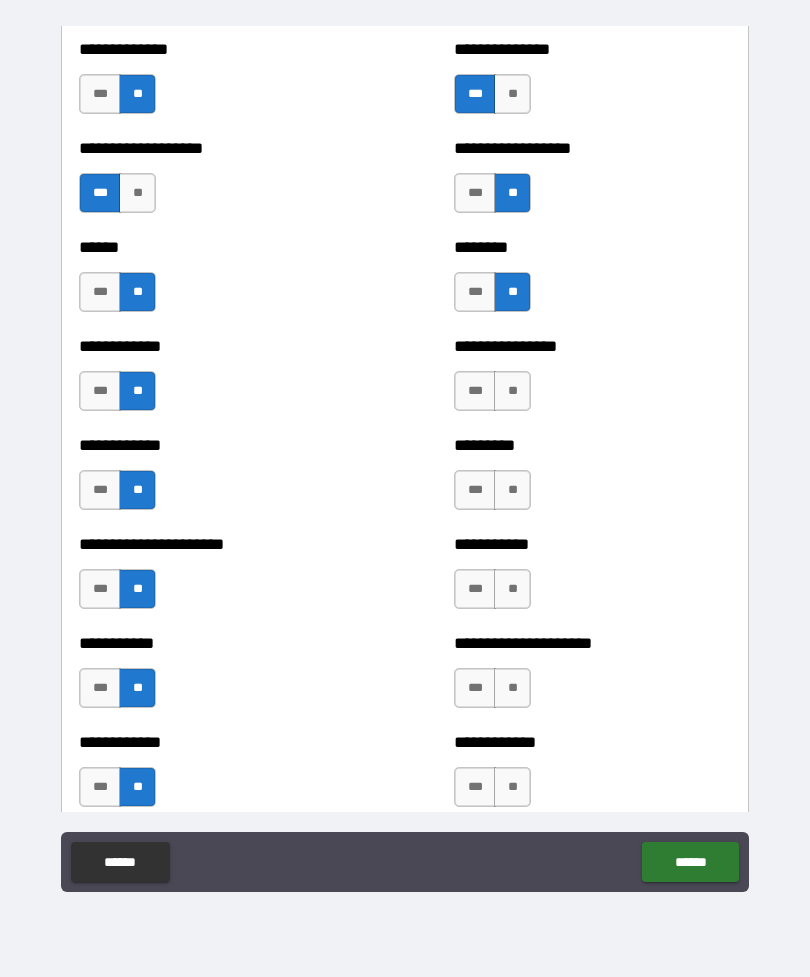 scroll, scrollTop: 4882, scrollLeft: 0, axis: vertical 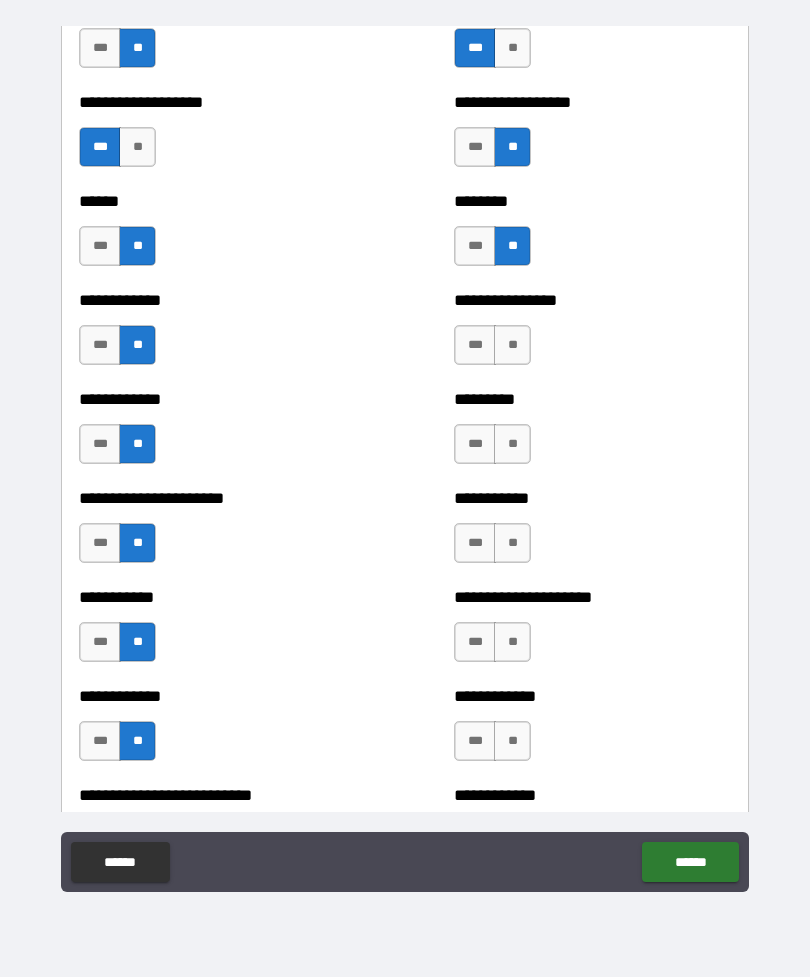 click on "**" at bounding box center (512, 345) 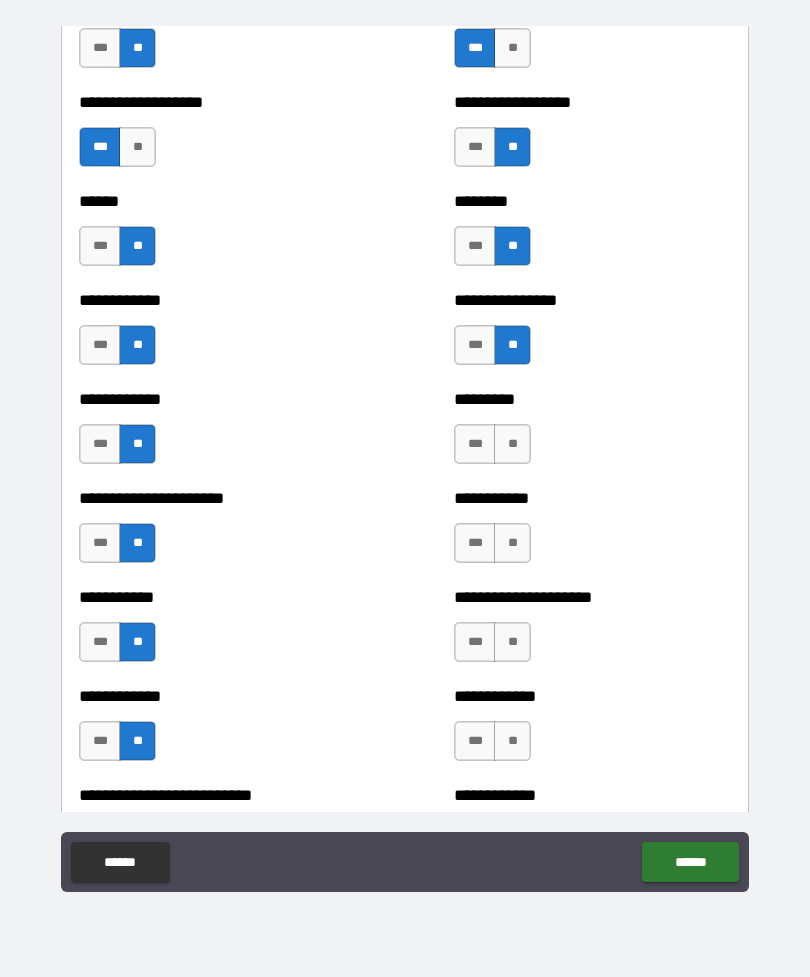 click on "**" at bounding box center [512, 444] 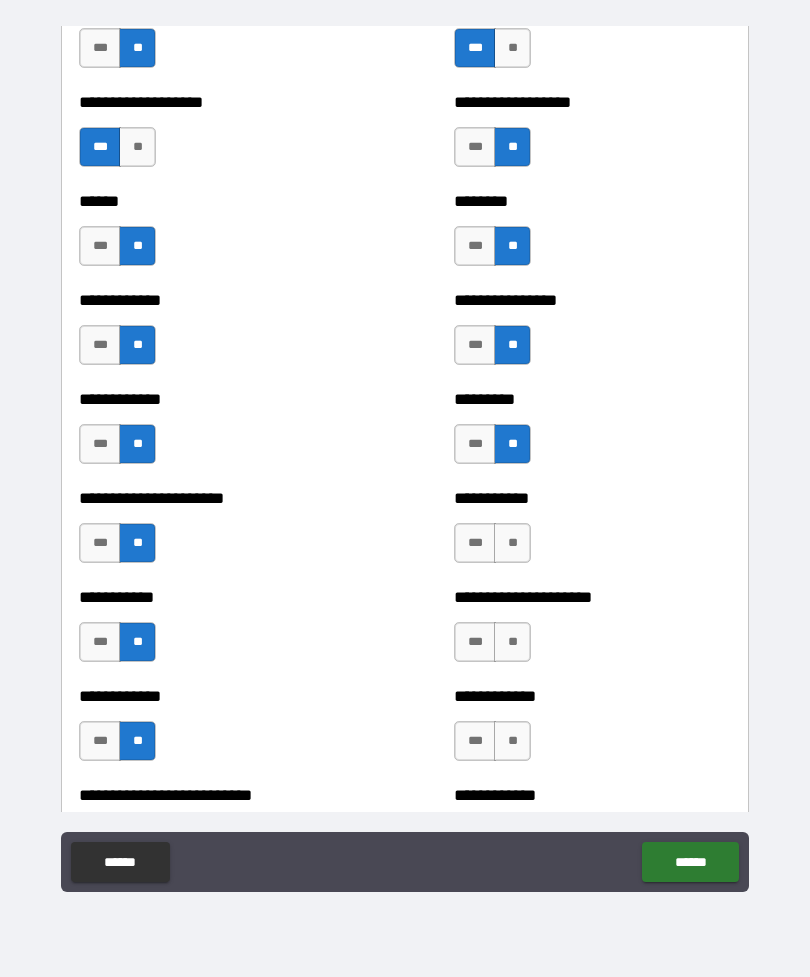 click on "***" at bounding box center [475, 444] 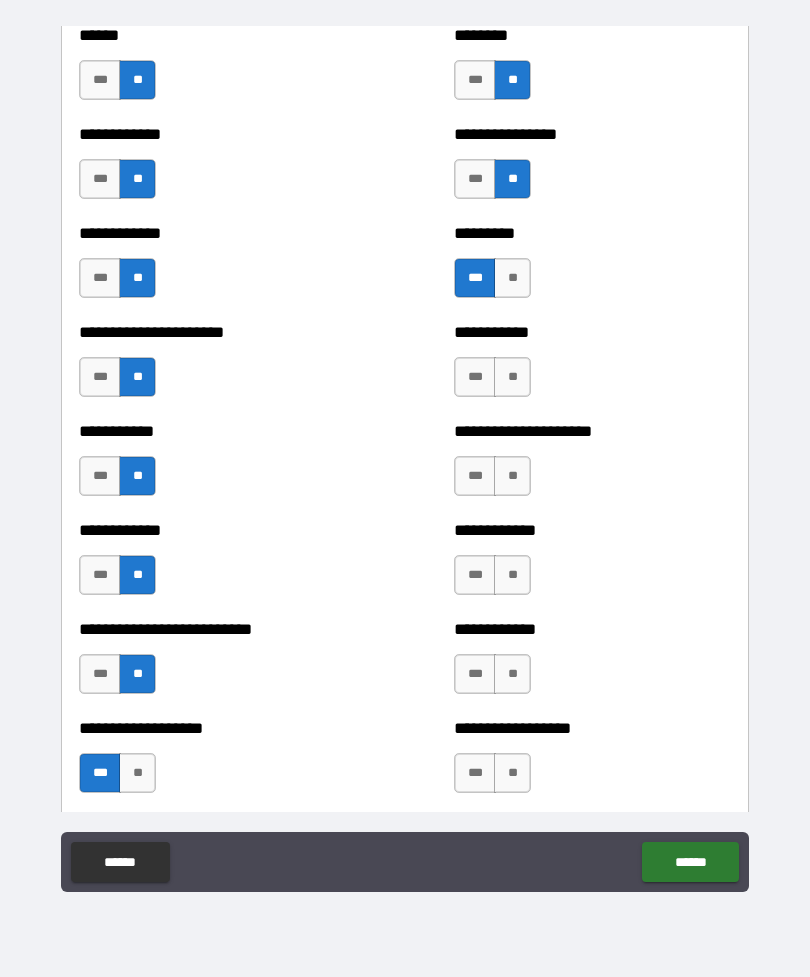 scroll, scrollTop: 5091, scrollLeft: 0, axis: vertical 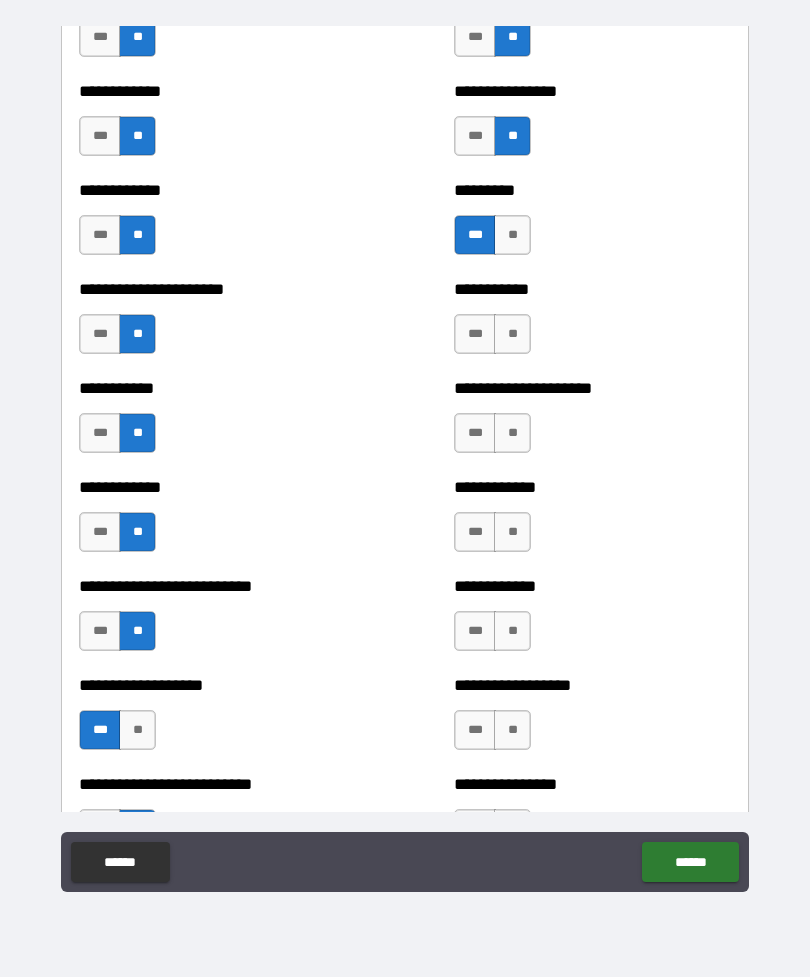 click on "**" at bounding box center [512, 334] 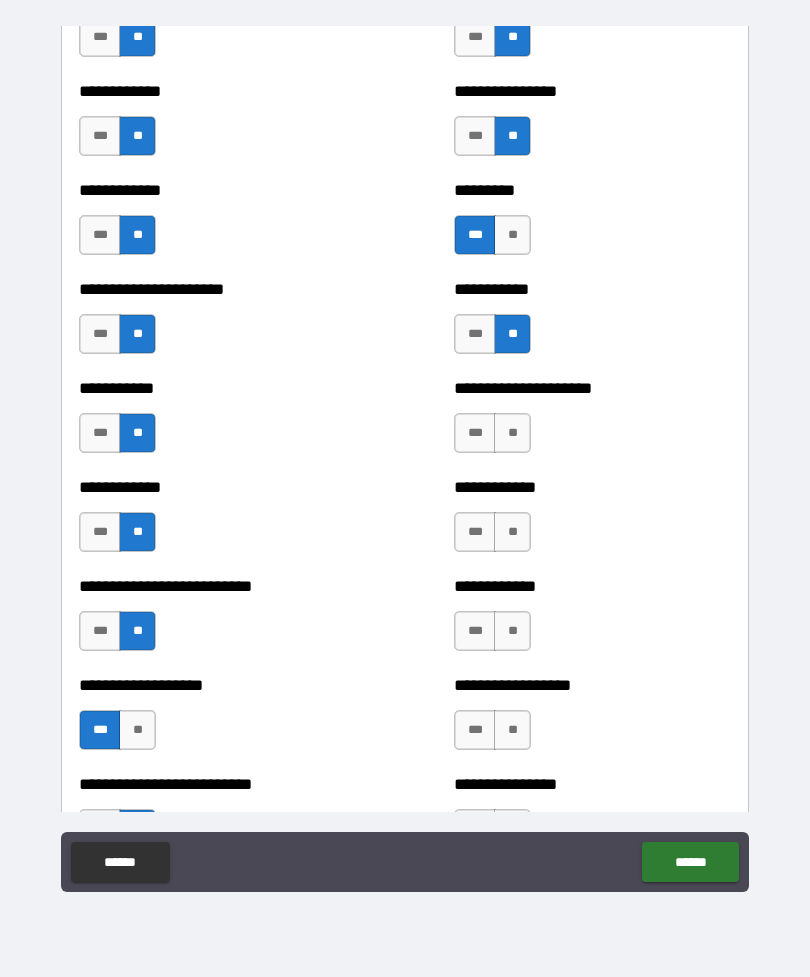 click on "**" at bounding box center (512, 433) 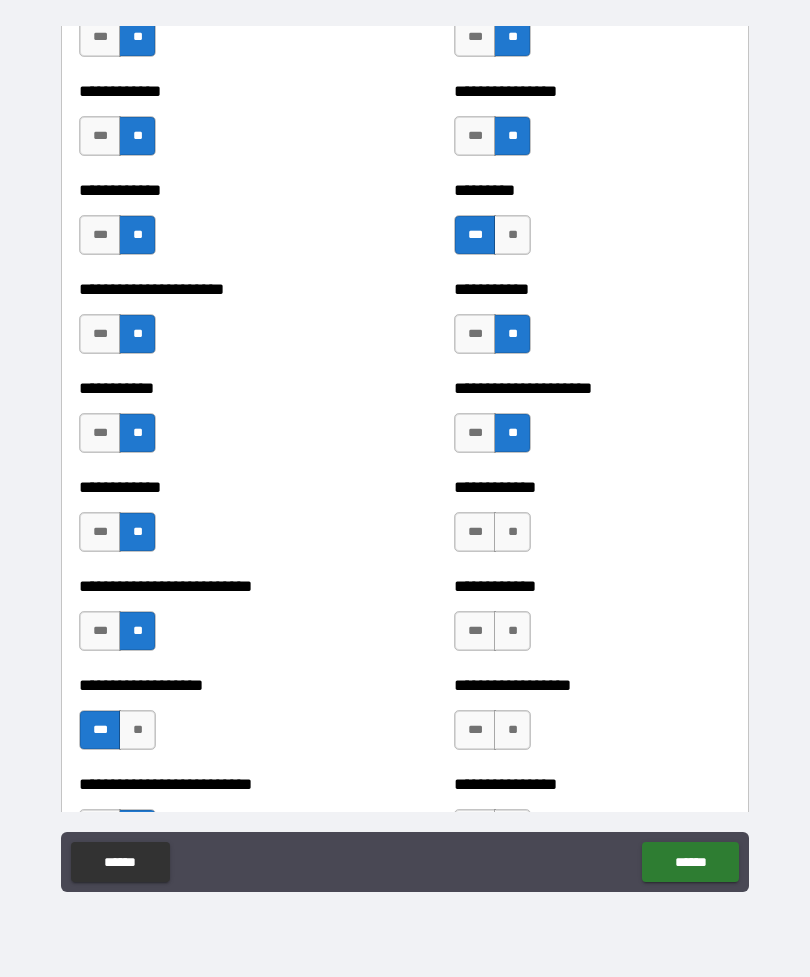 click on "**" at bounding box center (512, 532) 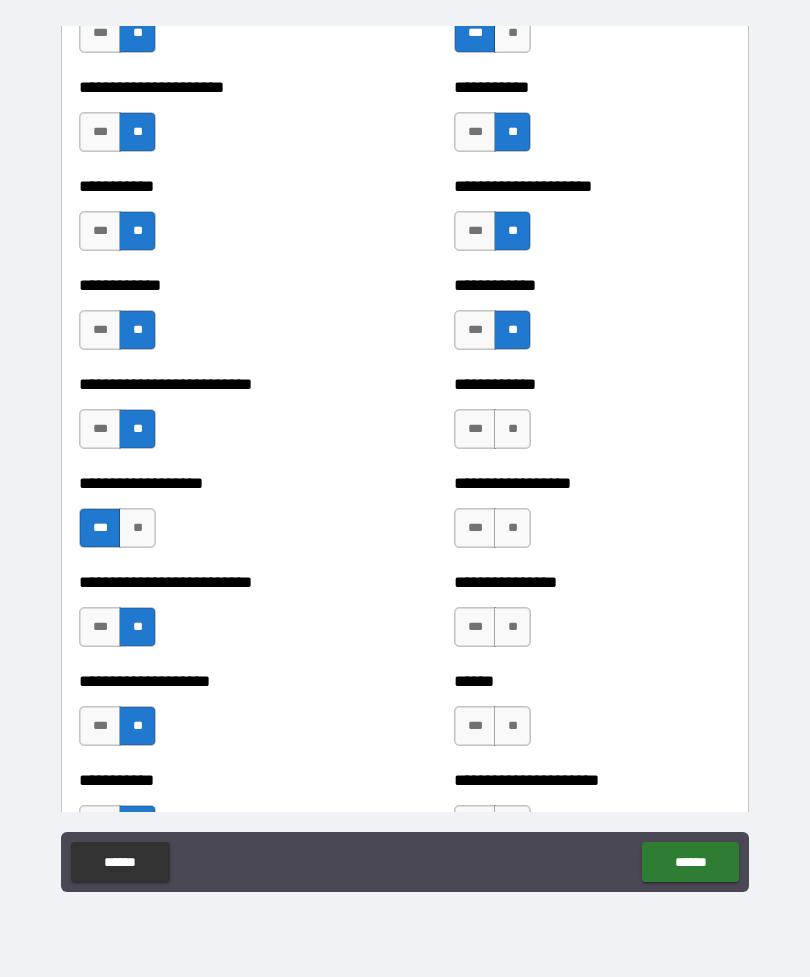 scroll, scrollTop: 5315, scrollLeft: 0, axis: vertical 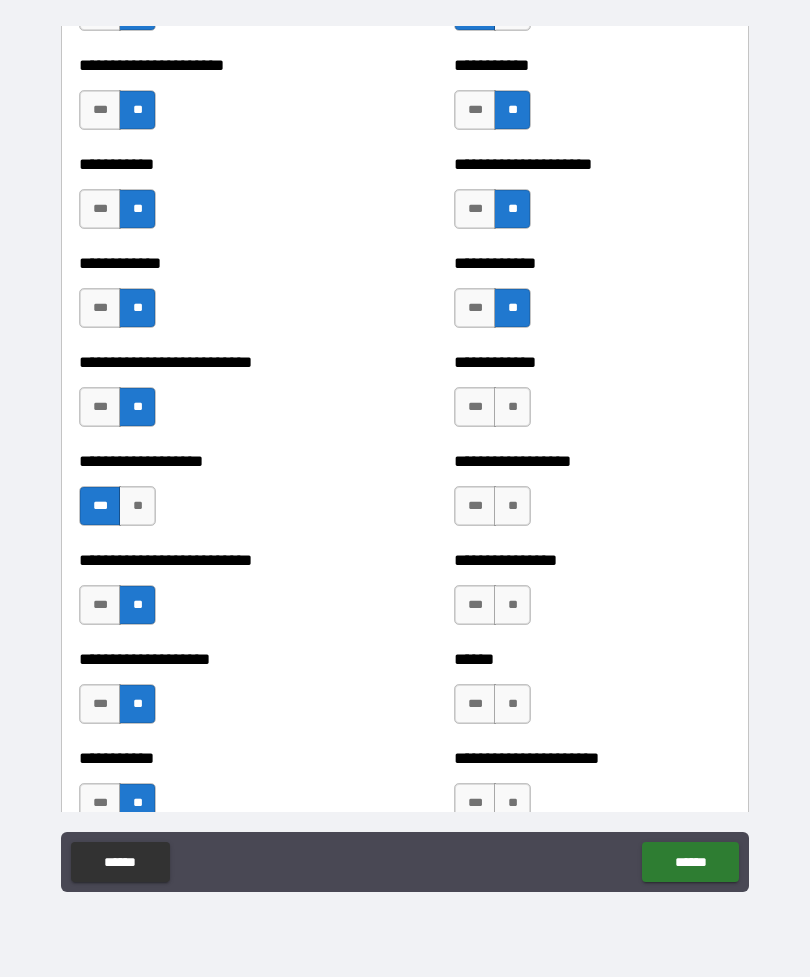 click on "**" at bounding box center [512, 407] 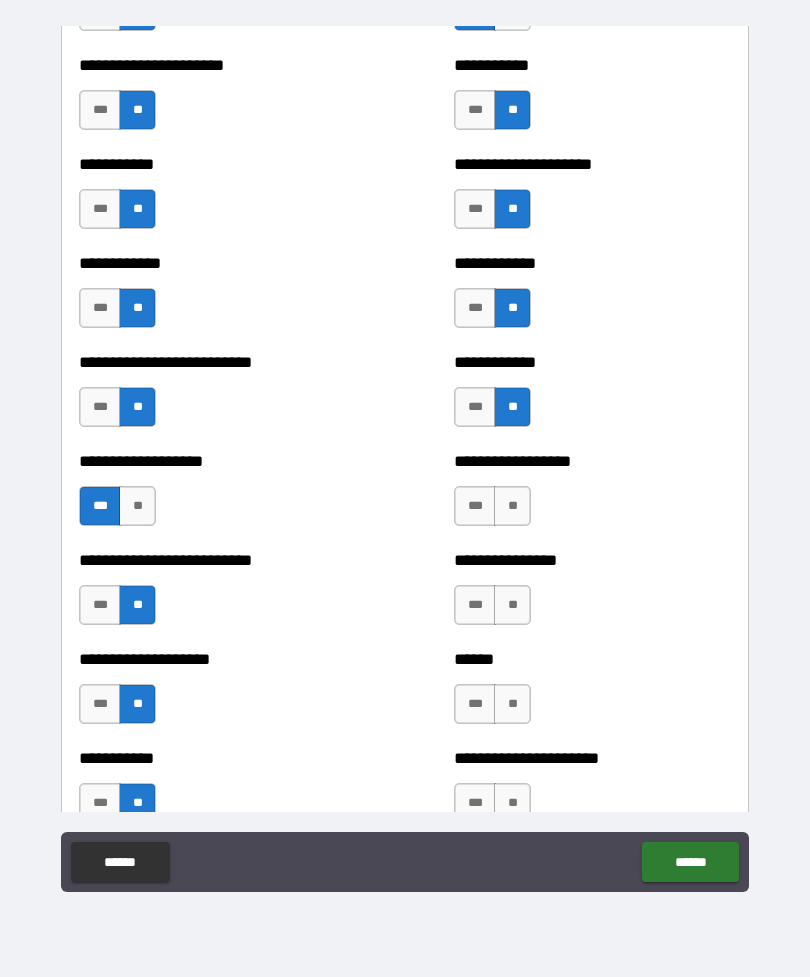 click on "**" at bounding box center (512, 506) 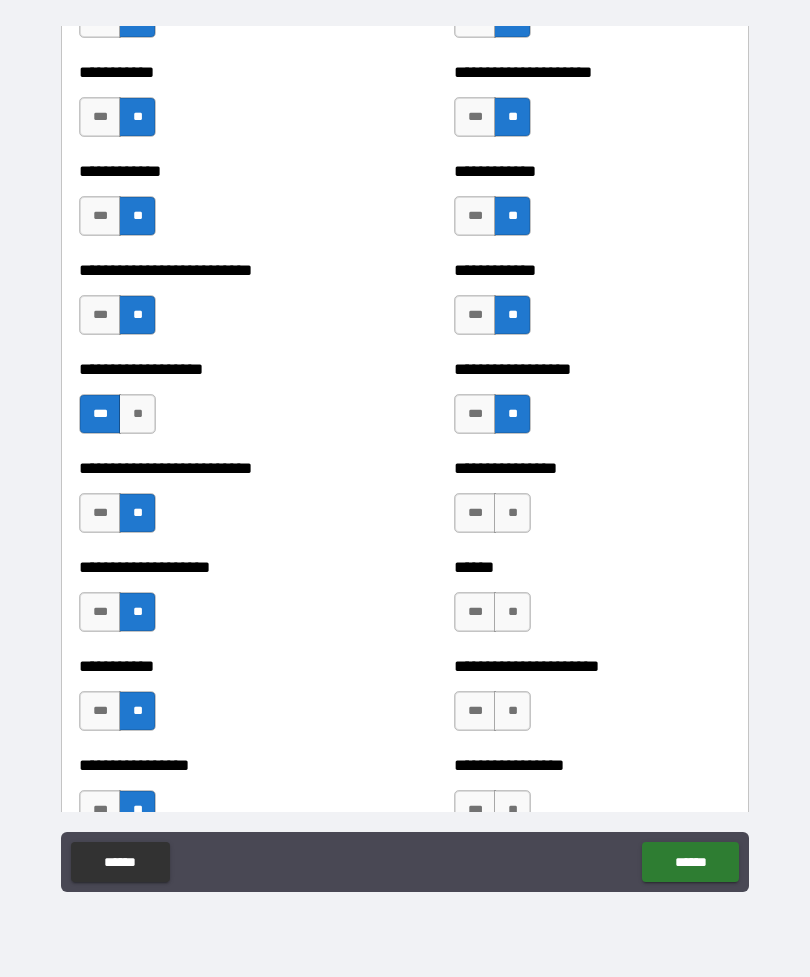 scroll, scrollTop: 5520, scrollLeft: 0, axis: vertical 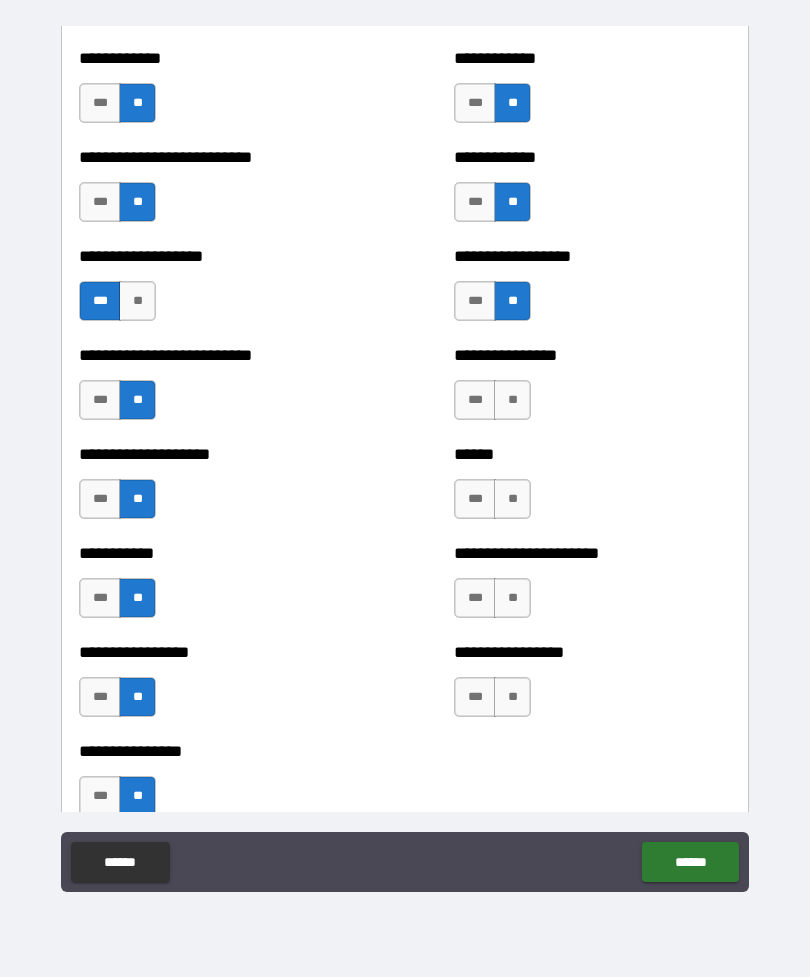 click on "**" at bounding box center [512, 400] 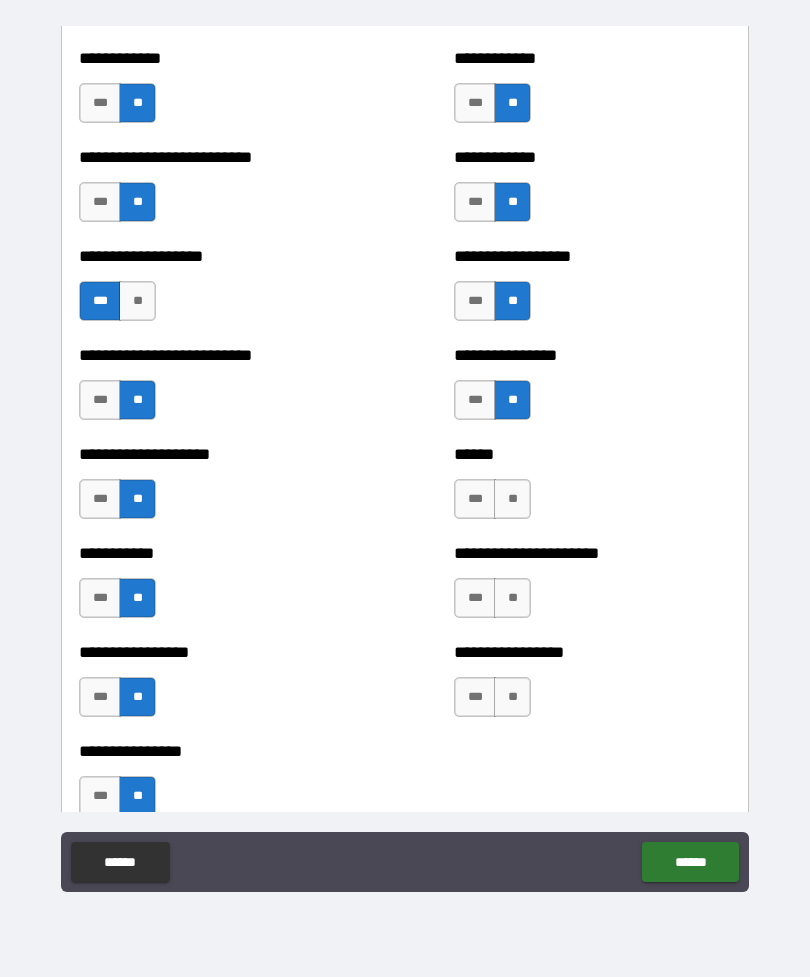 click on "**" at bounding box center (512, 499) 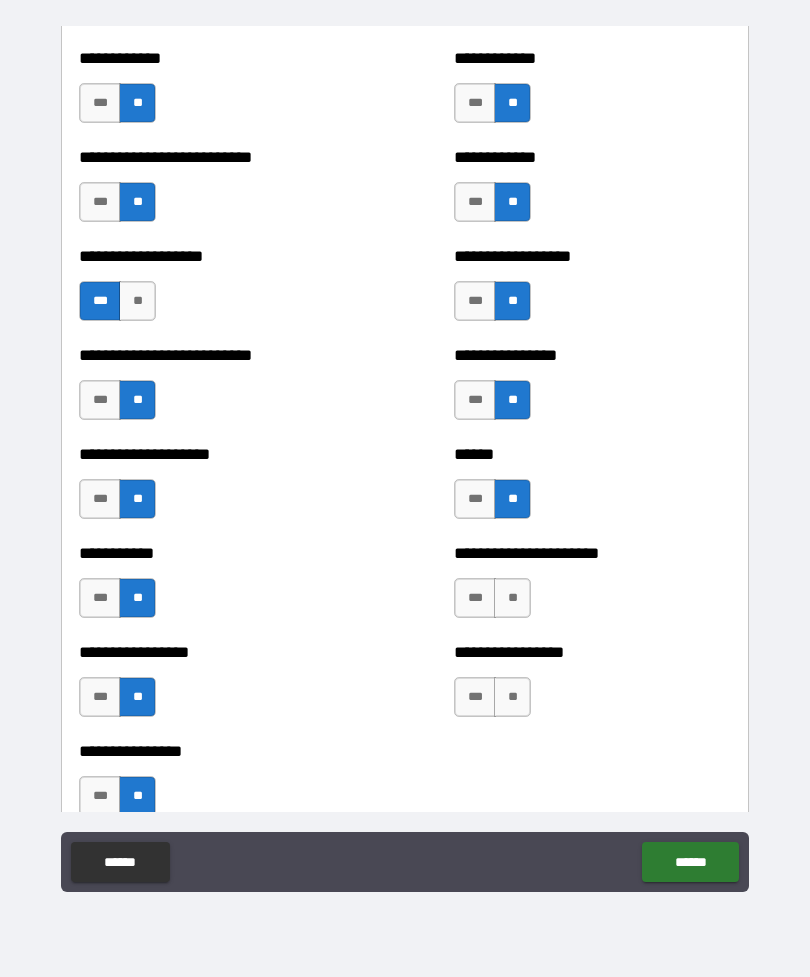 click on "***" at bounding box center (475, 598) 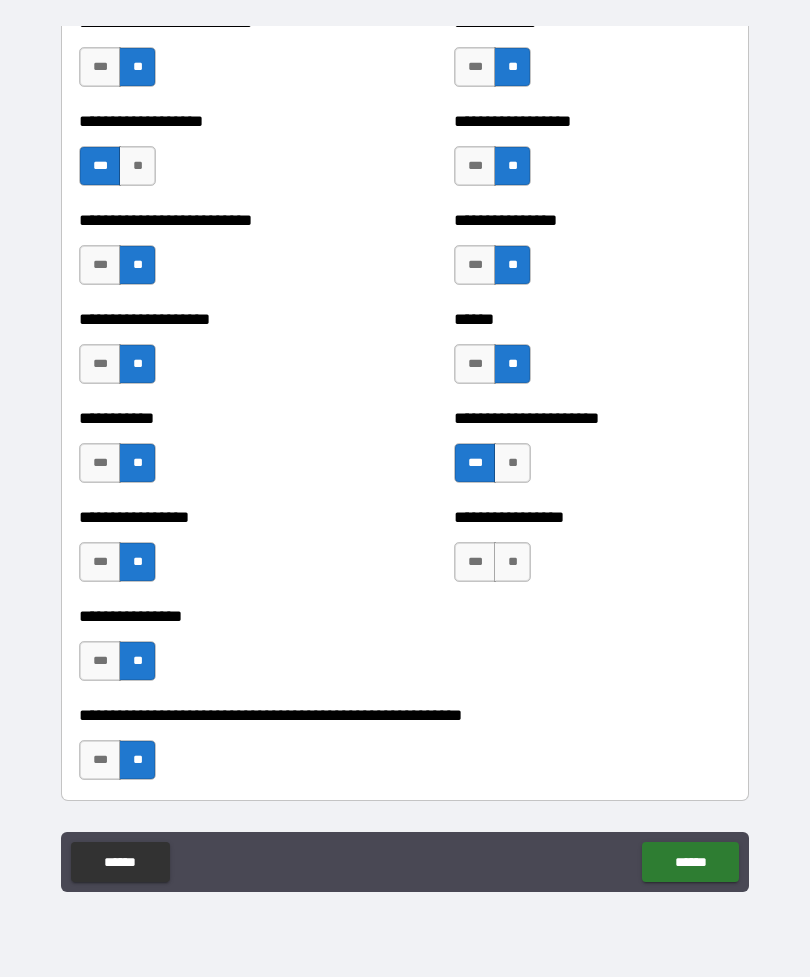 scroll, scrollTop: 5661, scrollLeft: 0, axis: vertical 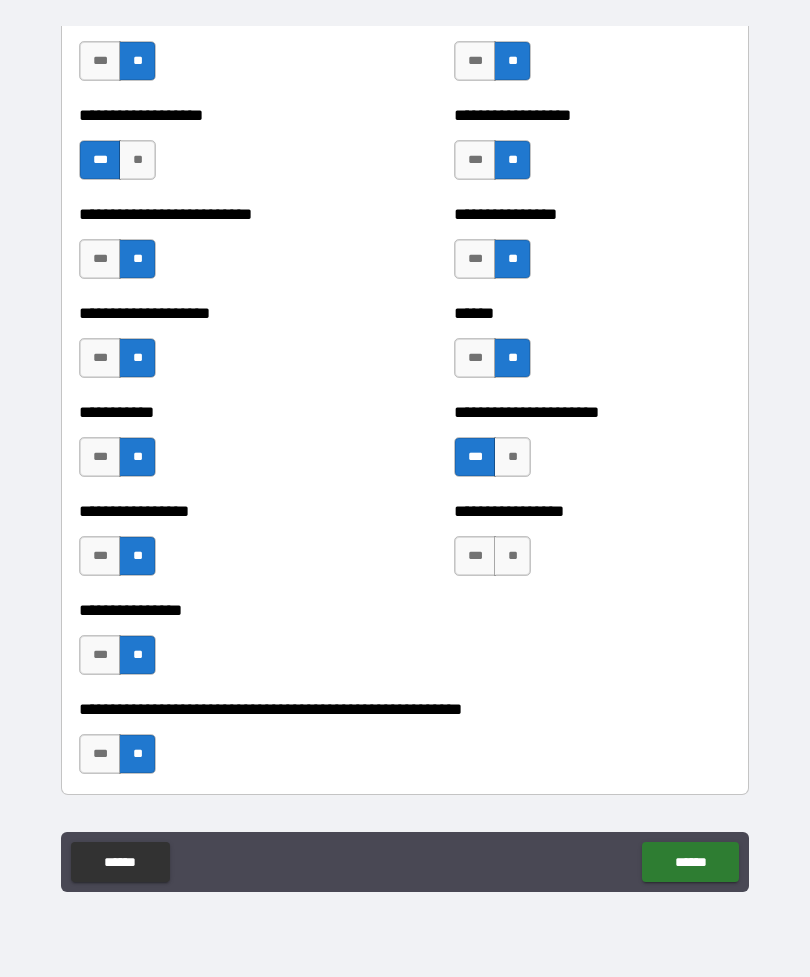 click on "**" at bounding box center (512, 556) 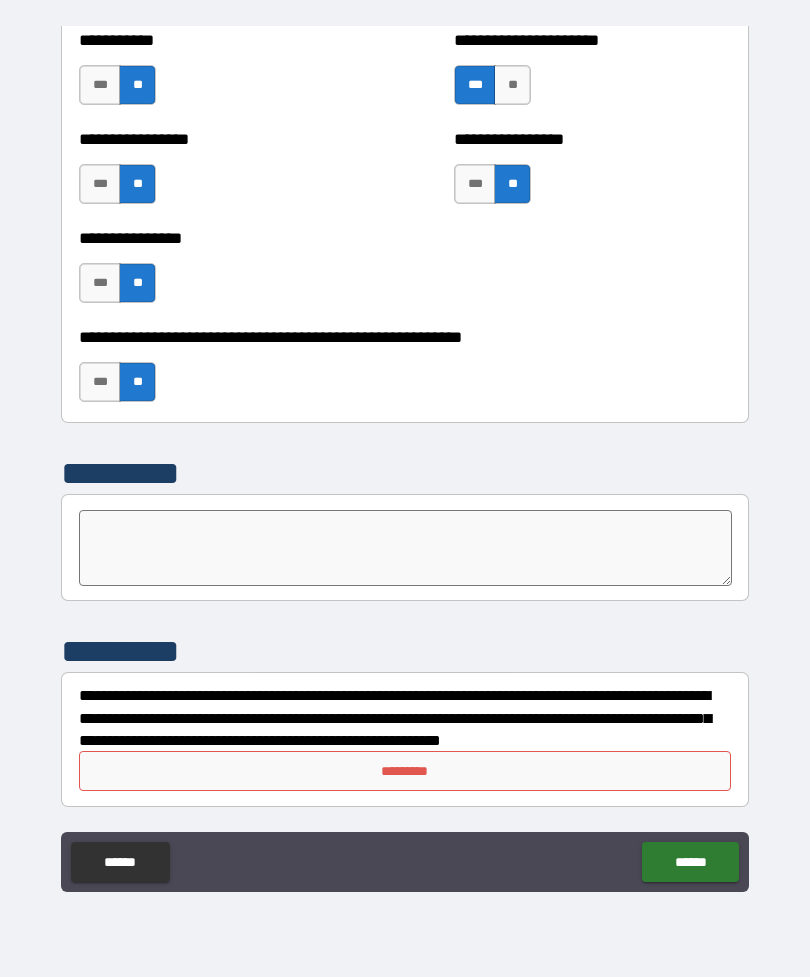 scroll, scrollTop: 6033, scrollLeft: 0, axis: vertical 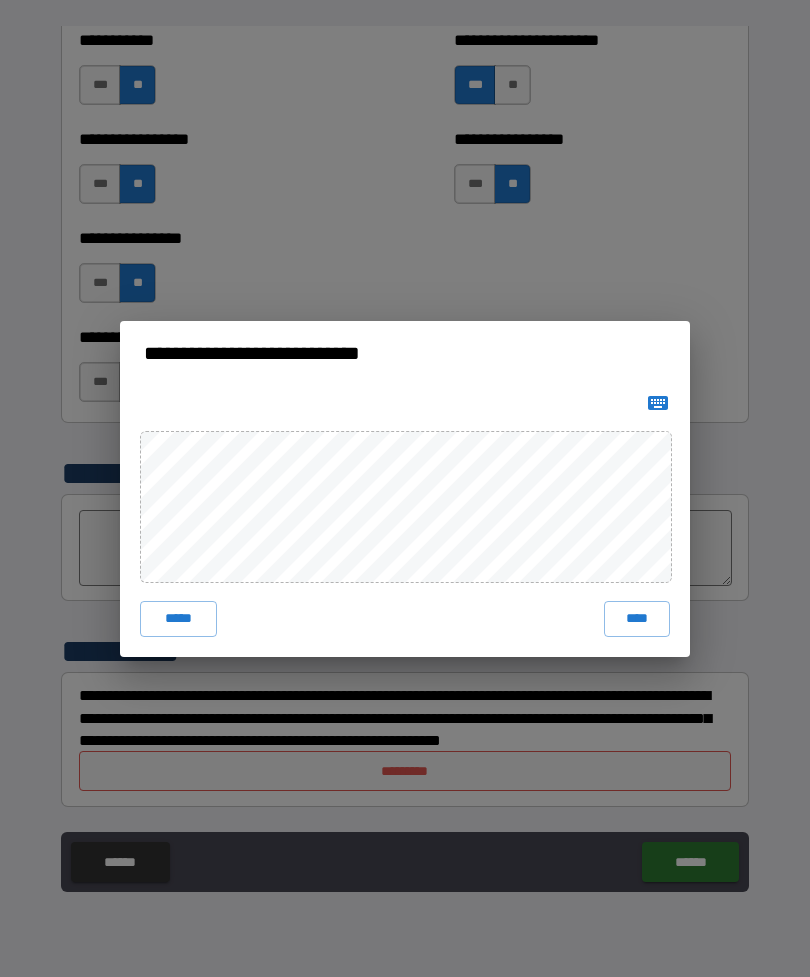 click on "****" at bounding box center [637, 619] 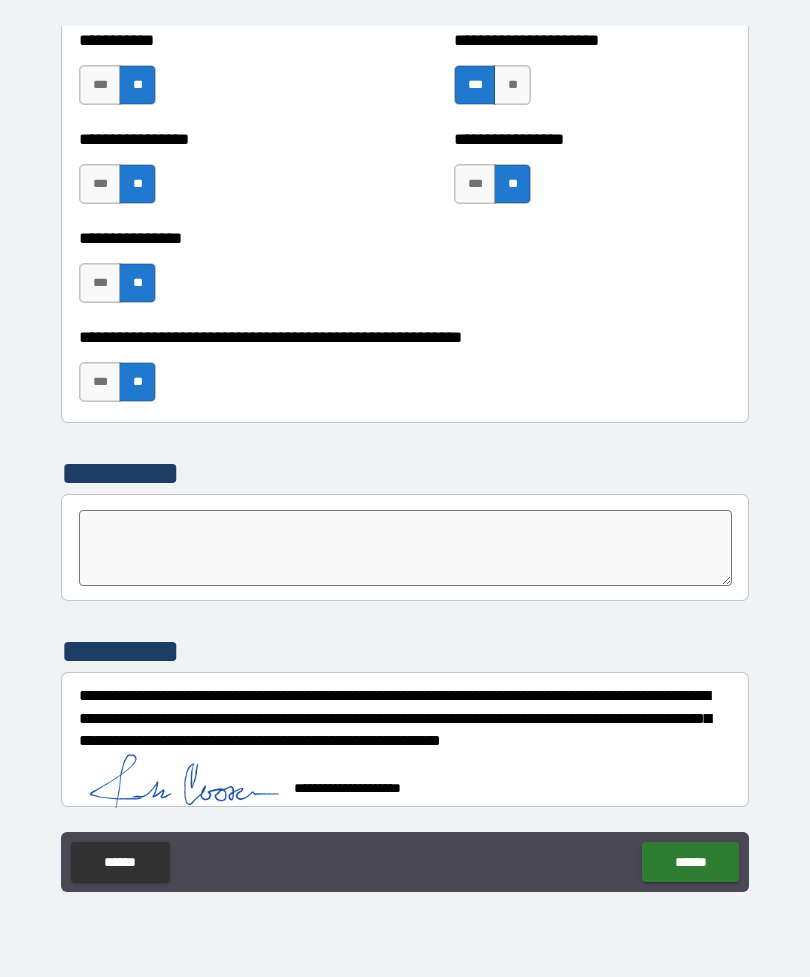 scroll, scrollTop: 6023, scrollLeft: 0, axis: vertical 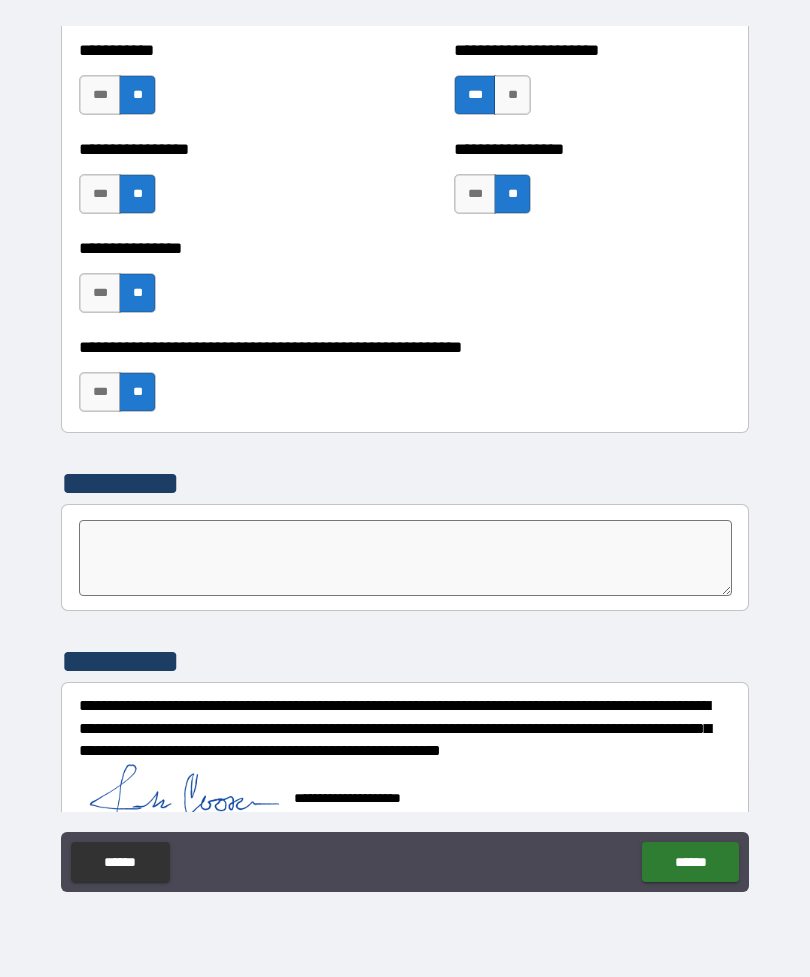 click on "******" at bounding box center [690, 862] 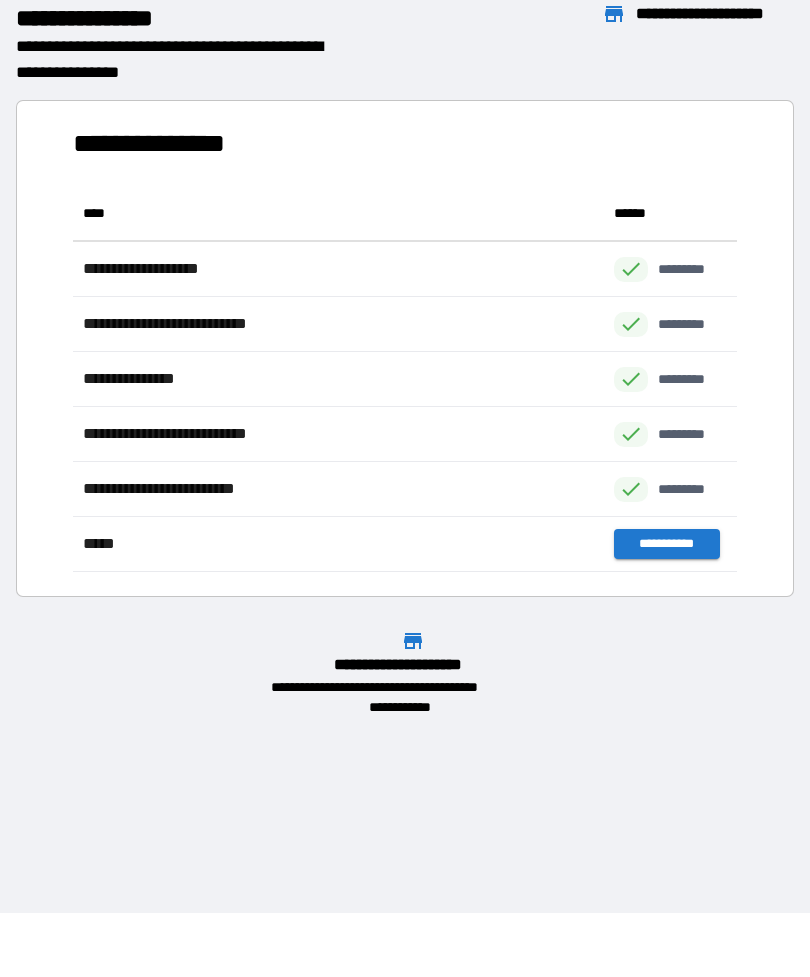 scroll, scrollTop: 1, scrollLeft: 1, axis: both 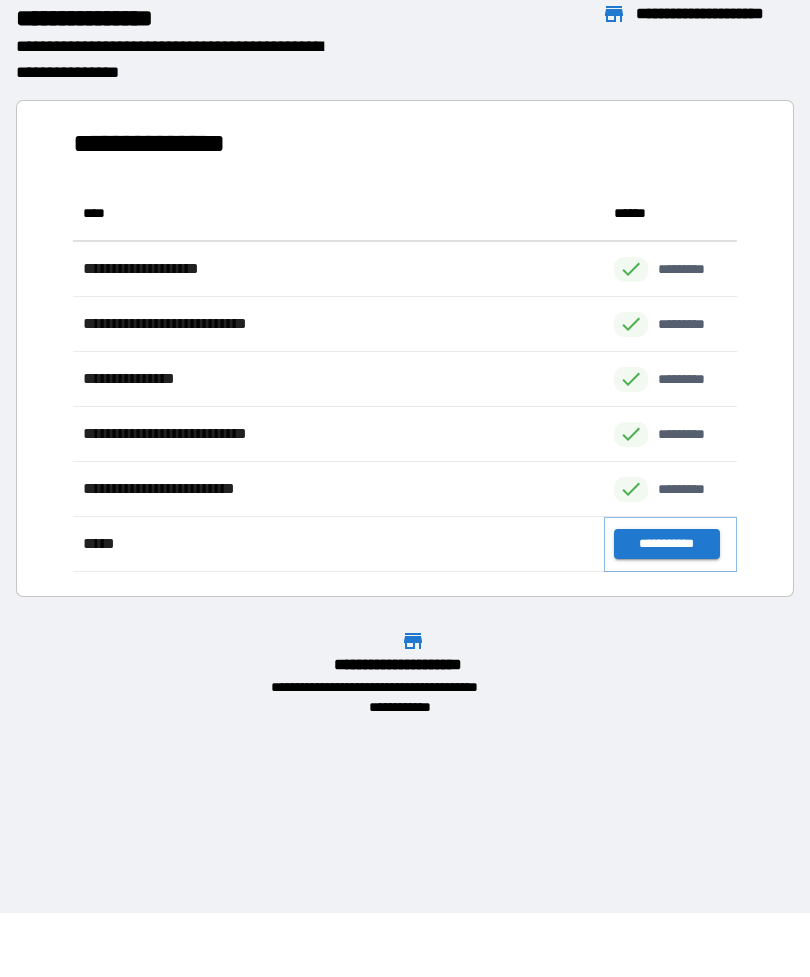click on "**********" at bounding box center (666, 544) 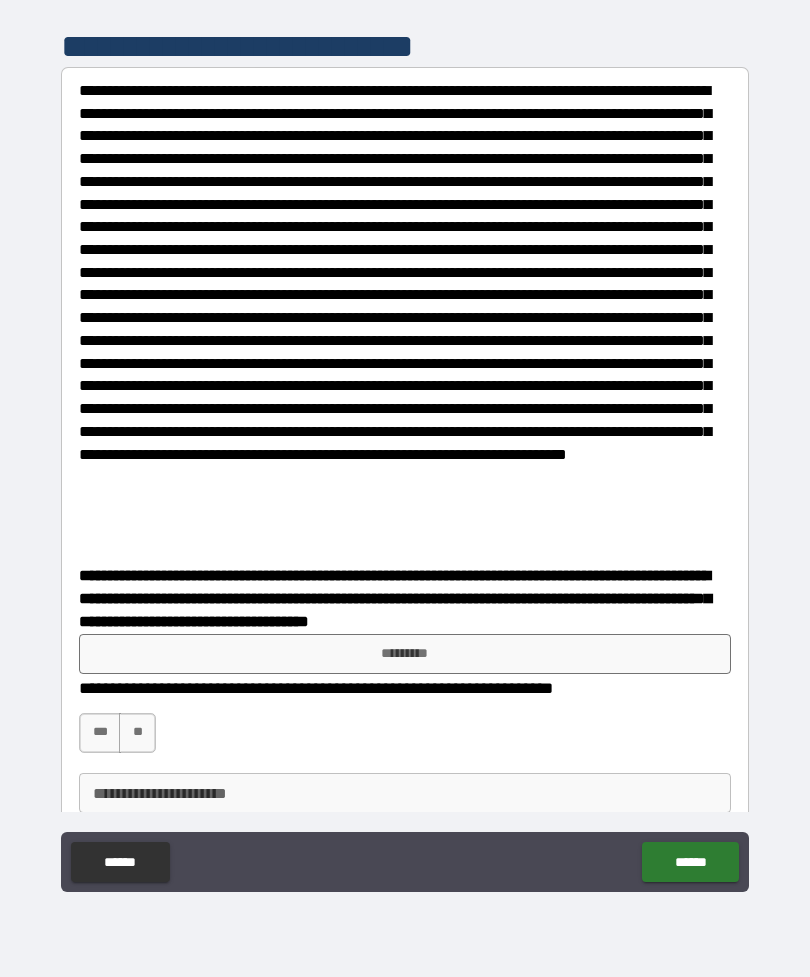click on "*********" at bounding box center [405, 654] 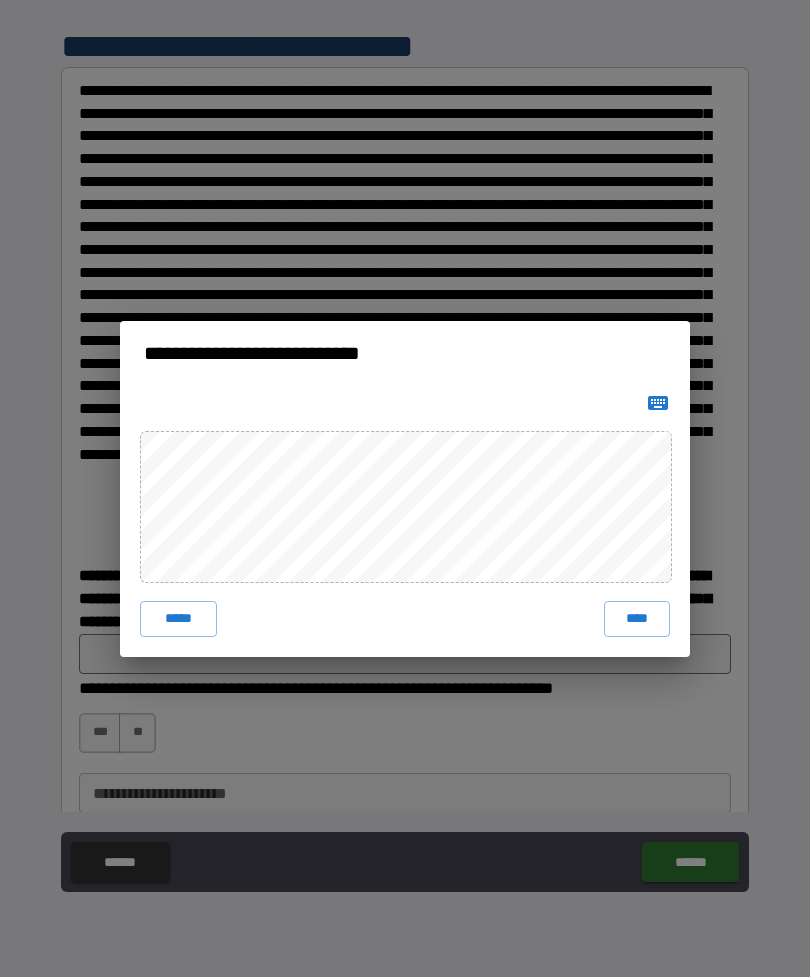 click on "****" at bounding box center [637, 619] 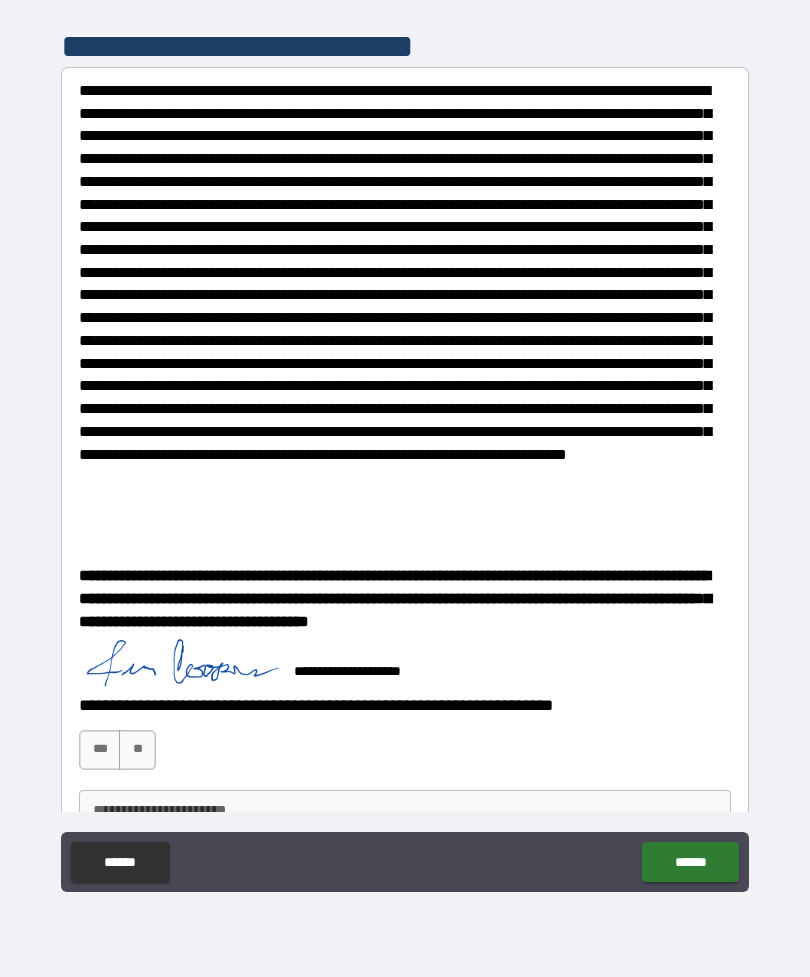 click on "**" at bounding box center (137, 750) 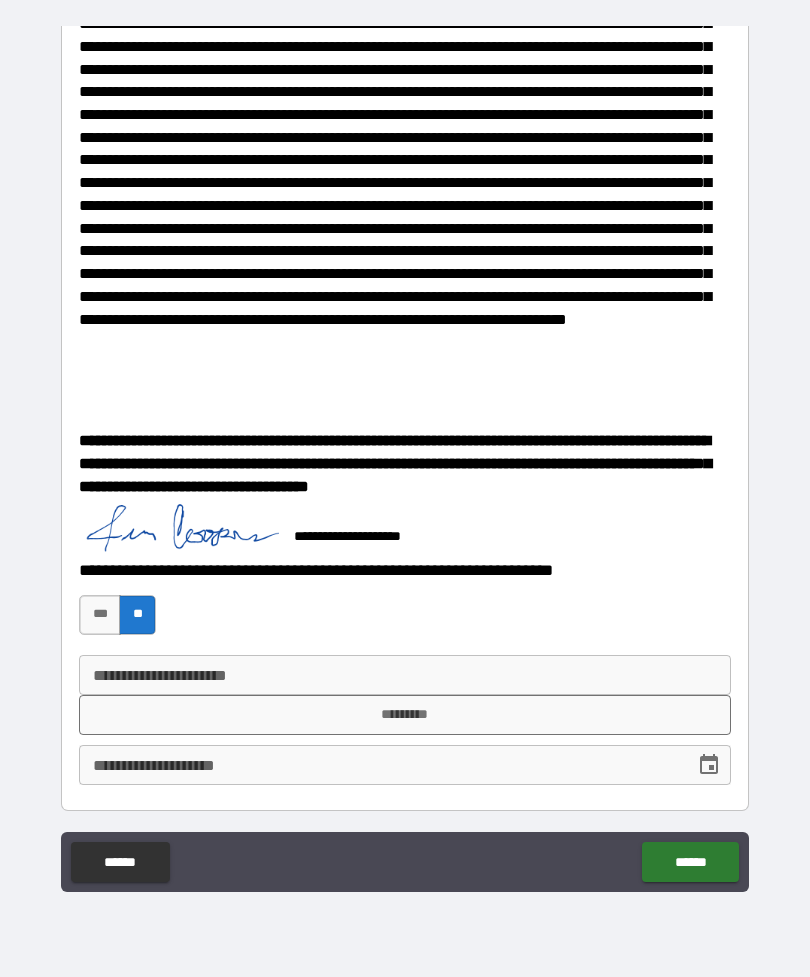 scroll, scrollTop: 135, scrollLeft: 0, axis: vertical 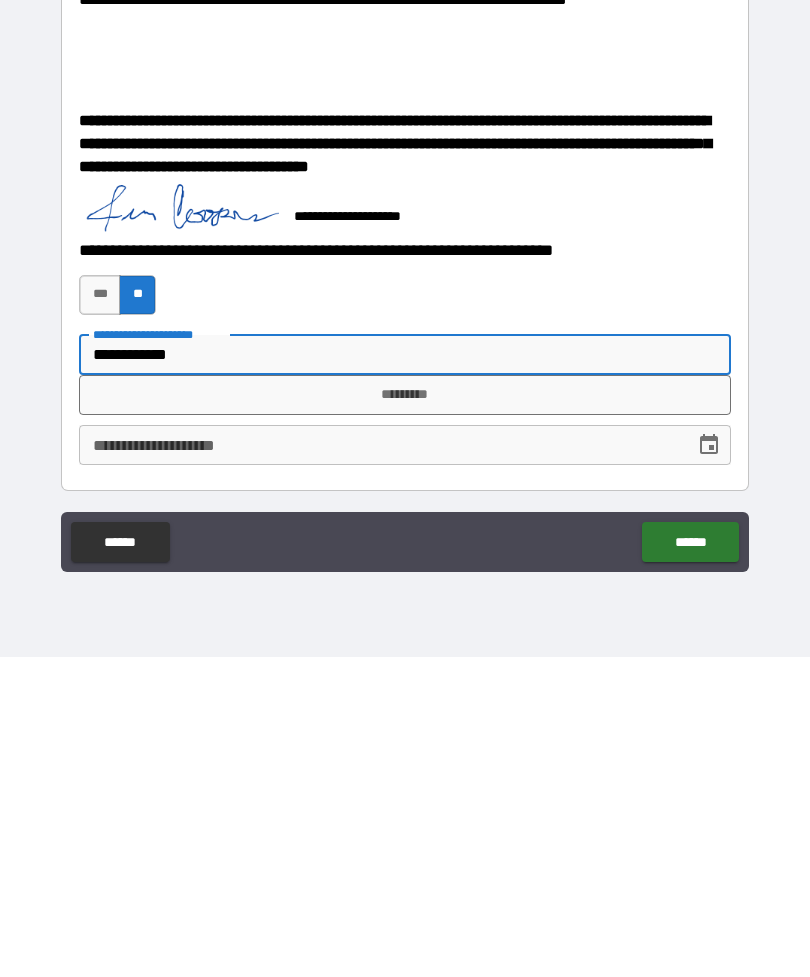 type on "**********" 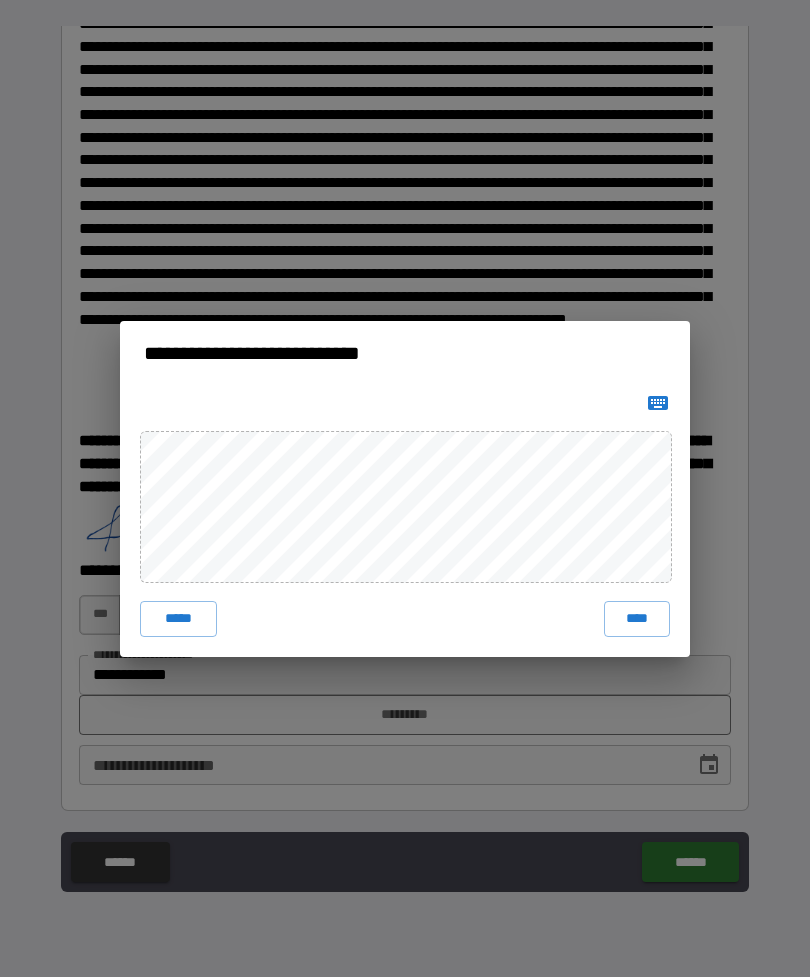 click on "*****" at bounding box center [178, 619] 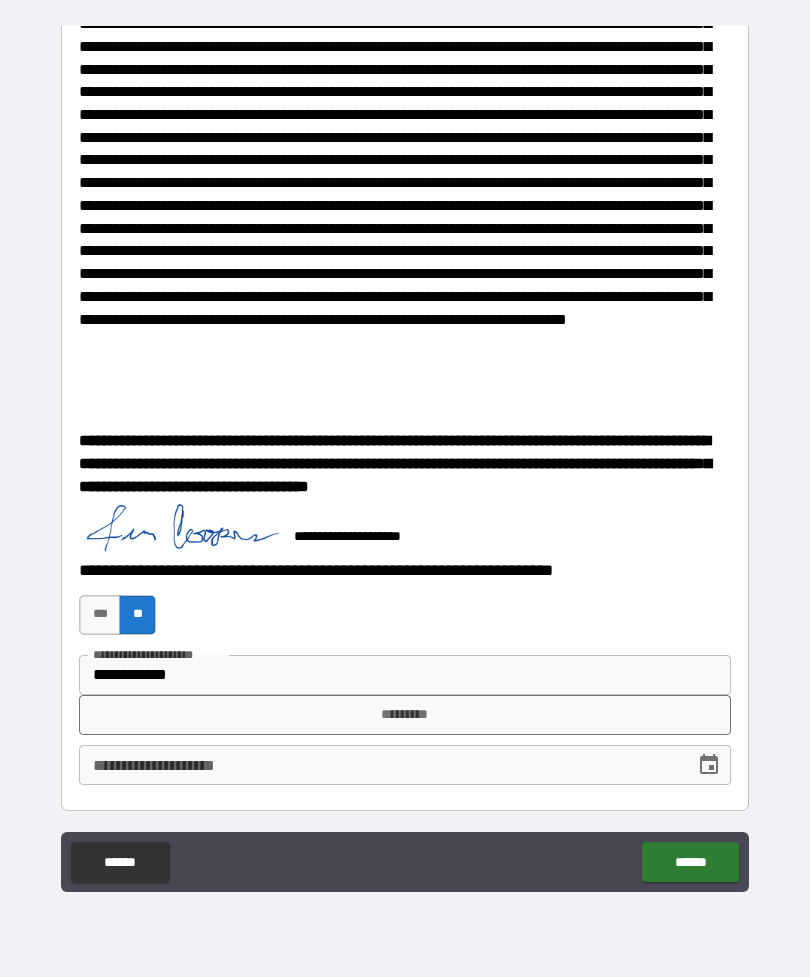 click on "*********" at bounding box center (405, 715) 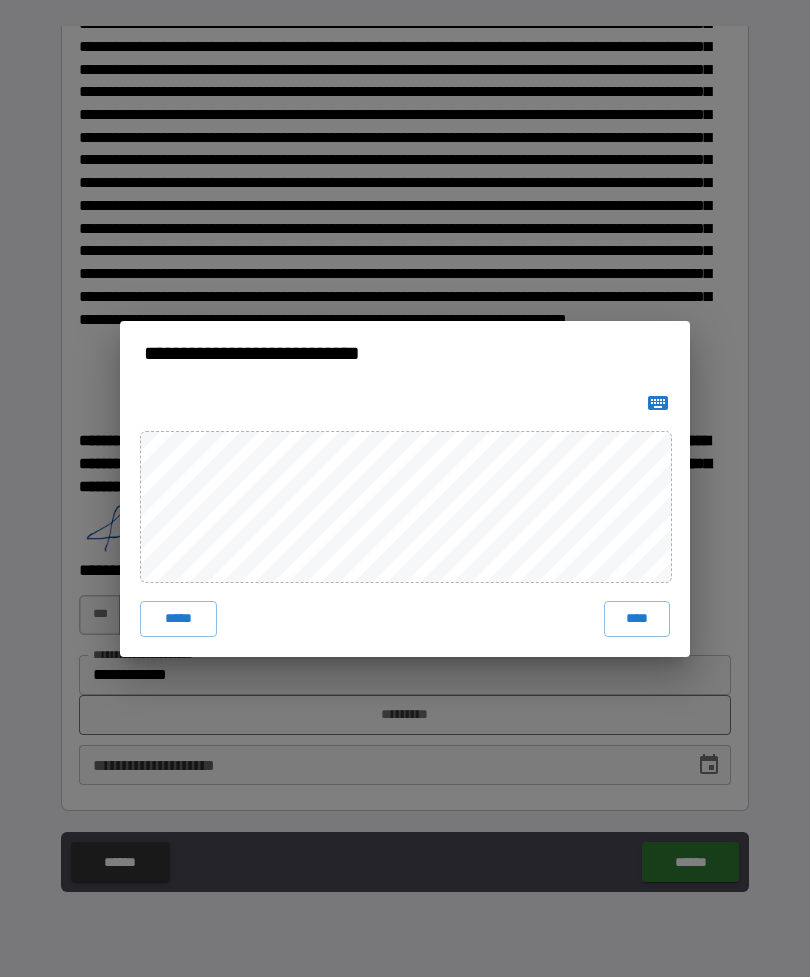 click on "****" at bounding box center [637, 619] 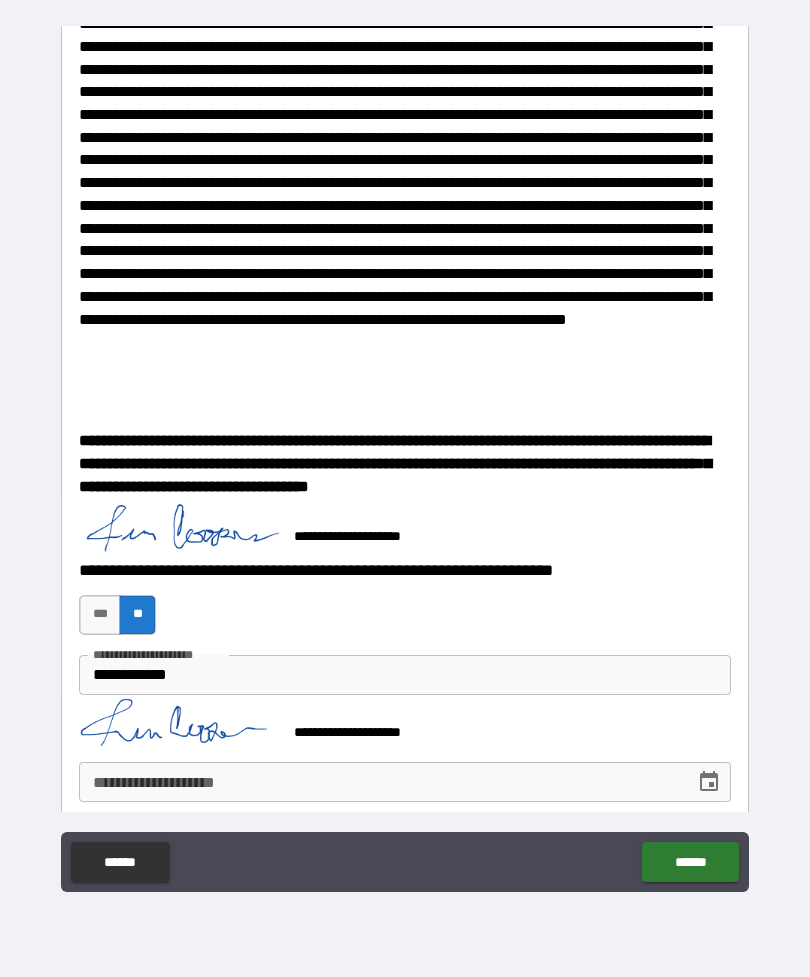 scroll, scrollTop: 125, scrollLeft: 0, axis: vertical 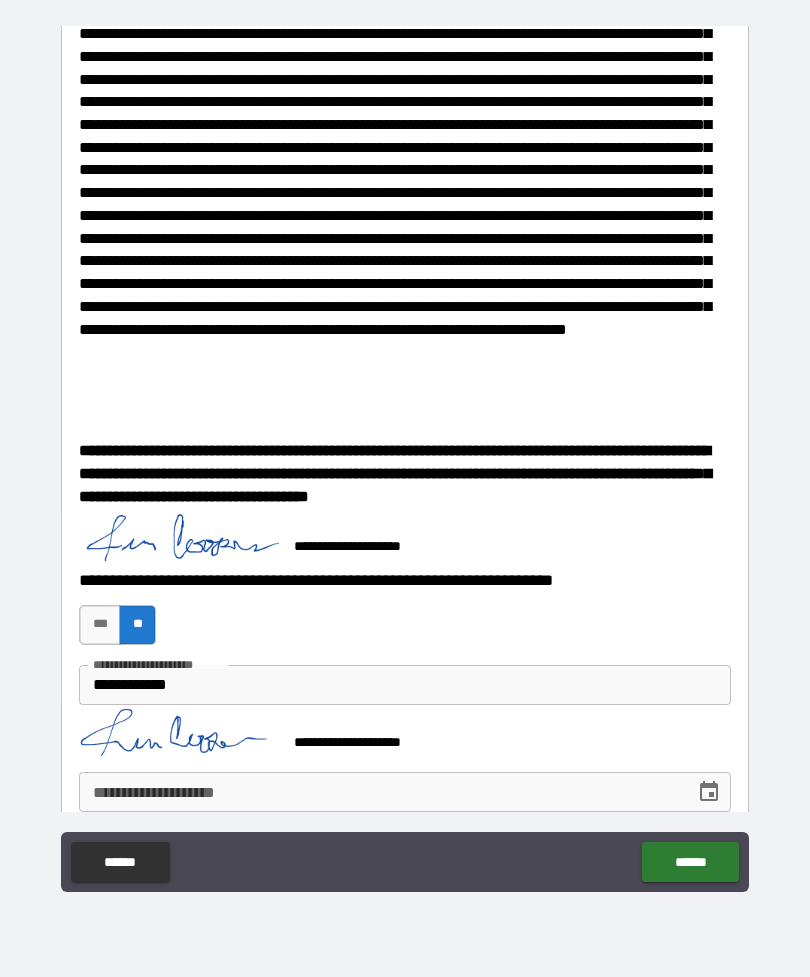 click 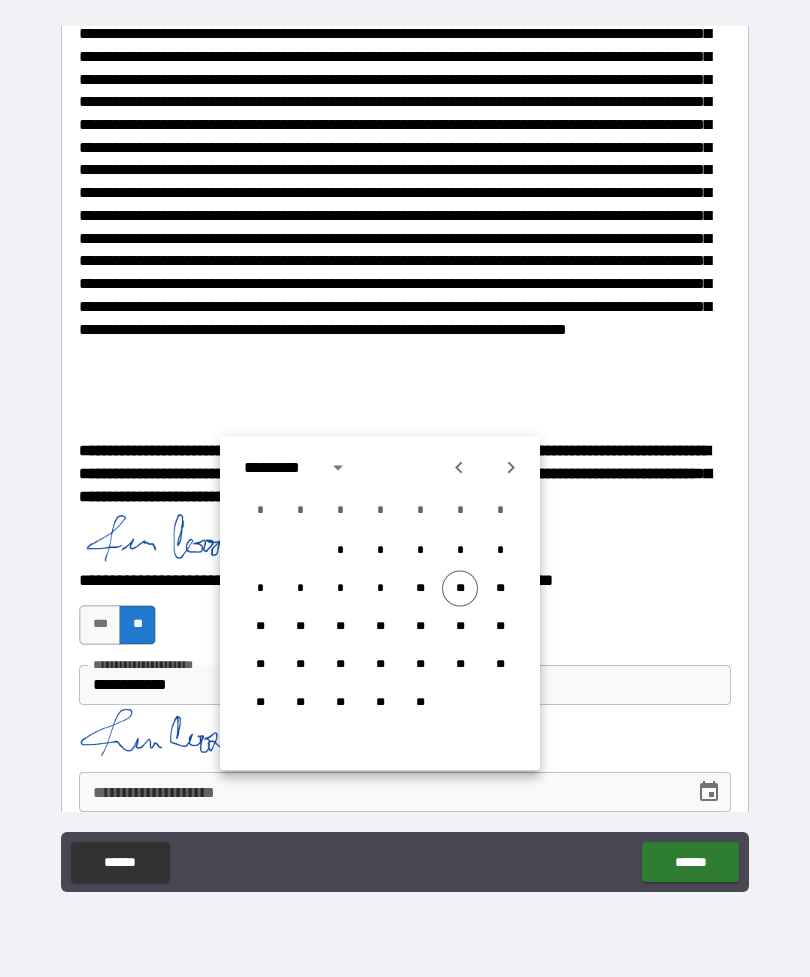 click on "**" at bounding box center [460, 589] 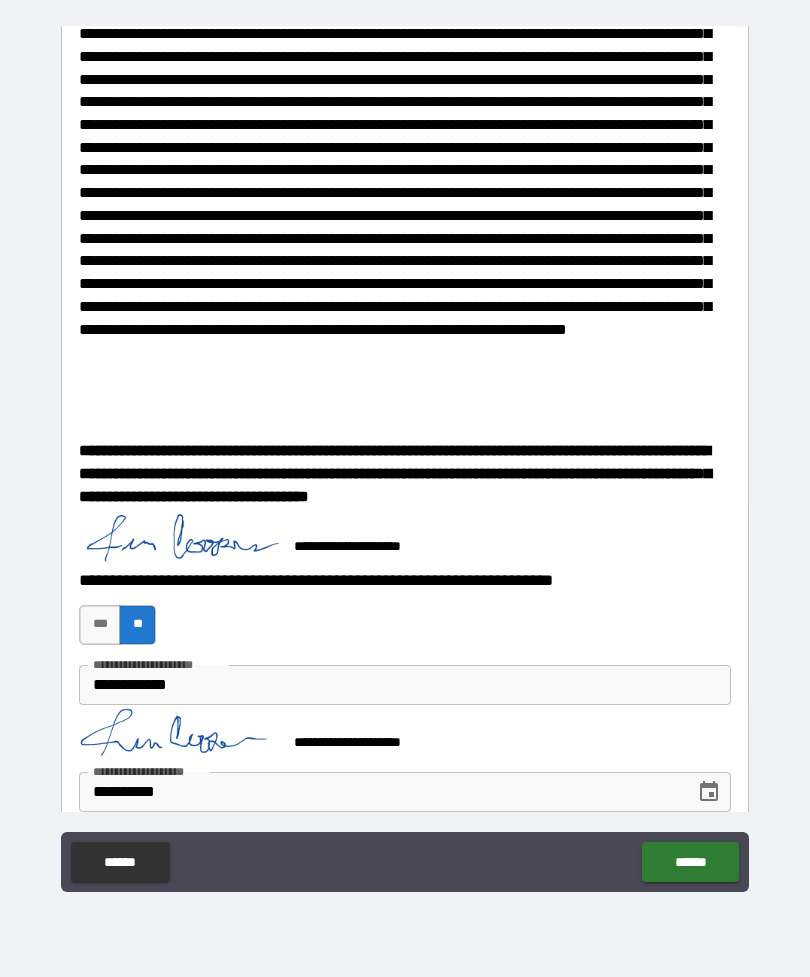click on "******" at bounding box center [690, 862] 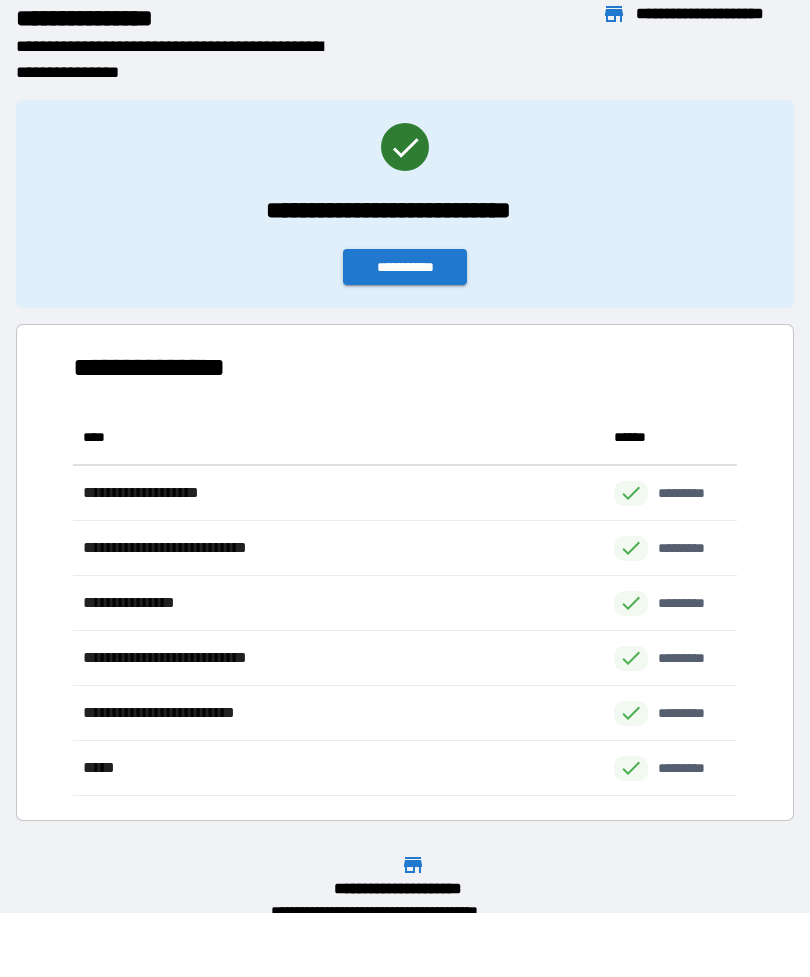 scroll, scrollTop: 1, scrollLeft: 1, axis: both 